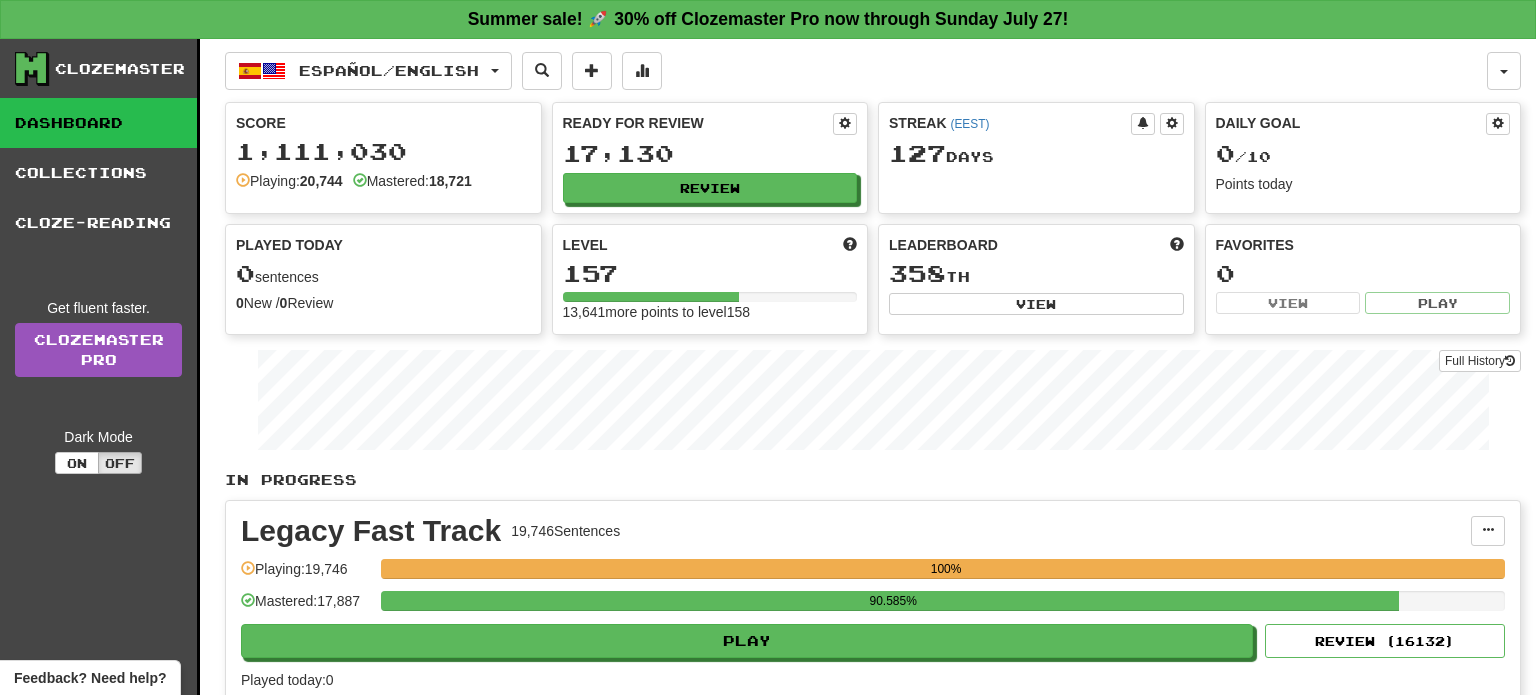 scroll, scrollTop: 0, scrollLeft: 0, axis: both 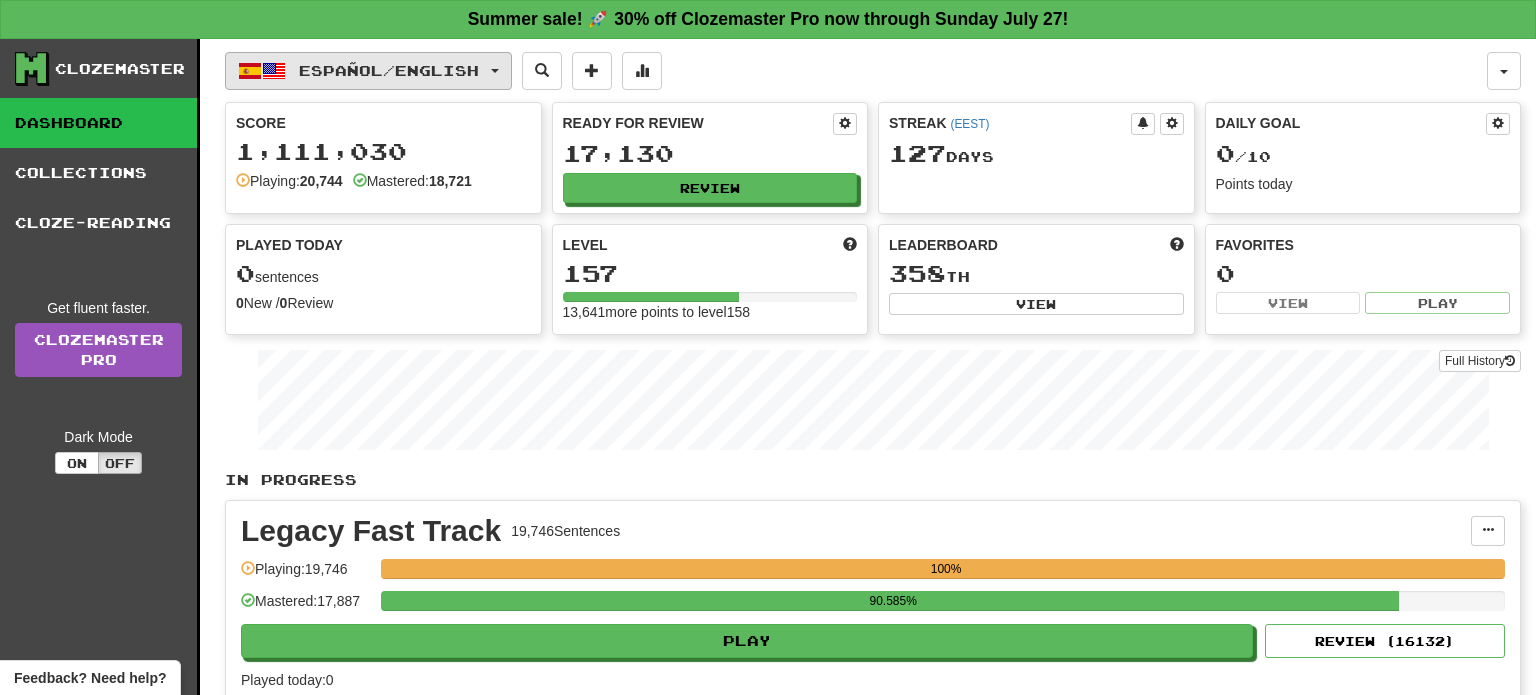 click on "Español  /  English" at bounding box center (389, 70) 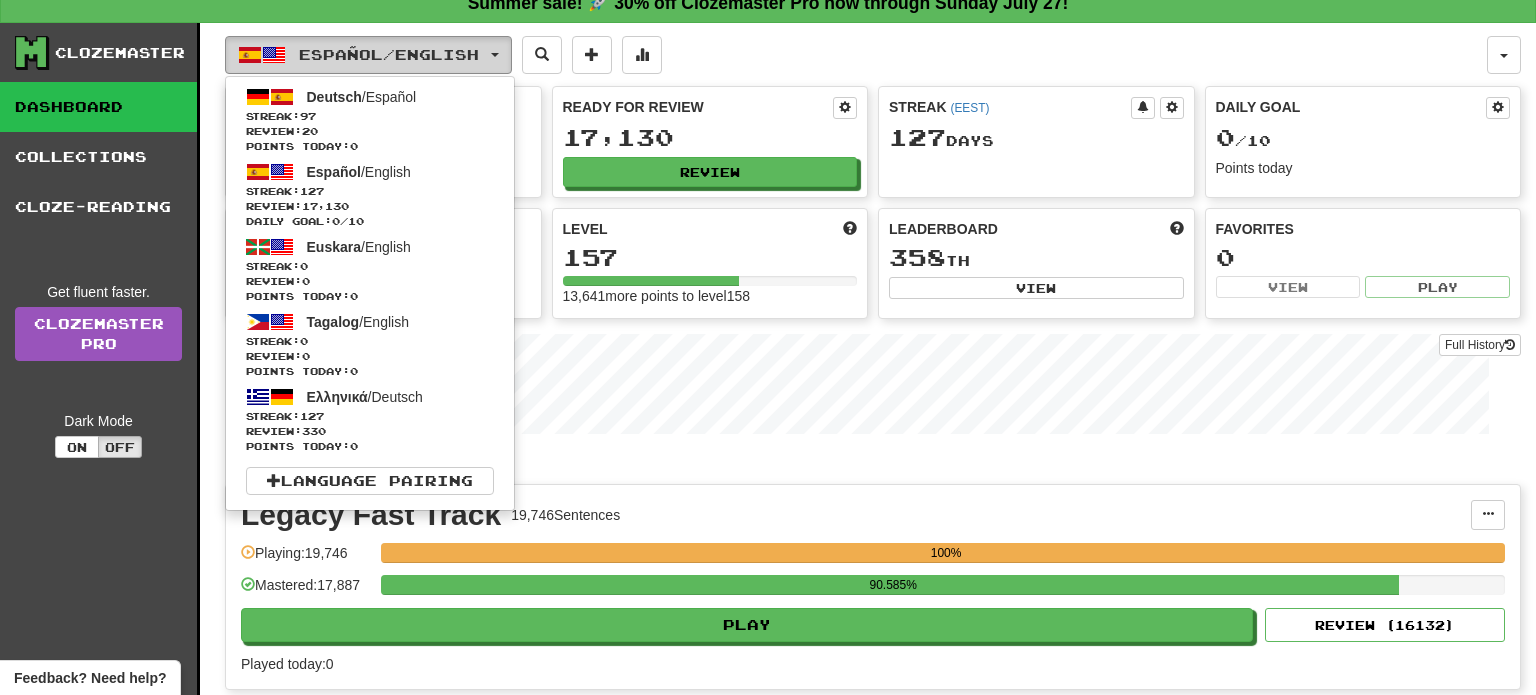 scroll, scrollTop: 0, scrollLeft: 0, axis: both 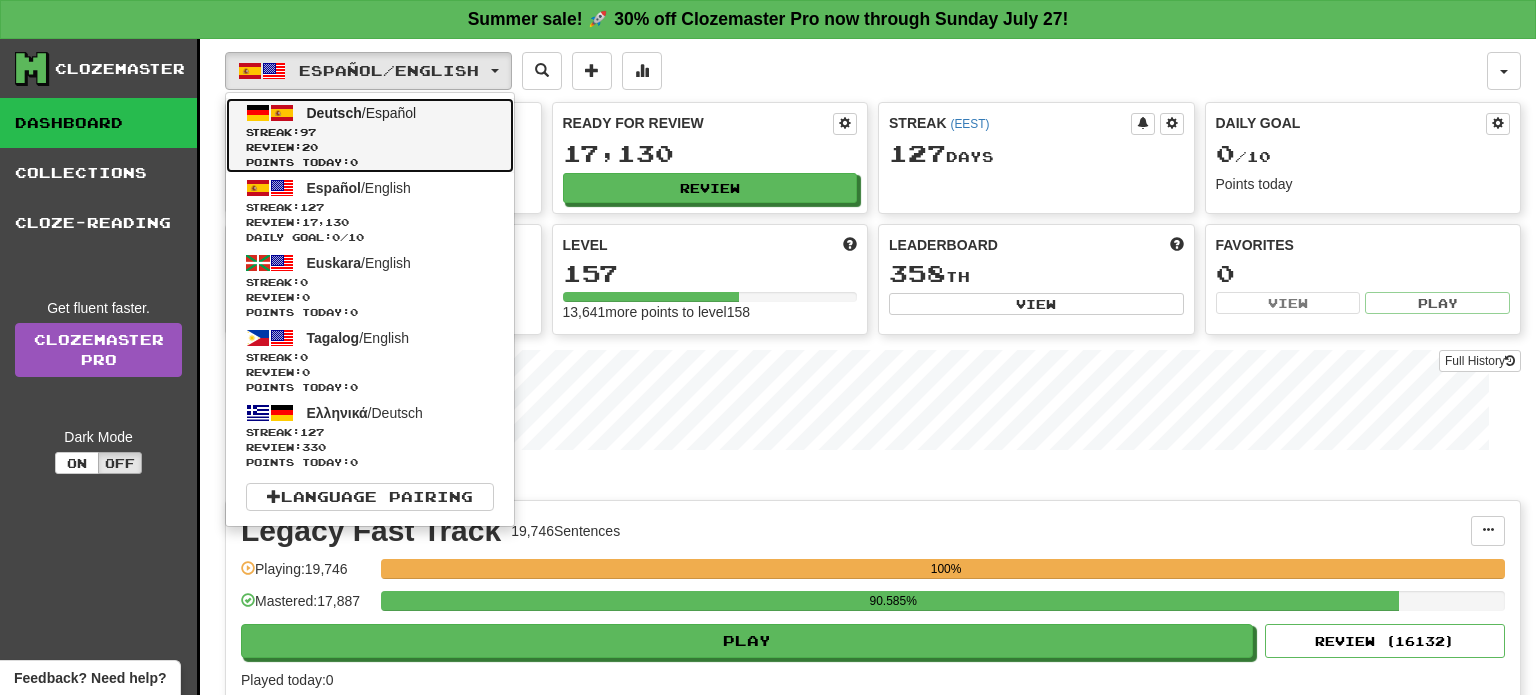 click on "Review:  20" at bounding box center (370, 147) 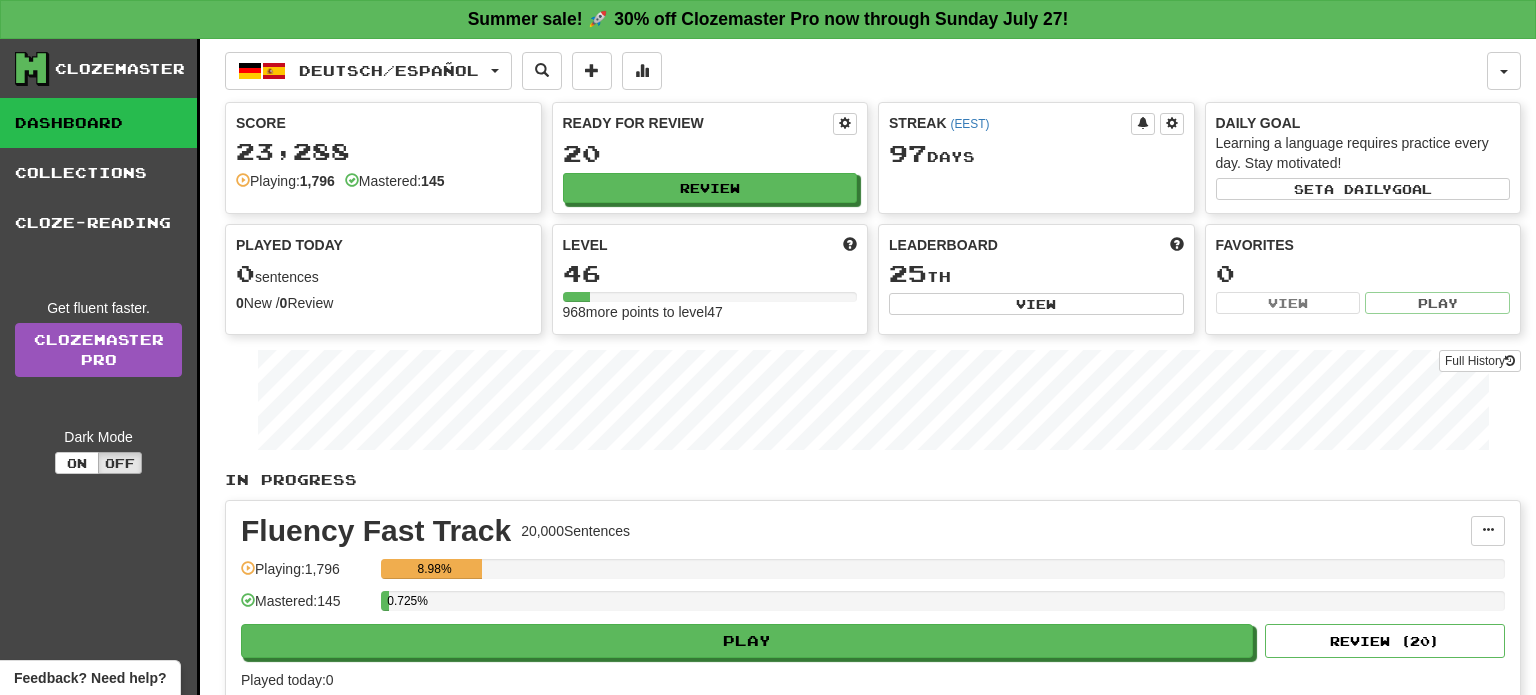 scroll, scrollTop: 0, scrollLeft: 0, axis: both 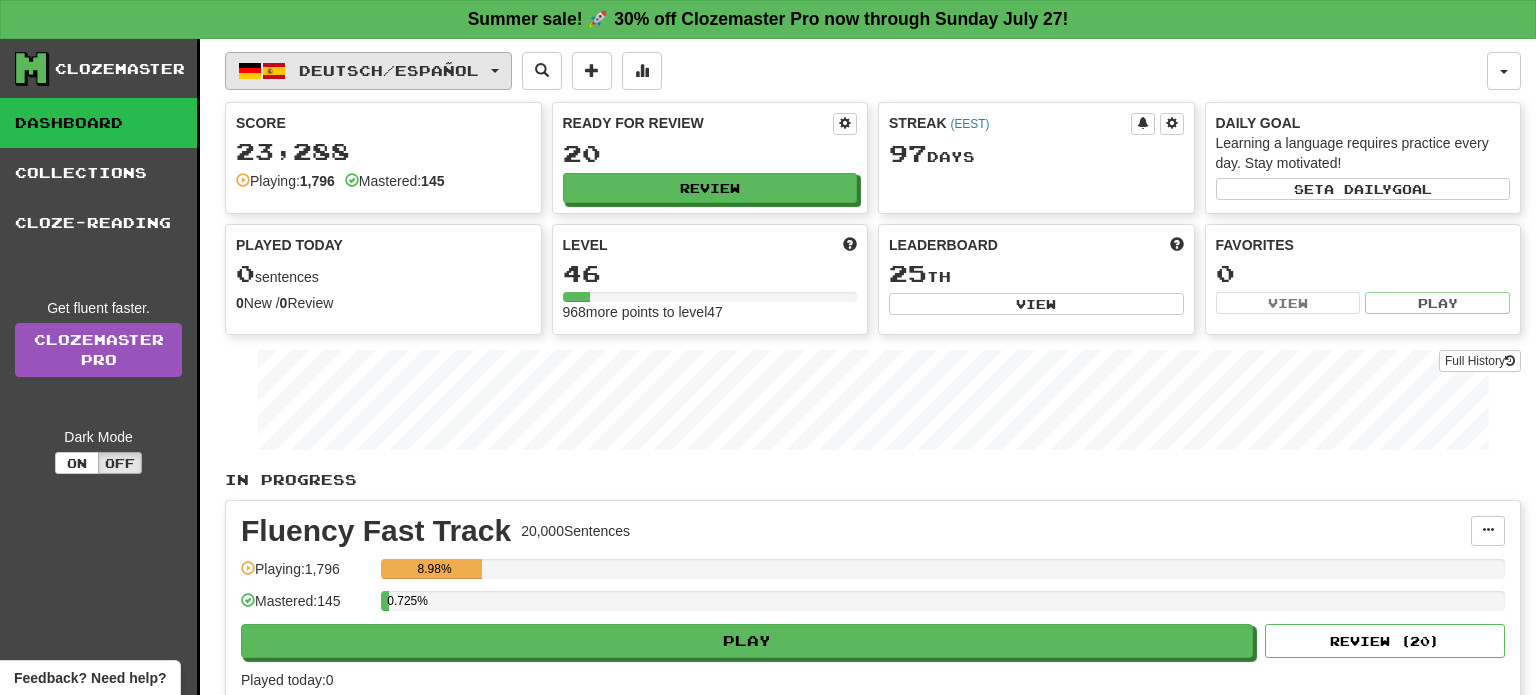 click on "Deutsch  /  Español" at bounding box center (368, 71) 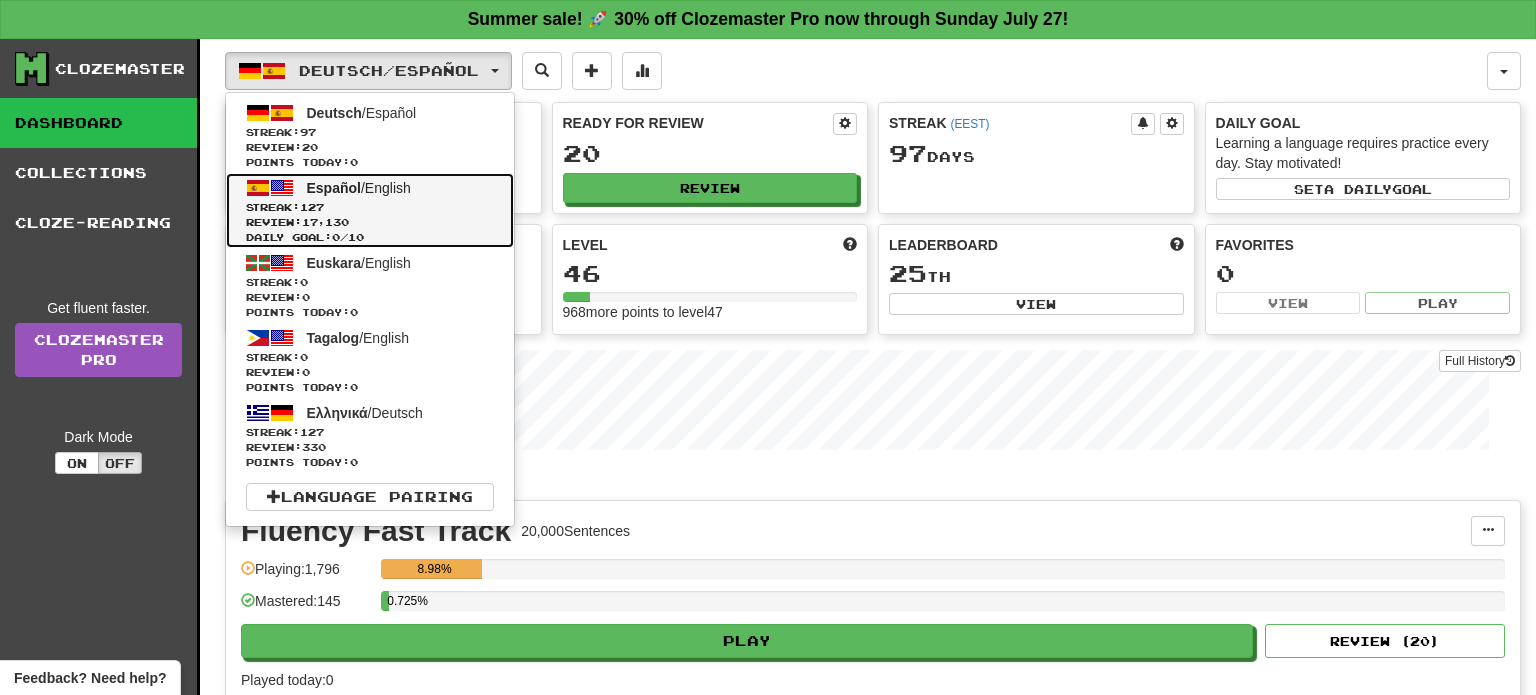 click on "Streak:  127" at bounding box center (370, 207) 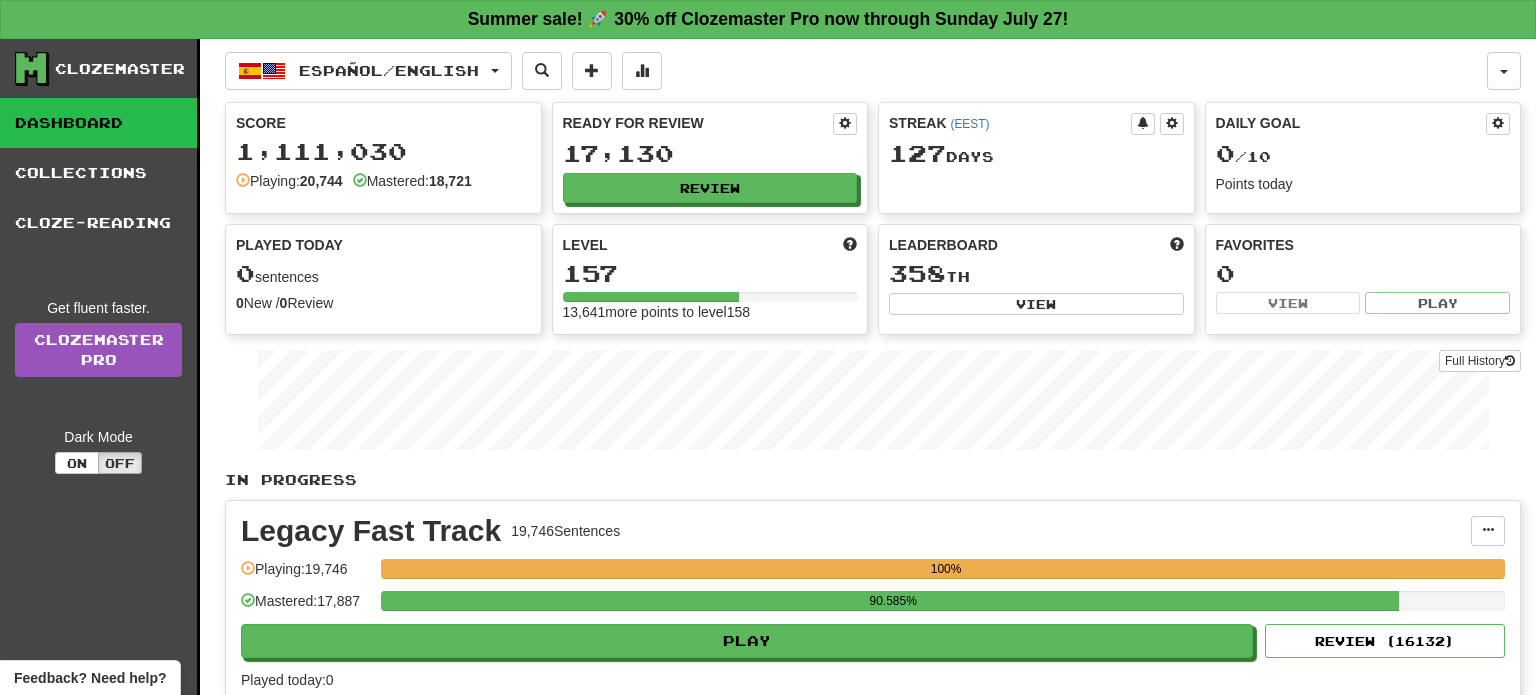 scroll, scrollTop: 0, scrollLeft: 0, axis: both 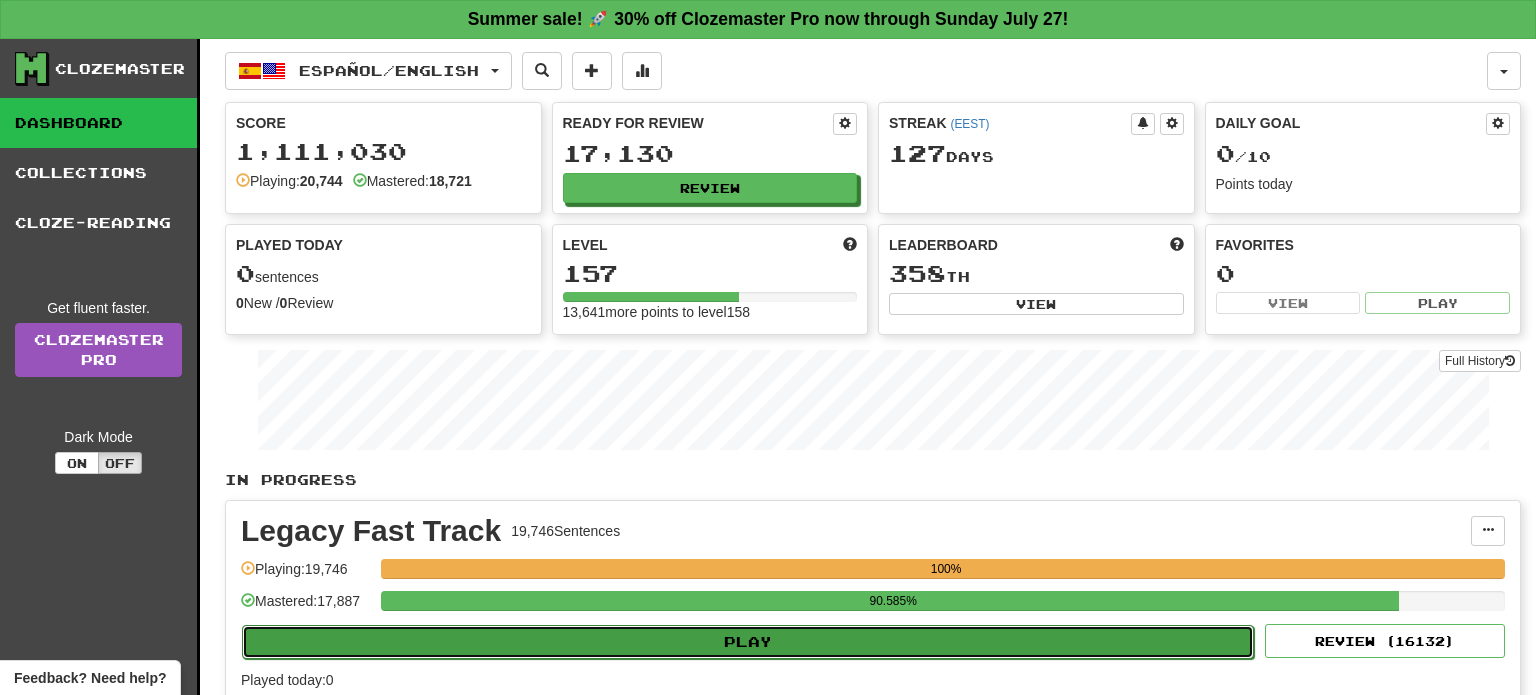 click on "Play" at bounding box center (748, 642) 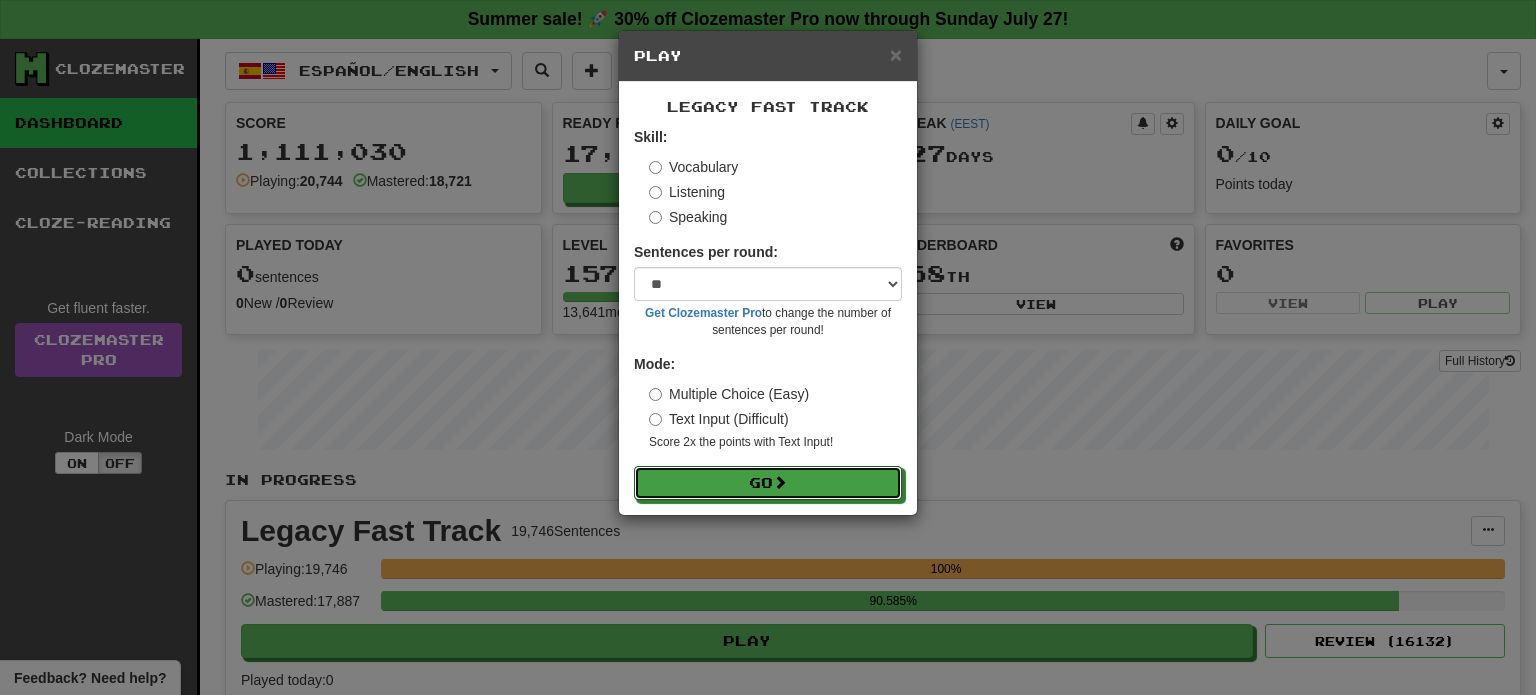 click on "Skill: Vocabulary Listening Speaking Sentences per round: * ** ** ** ** ** *** ******** Get Clozemaster Pro  to change the number of sentences per round! Mode: Multiple Choice (Easy) Text Input (Difficult) Score 2x the points with Text Input ! Go" at bounding box center (768, 313) 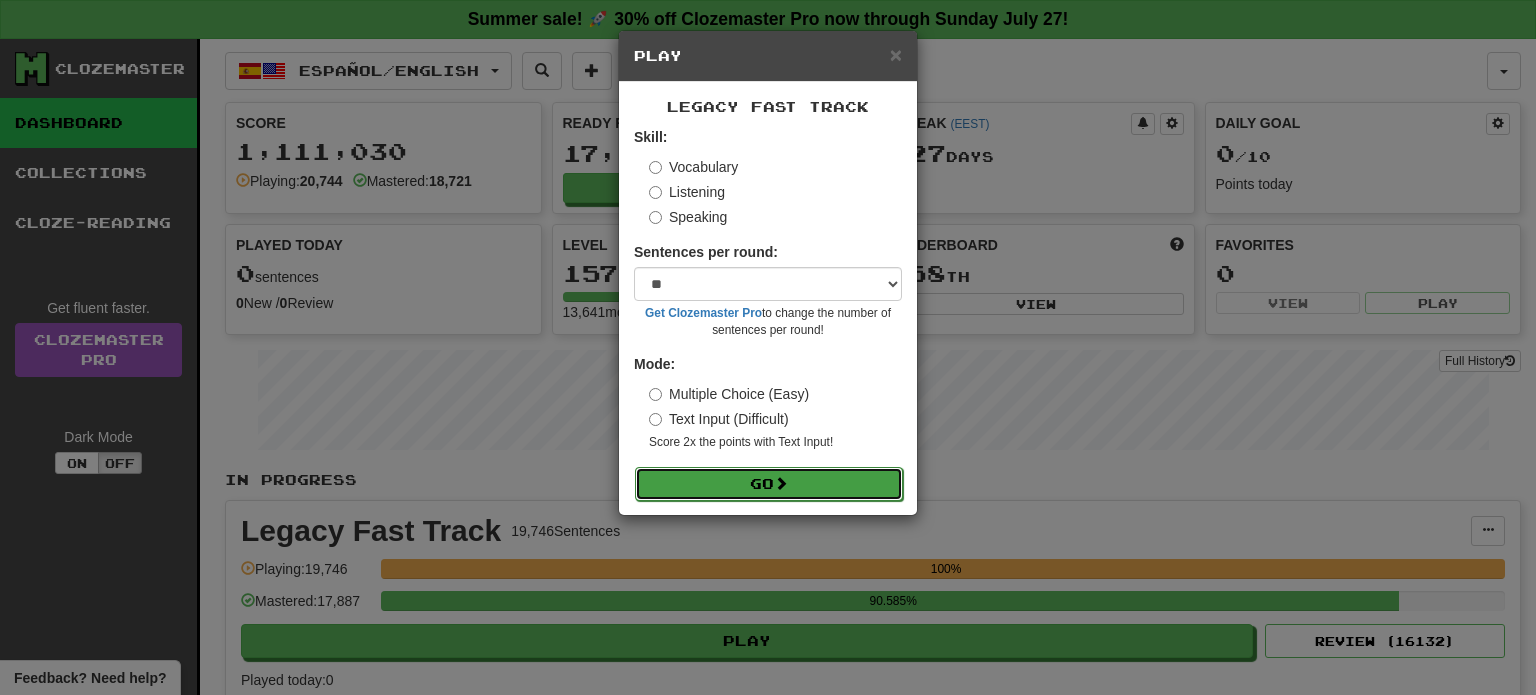 click on "Go" at bounding box center (769, 484) 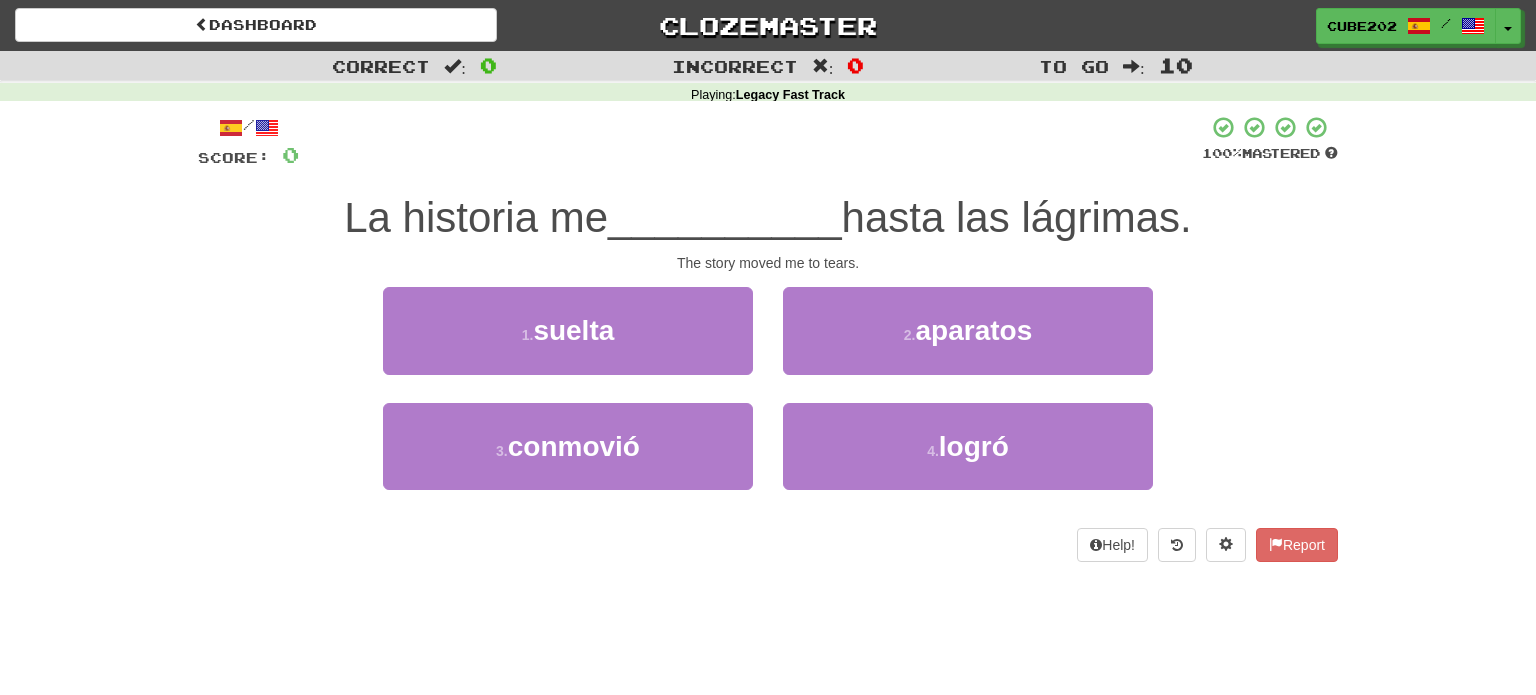 scroll, scrollTop: 0, scrollLeft: 0, axis: both 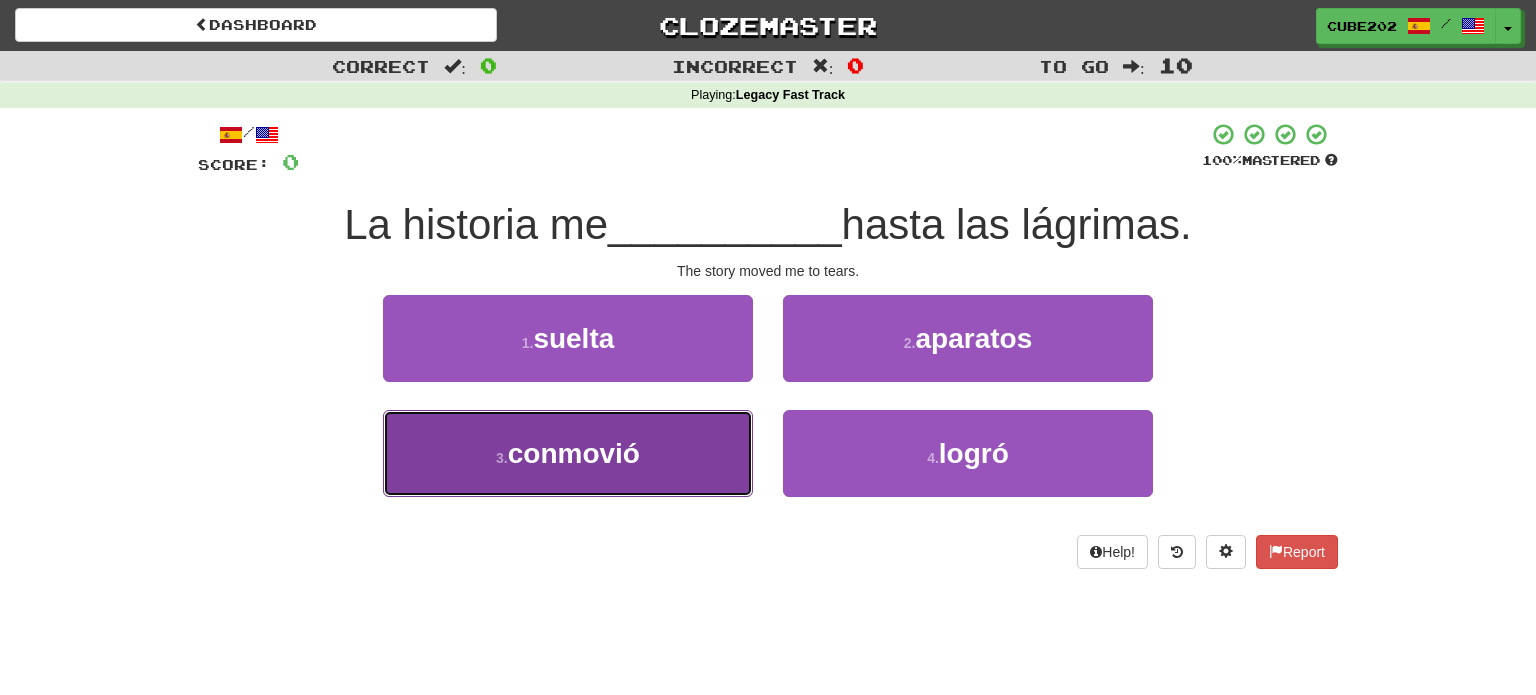 click on "3 .  conmovió" at bounding box center (568, 453) 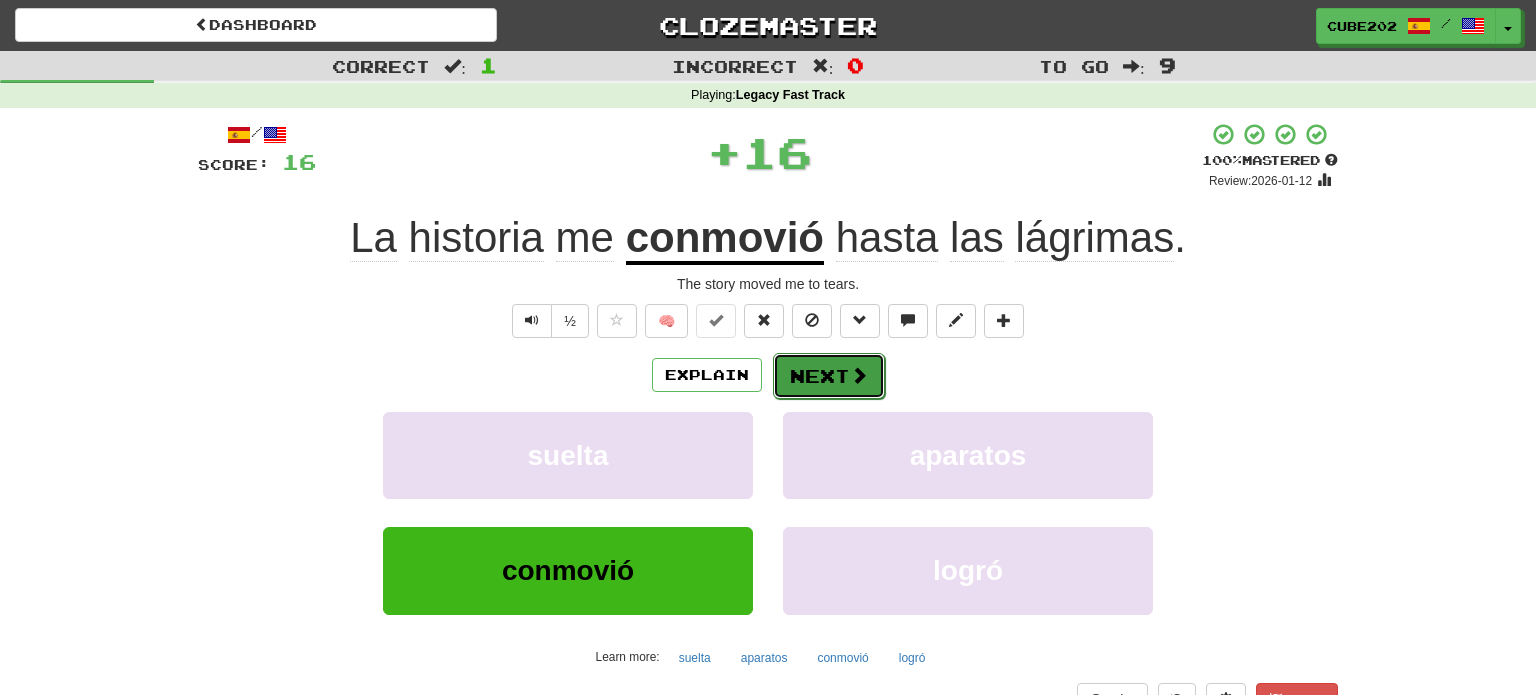 click on "Next" at bounding box center [829, 376] 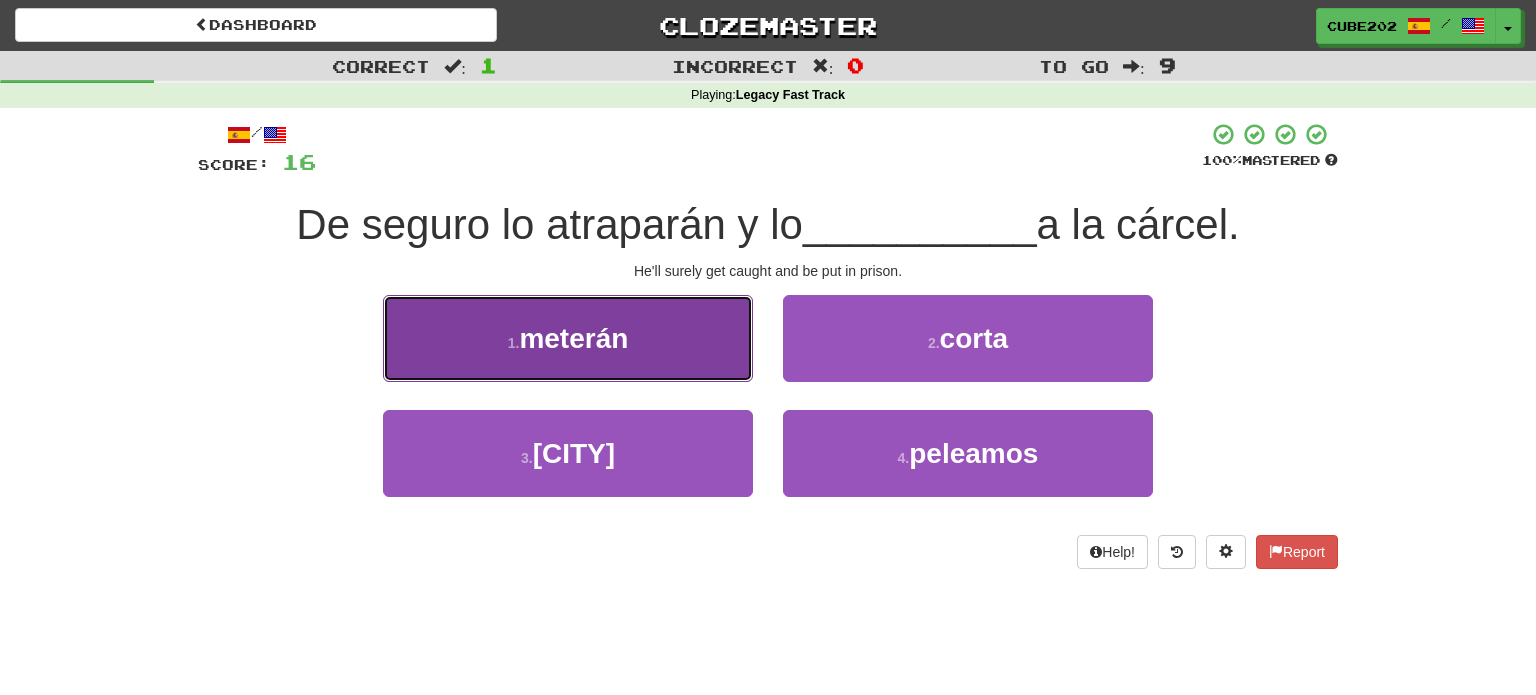 click on "1 .  meterán" at bounding box center [568, 338] 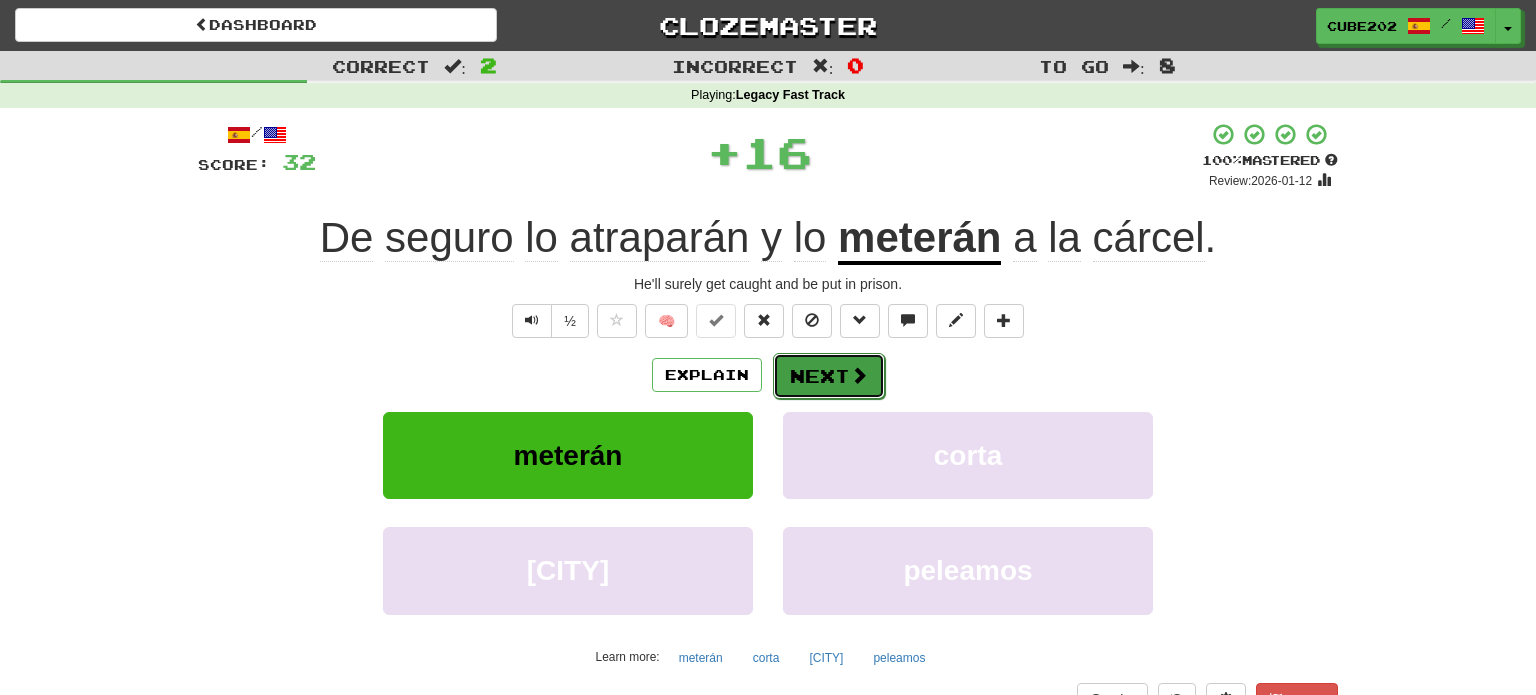 click on "Next" at bounding box center [829, 376] 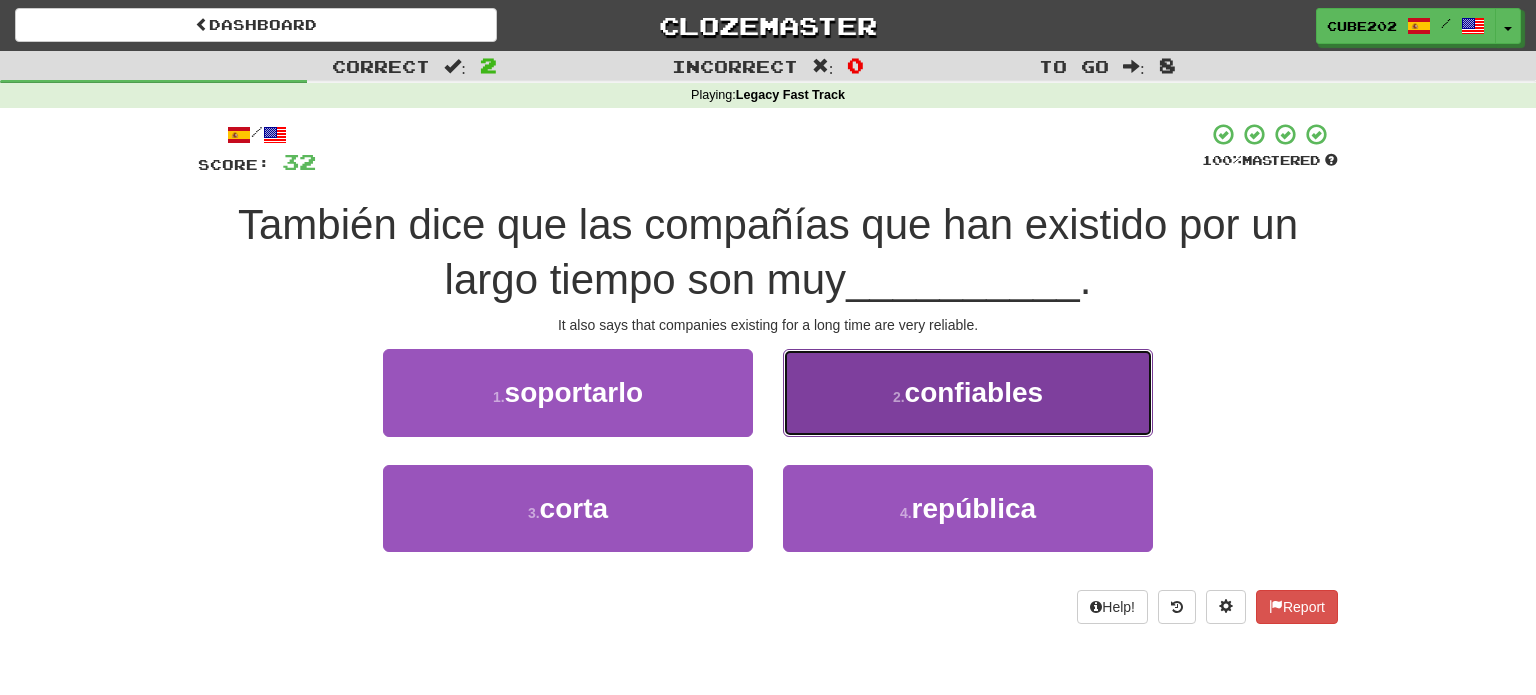 click on "2 .  confiables" at bounding box center (968, 392) 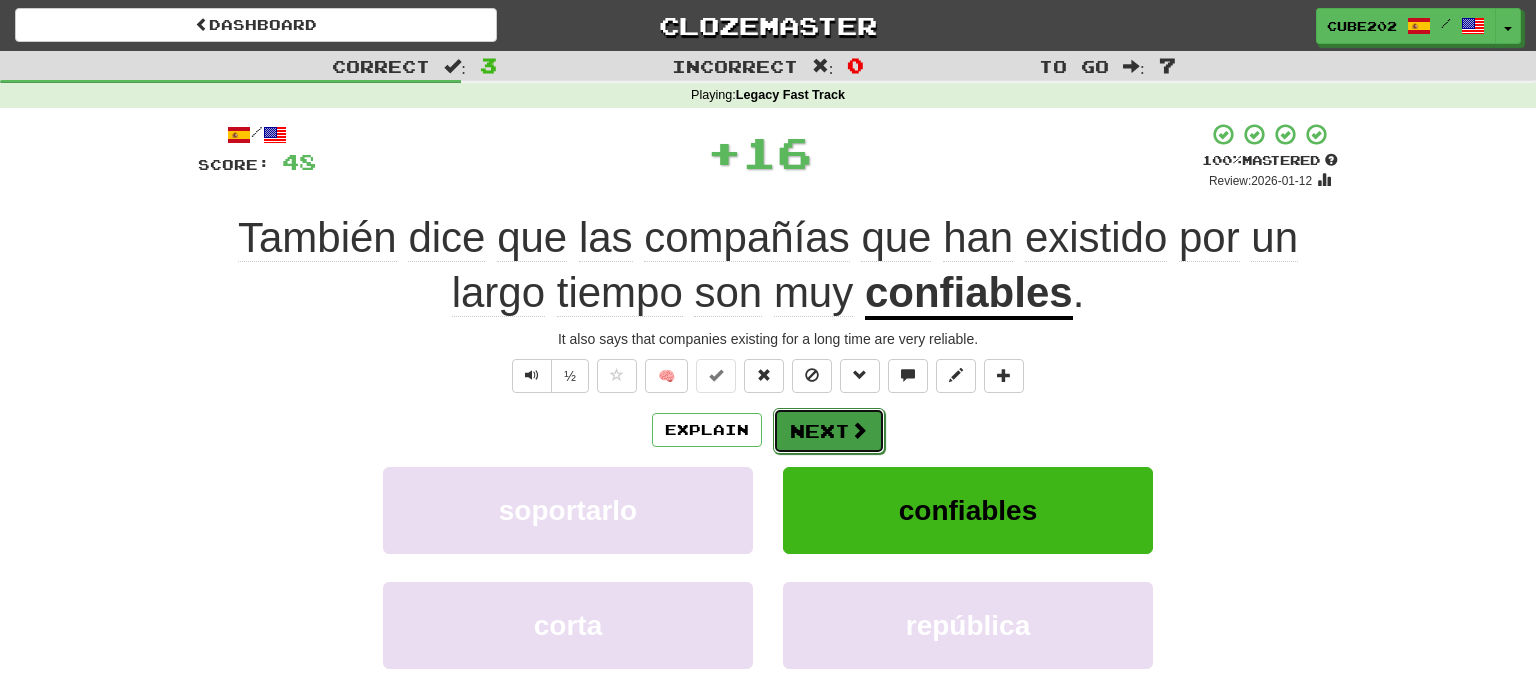 click on "Next" at bounding box center (829, 431) 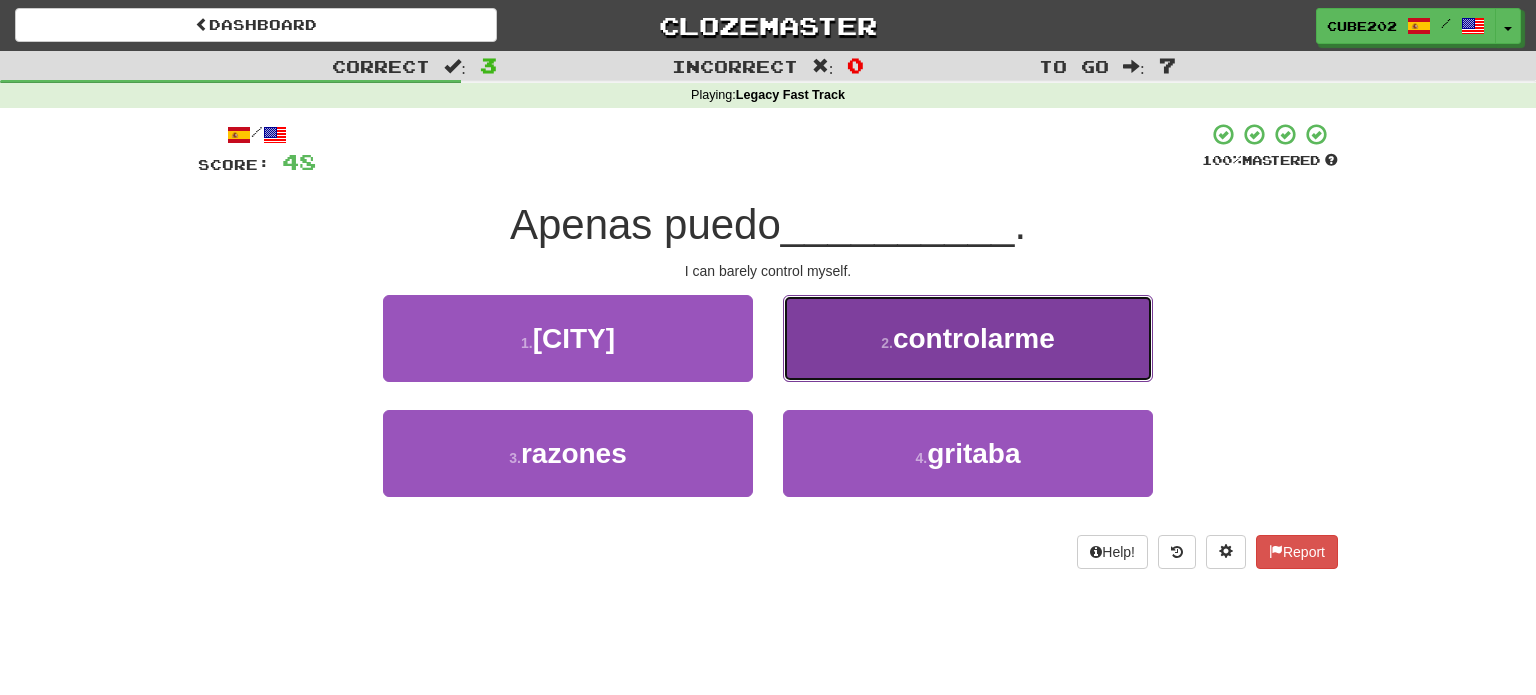 click on "2 .  controlarme" at bounding box center [968, 338] 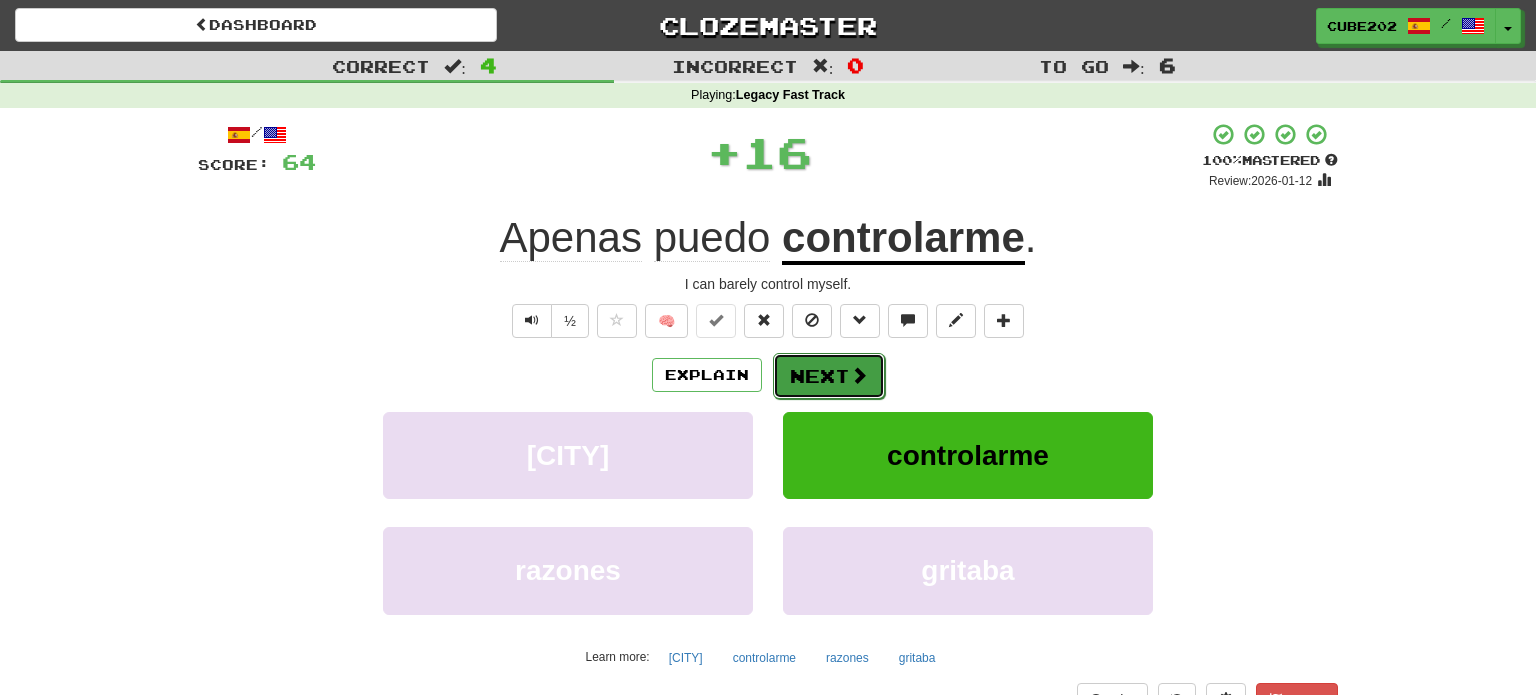 click on "Next" at bounding box center (829, 376) 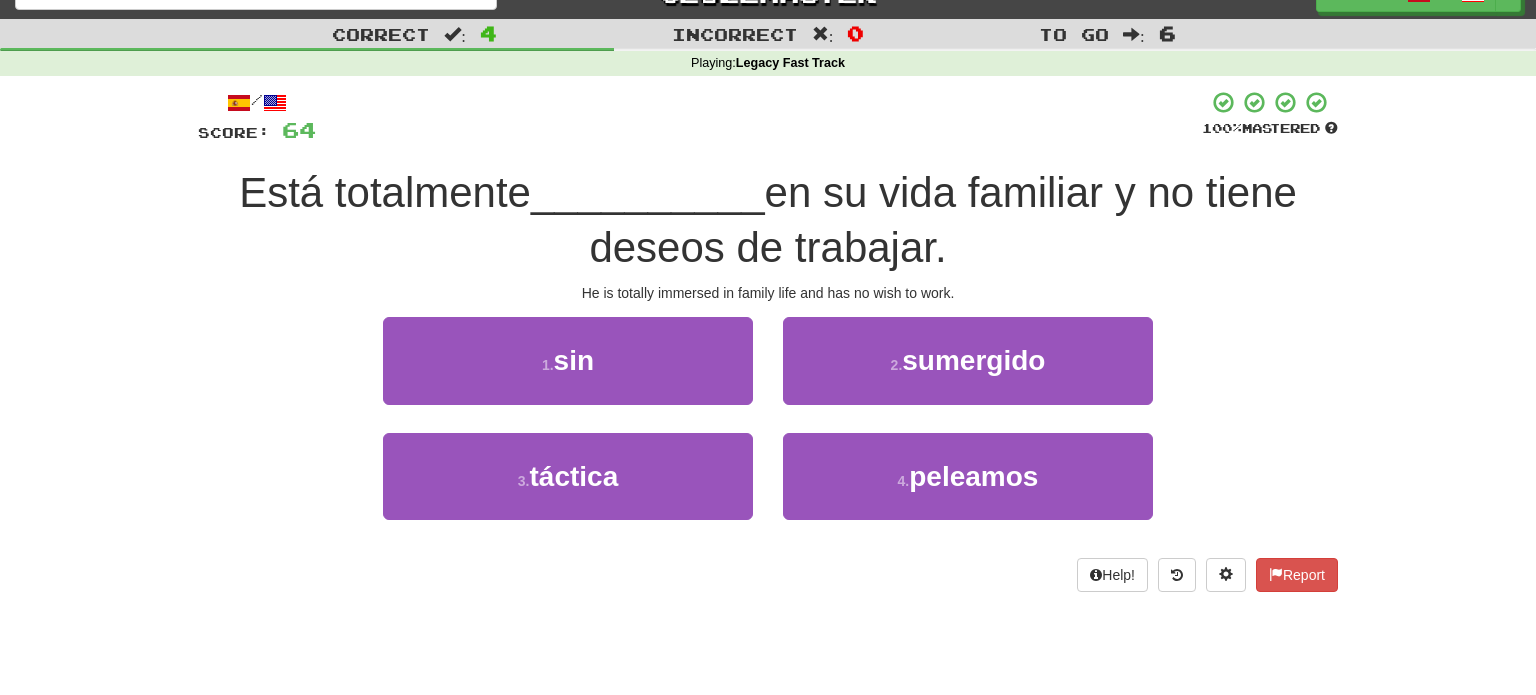 scroll, scrollTop: 0, scrollLeft: 0, axis: both 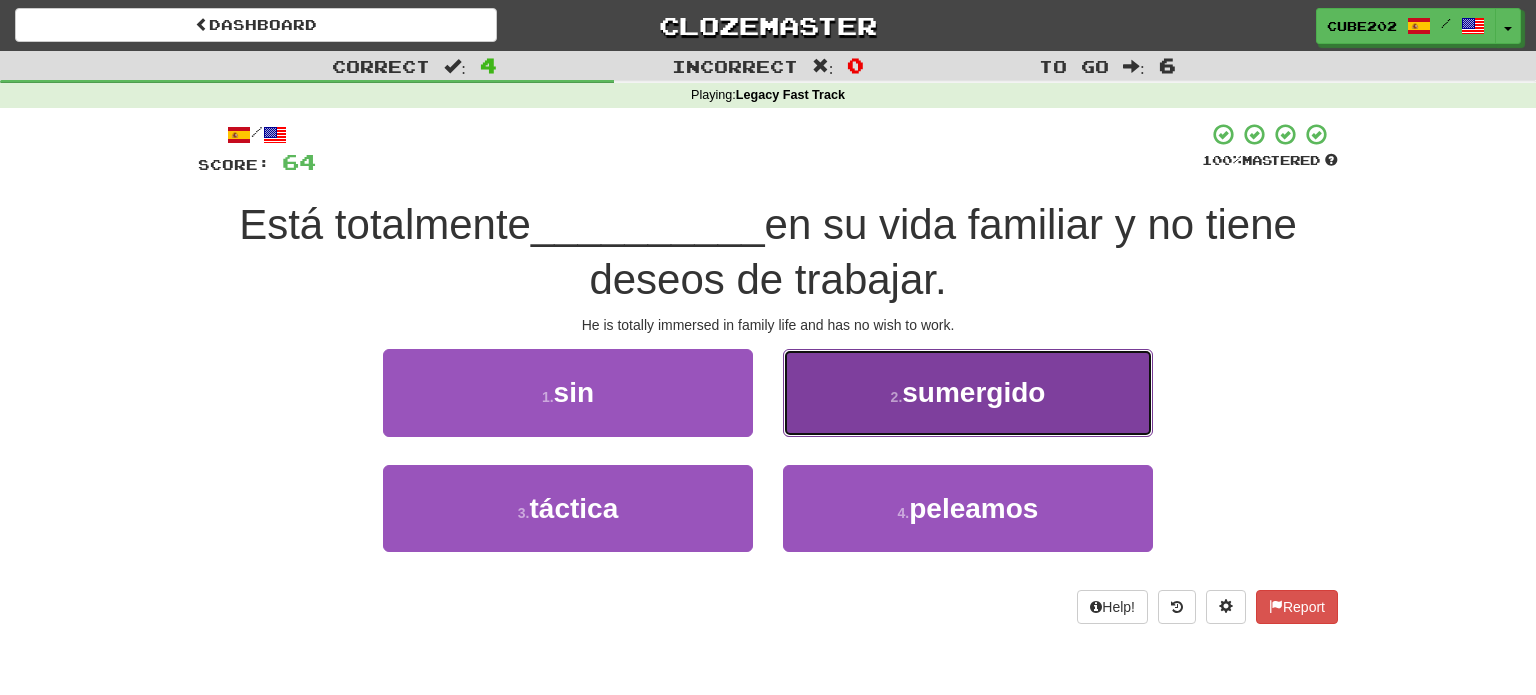 click on "2 ." at bounding box center [897, 397] 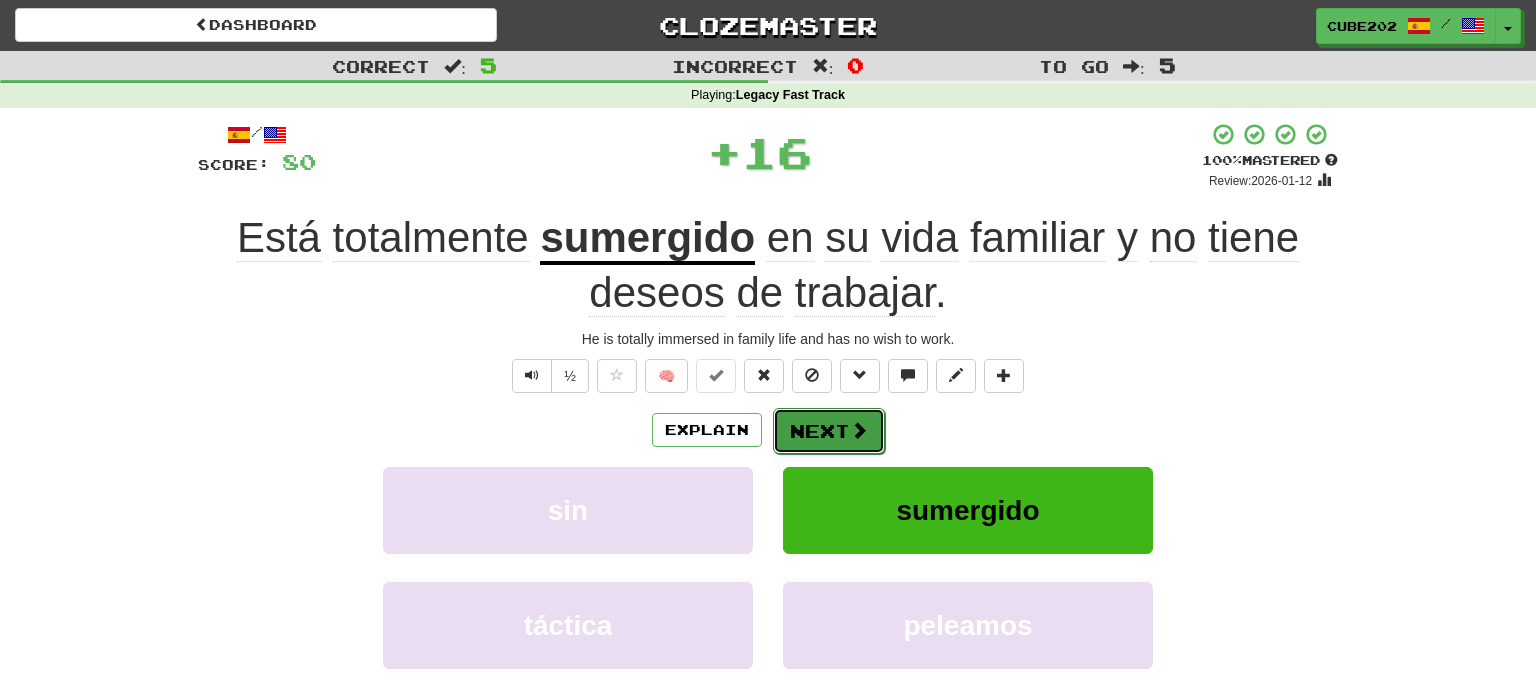 click on "Next" at bounding box center (829, 431) 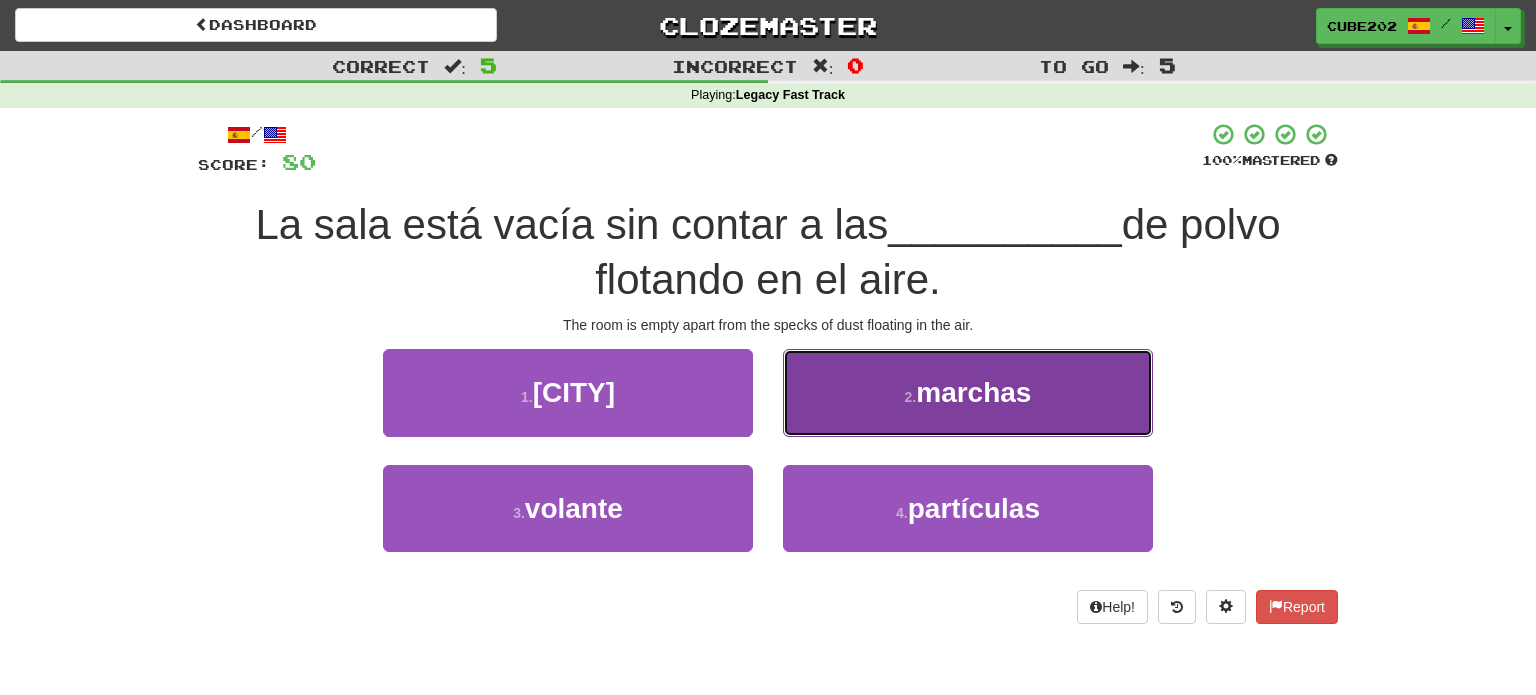 click on "2 .  marchas" at bounding box center (968, 392) 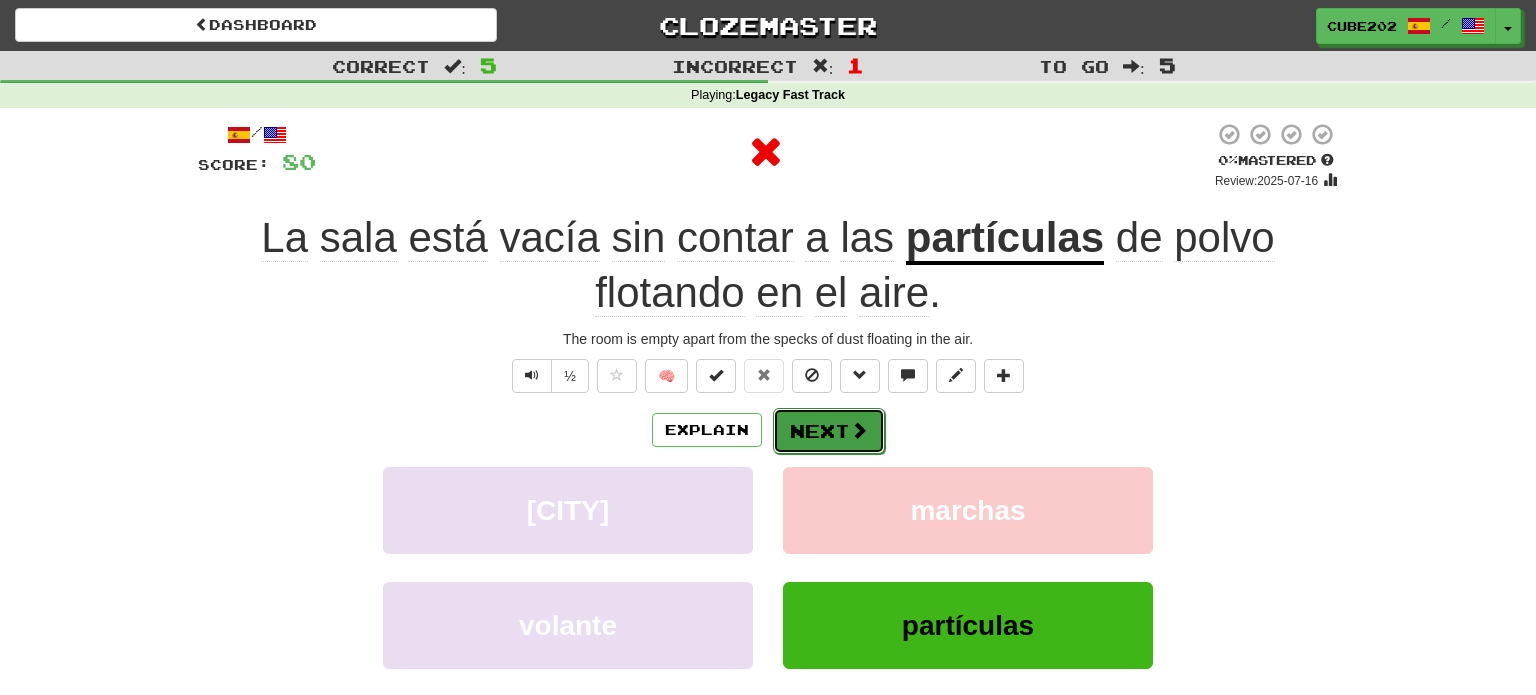 click on "Next" at bounding box center (829, 431) 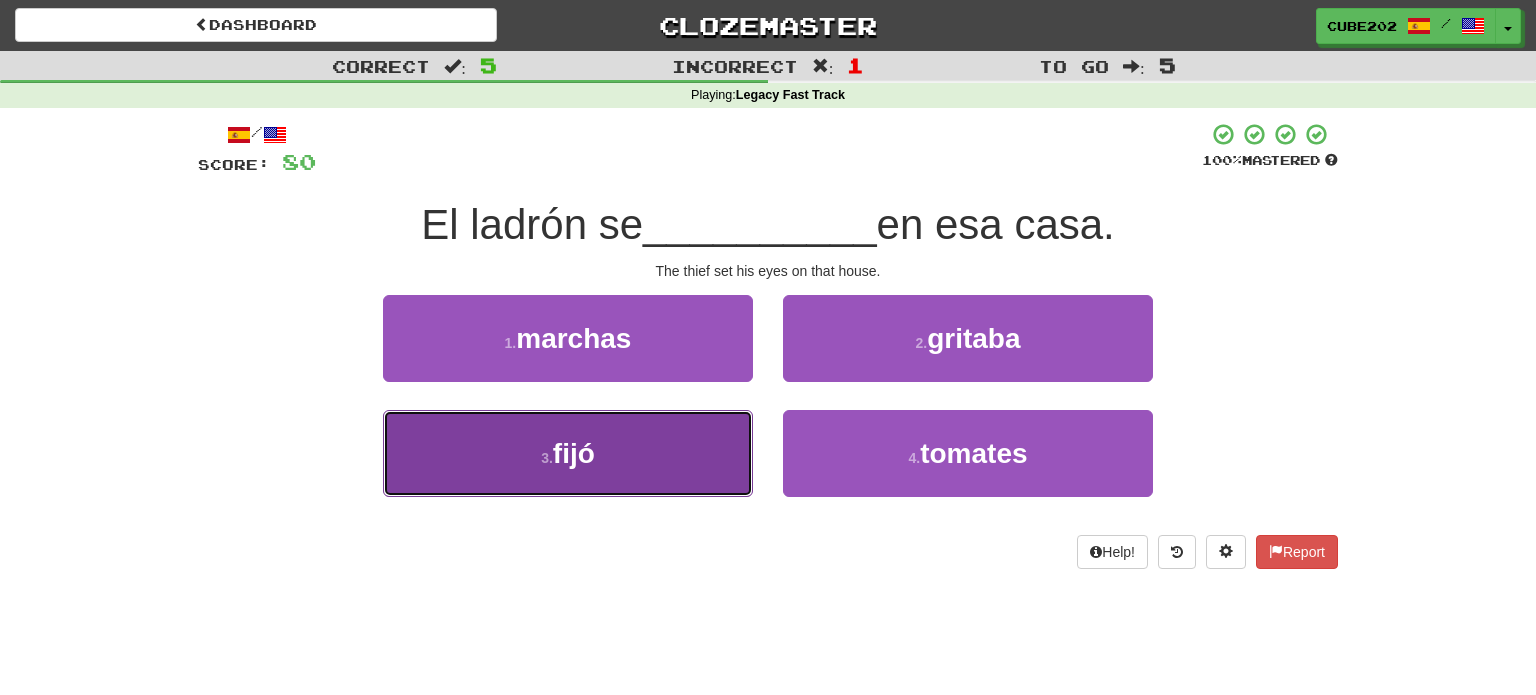 click on "3 .  fijó" at bounding box center [568, 453] 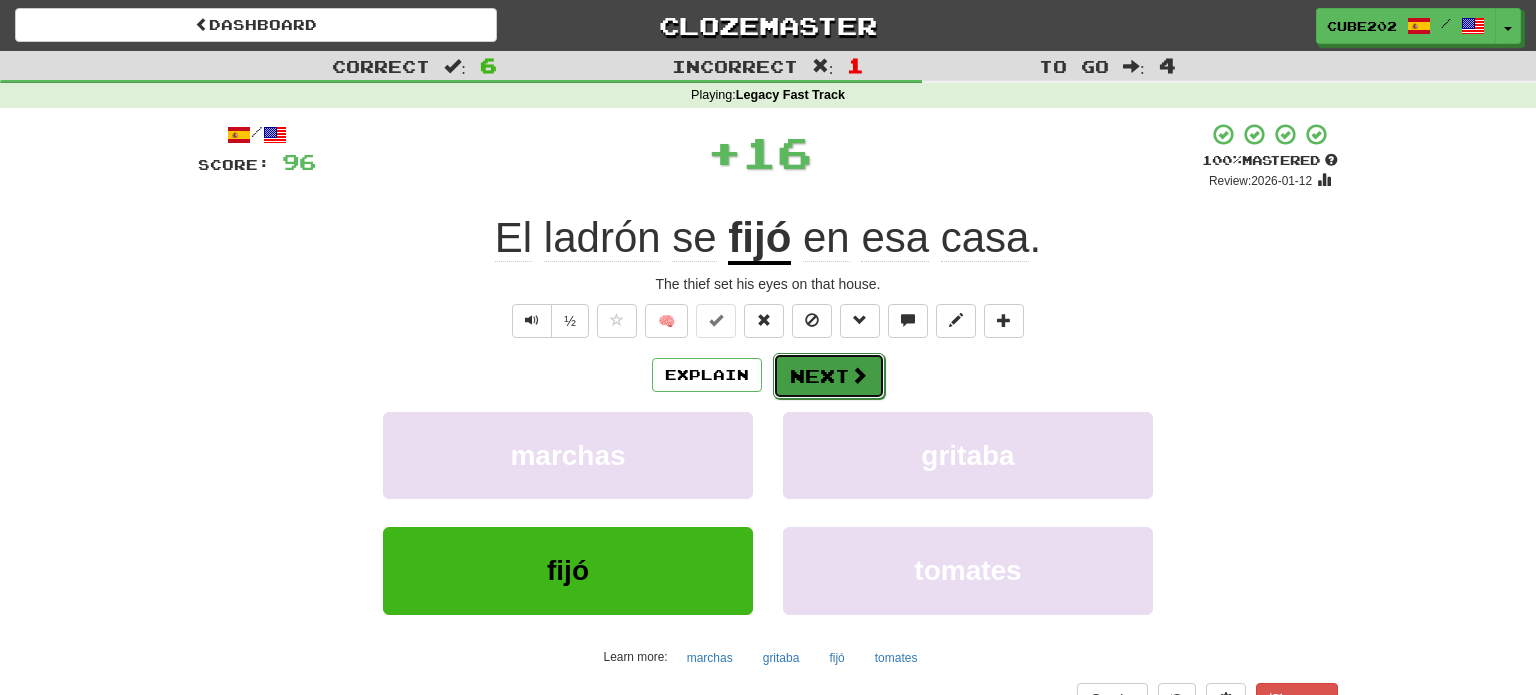 click on "Next" at bounding box center [829, 376] 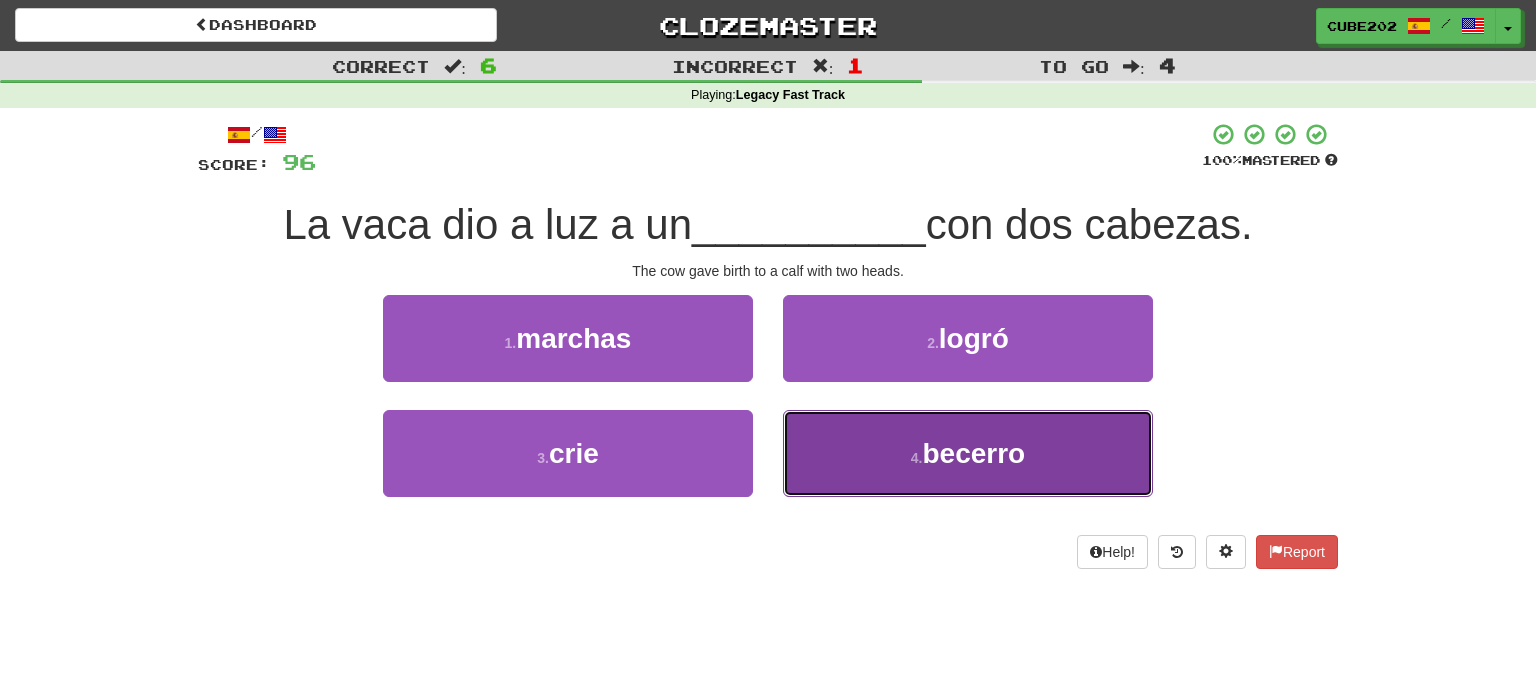 click on "4 .  becerro" at bounding box center (968, 453) 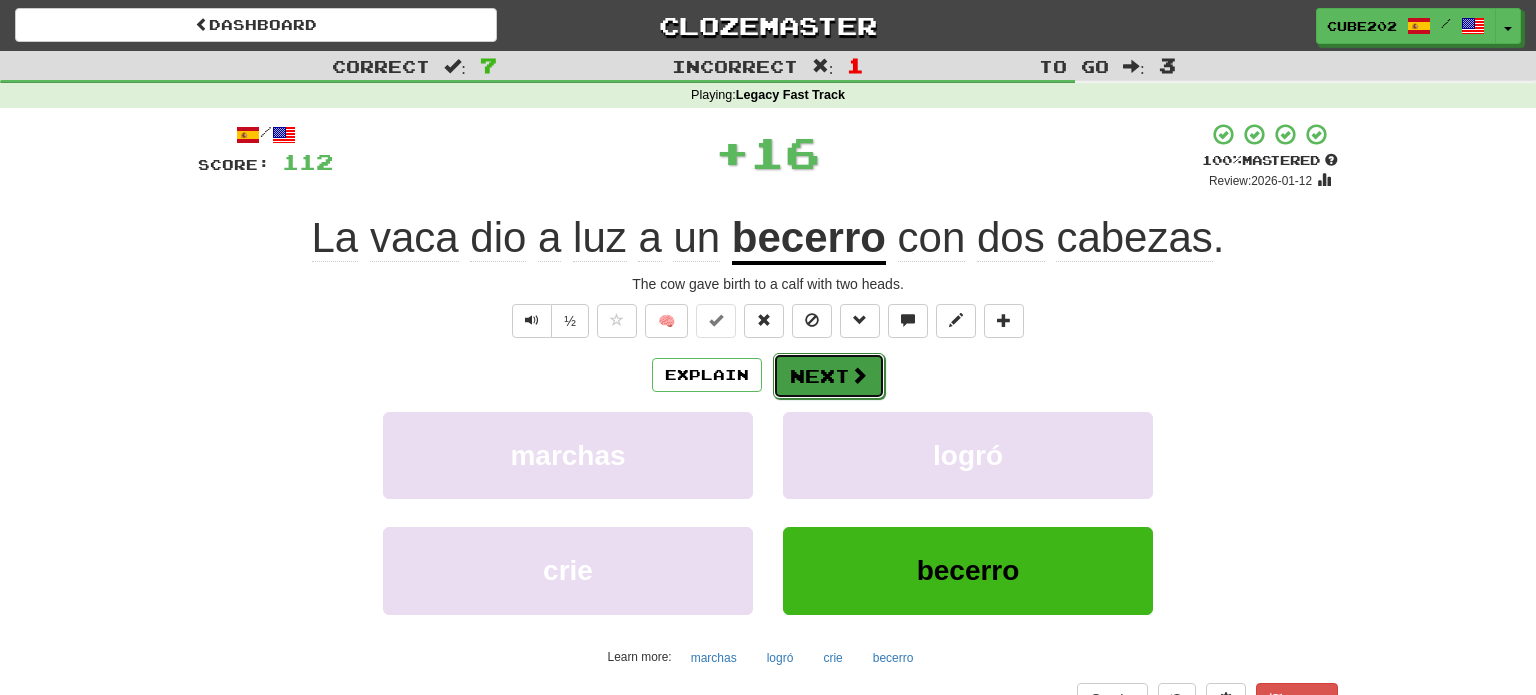 click on "Next" at bounding box center (829, 376) 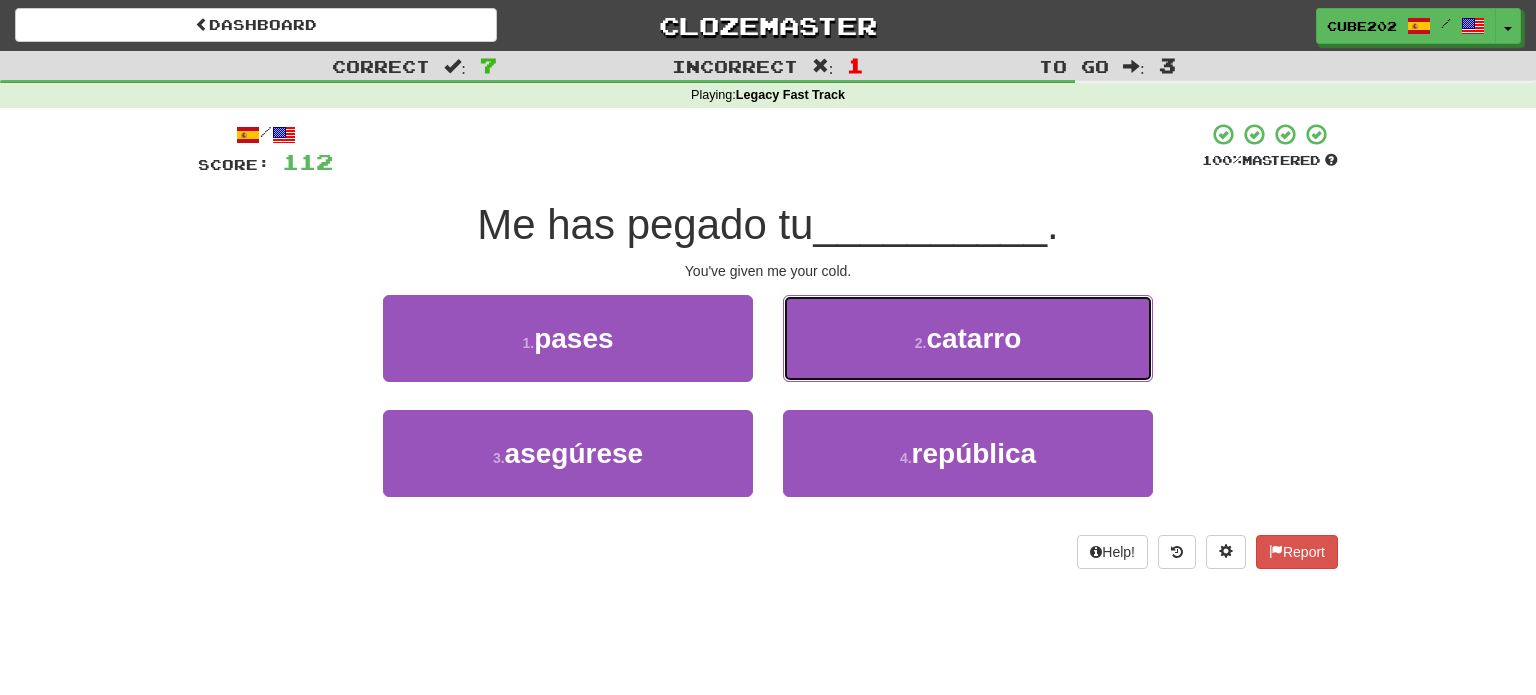 click on "2 .  catarro" at bounding box center [968, 338] 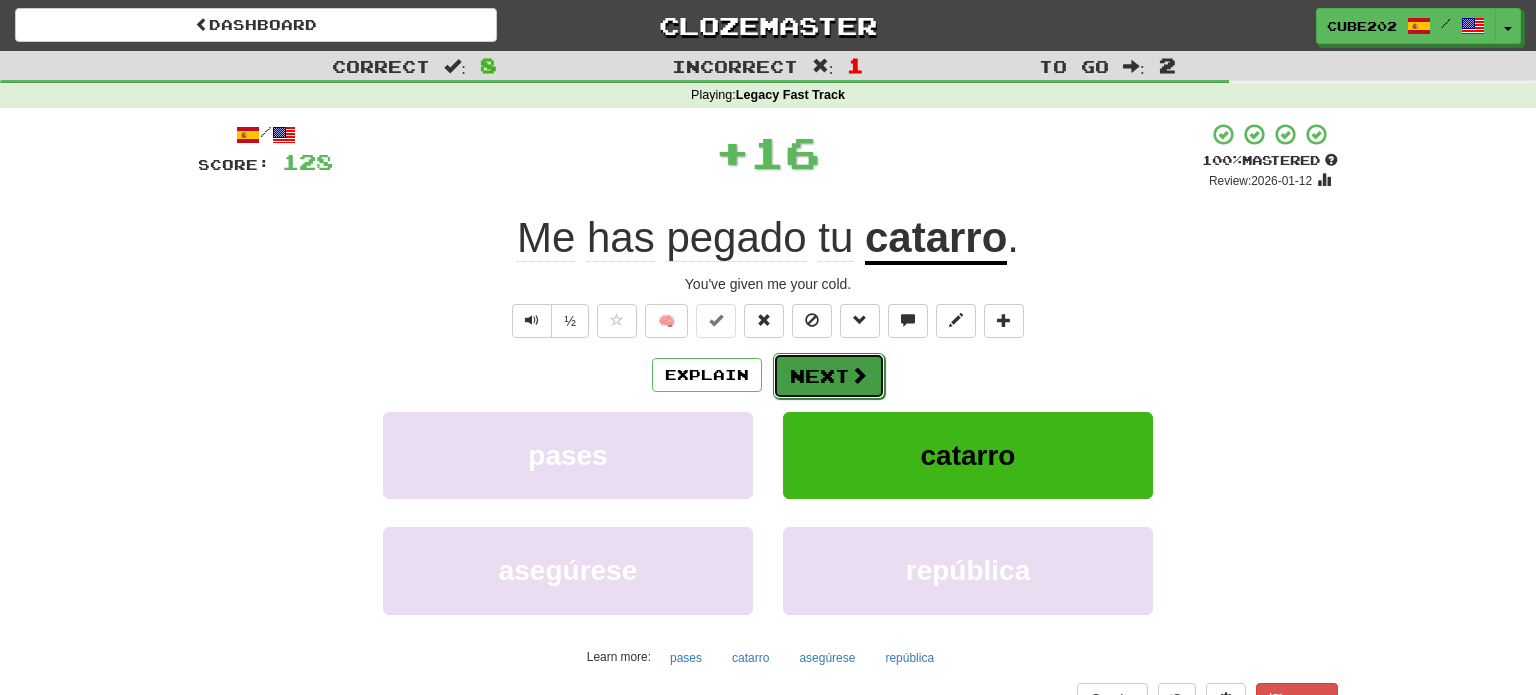 click on "Next" at bounding box center (829, 376) 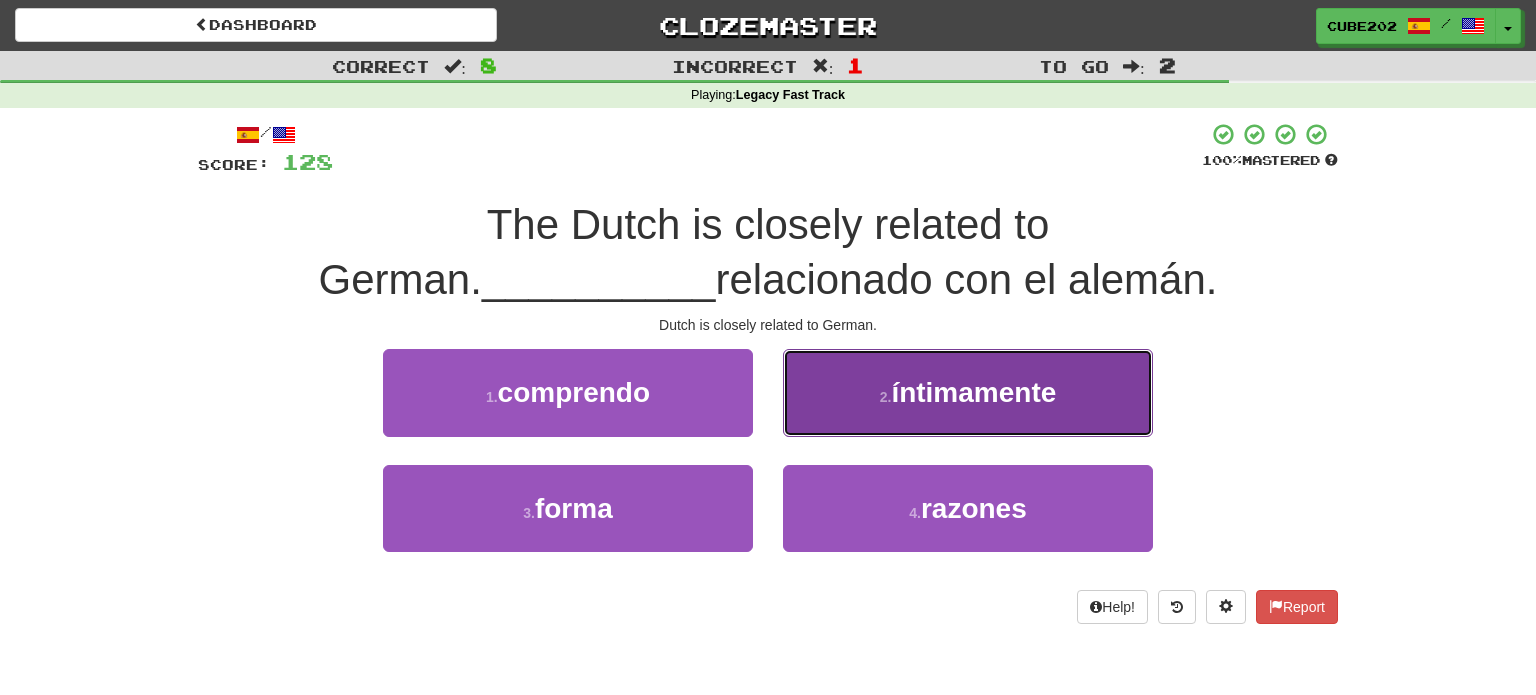click on "2 ." at bounding box center [886, 397] 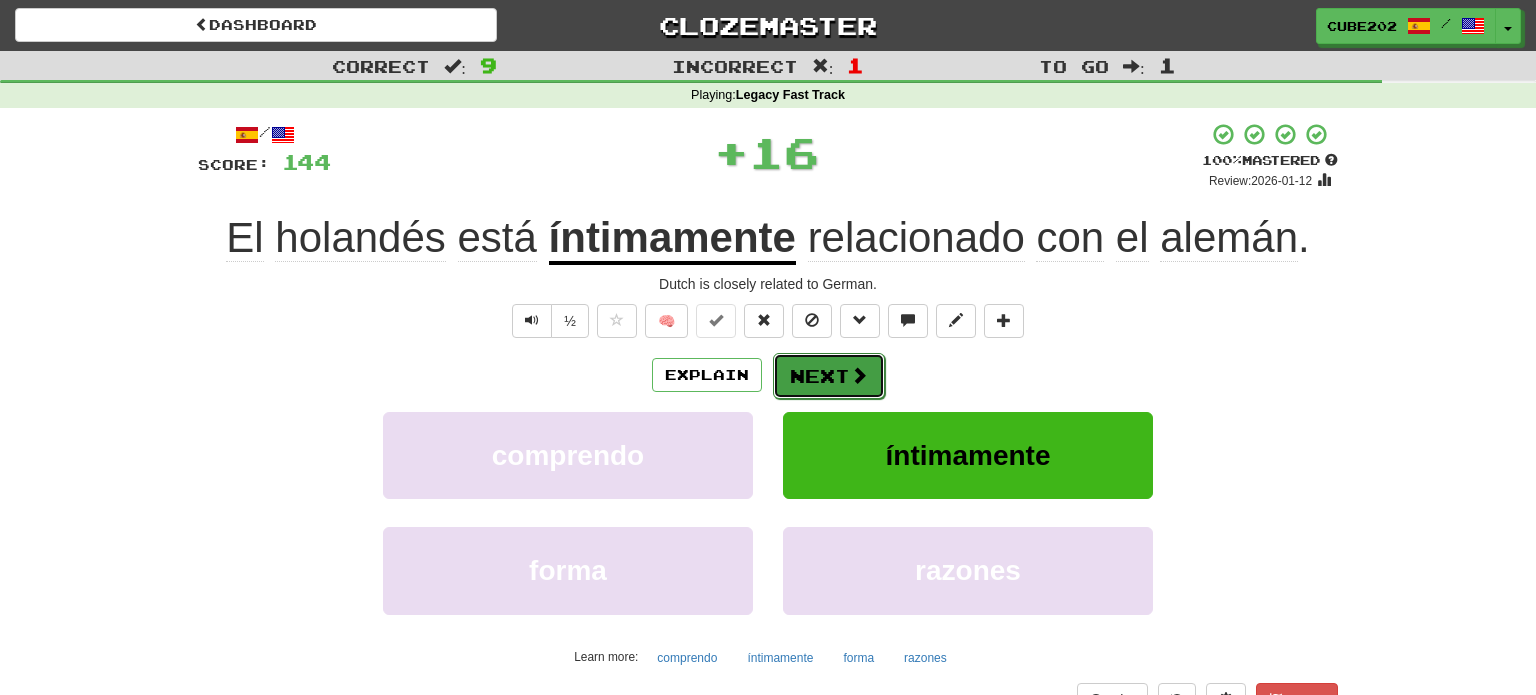 click on "Next" at bounding box center (829, 376) 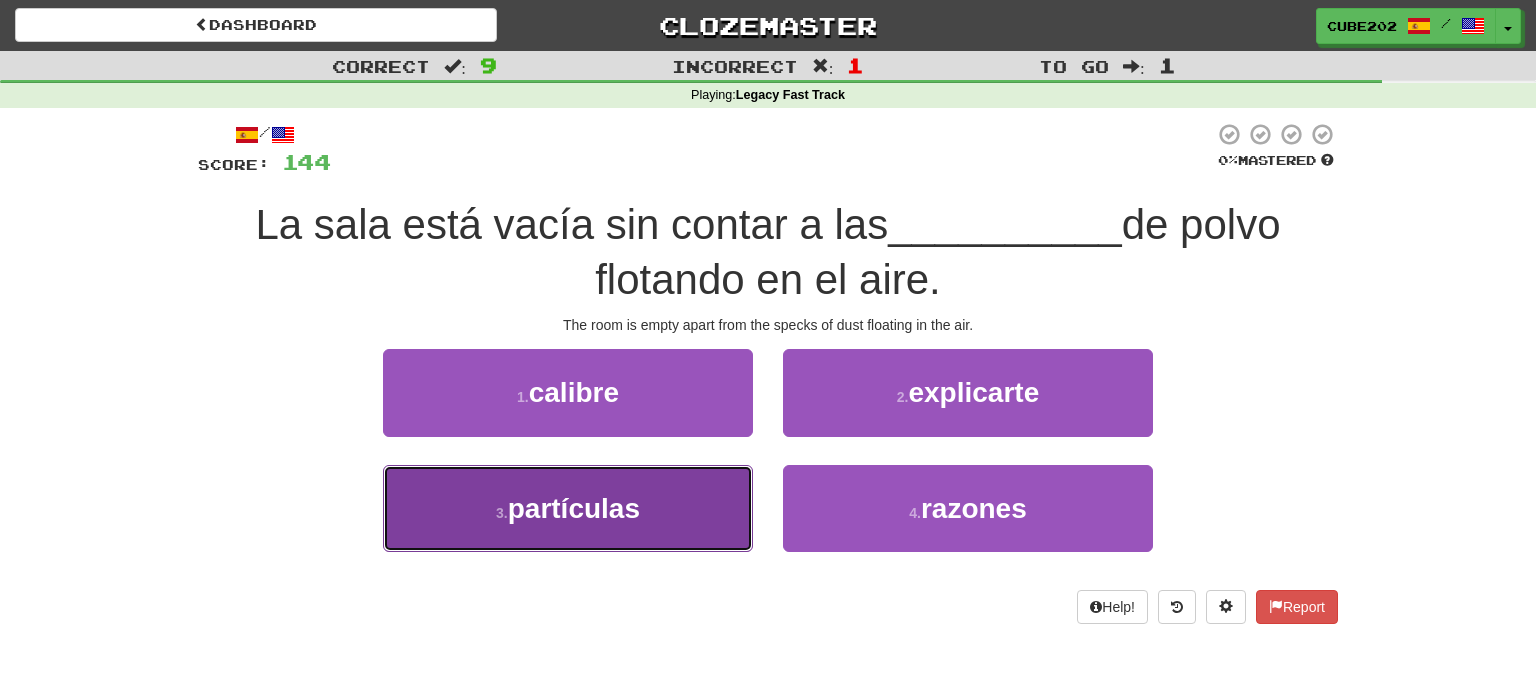 click on "3 .  partículas" at bounding box center [568, 508] 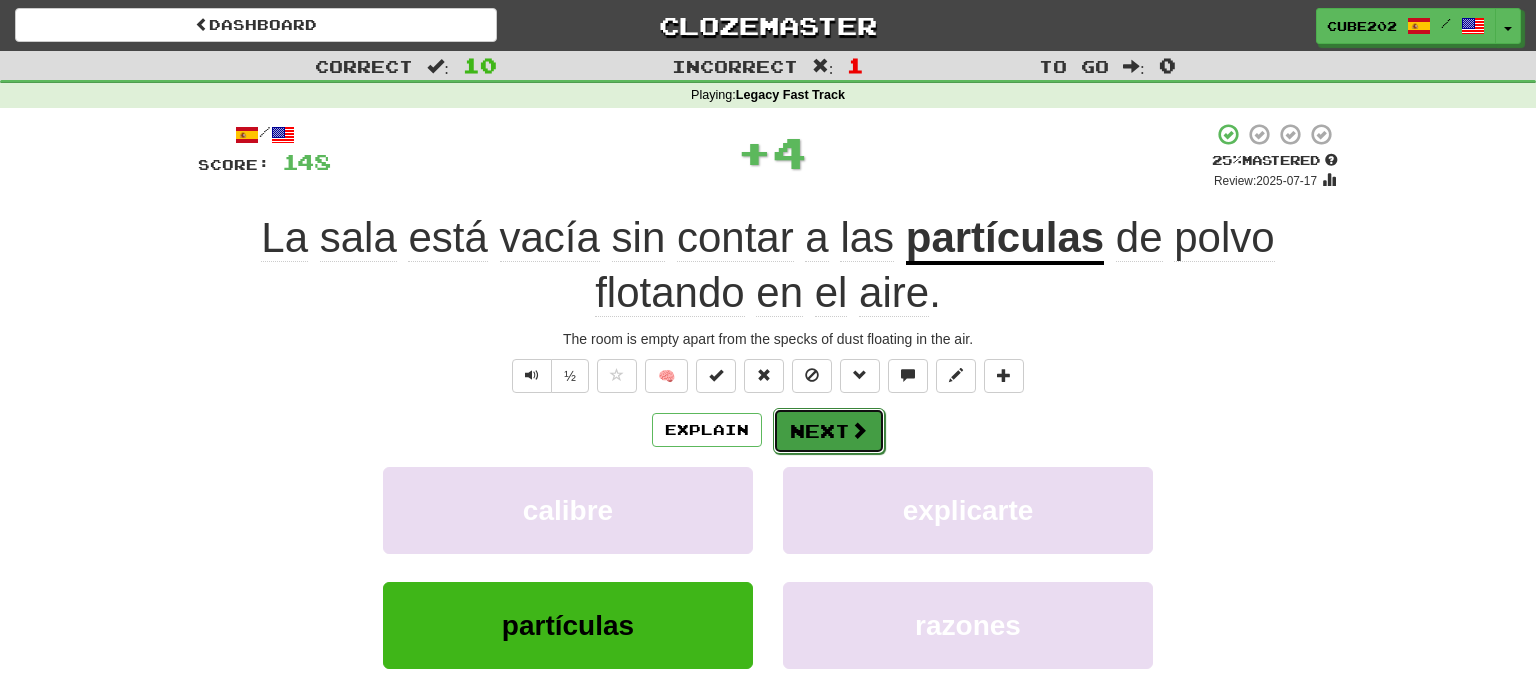 click on "Next" at bounding box center [829, 431] 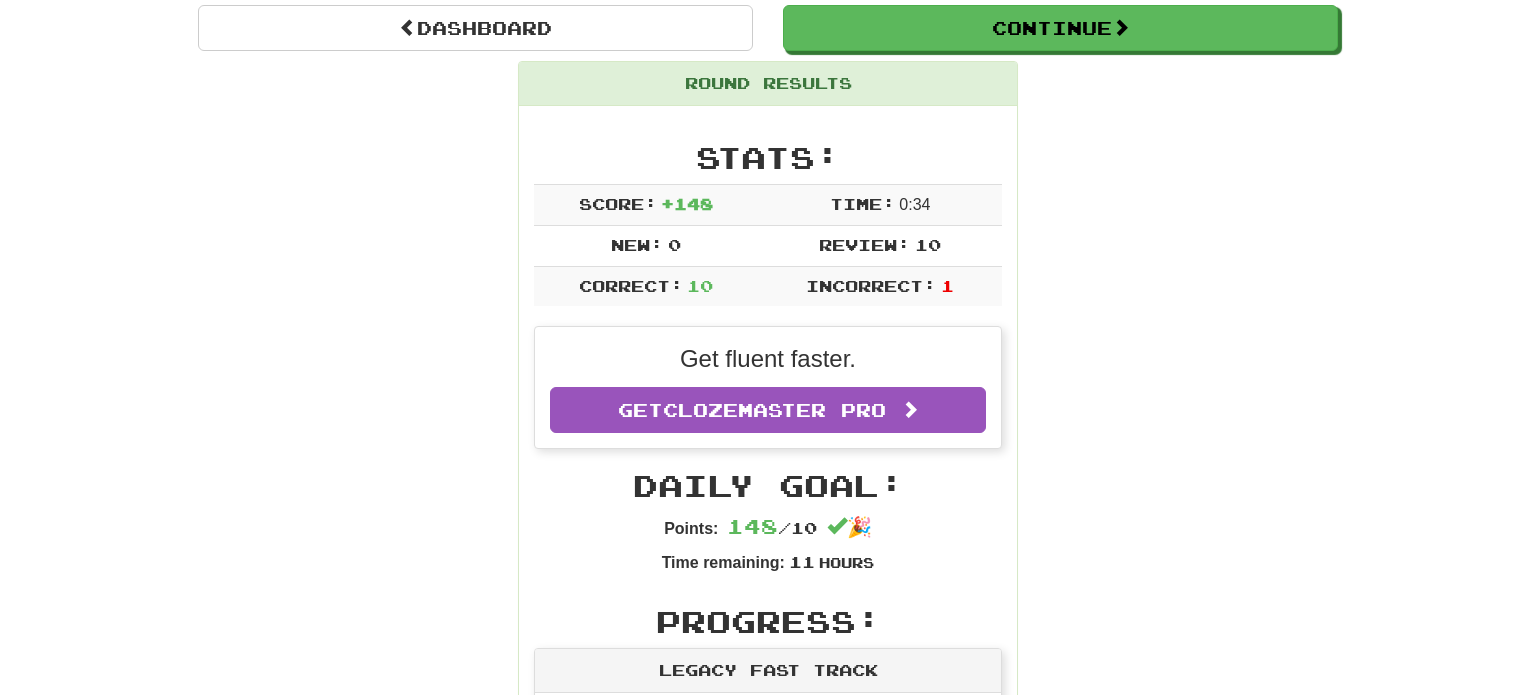 scroll, scrollTop: 0, scrollLeft: 0, axis: both 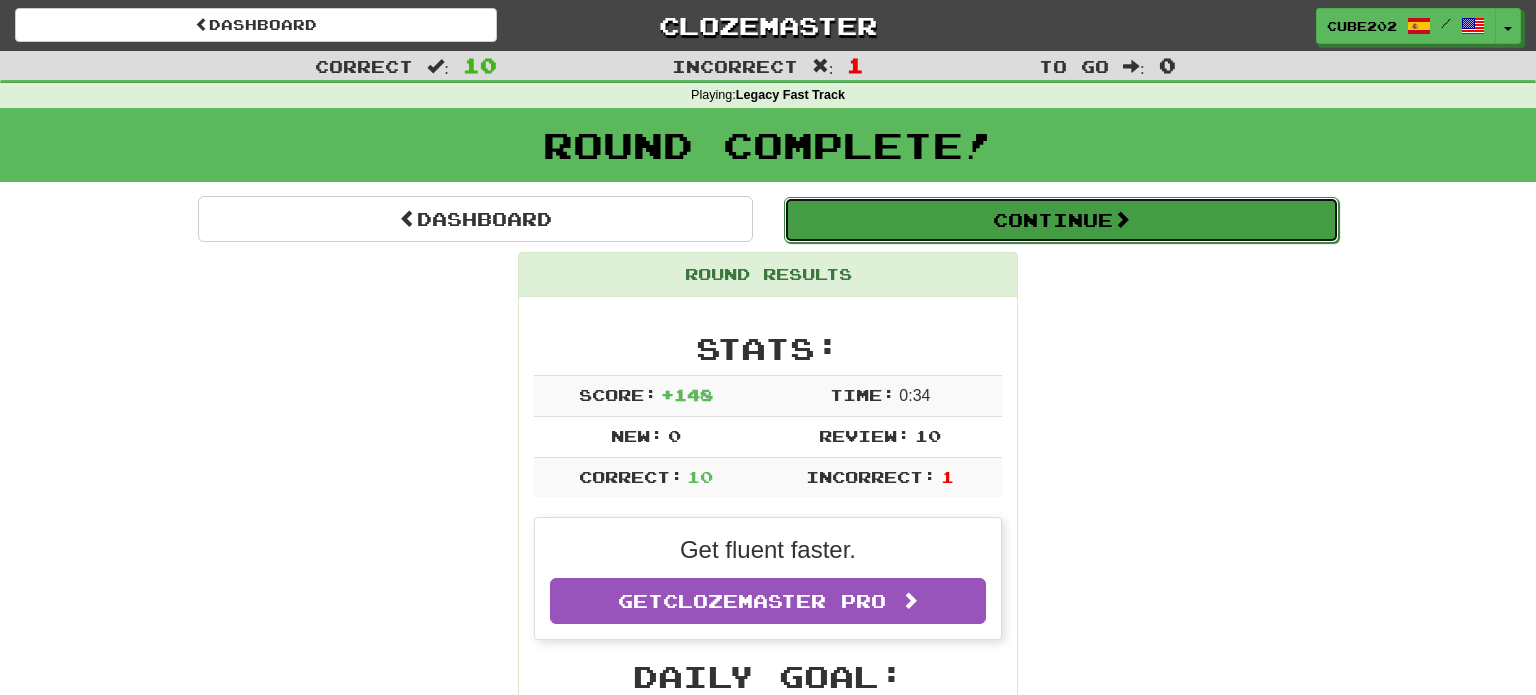 click on "Continue" at bounding box center [1061, 220] 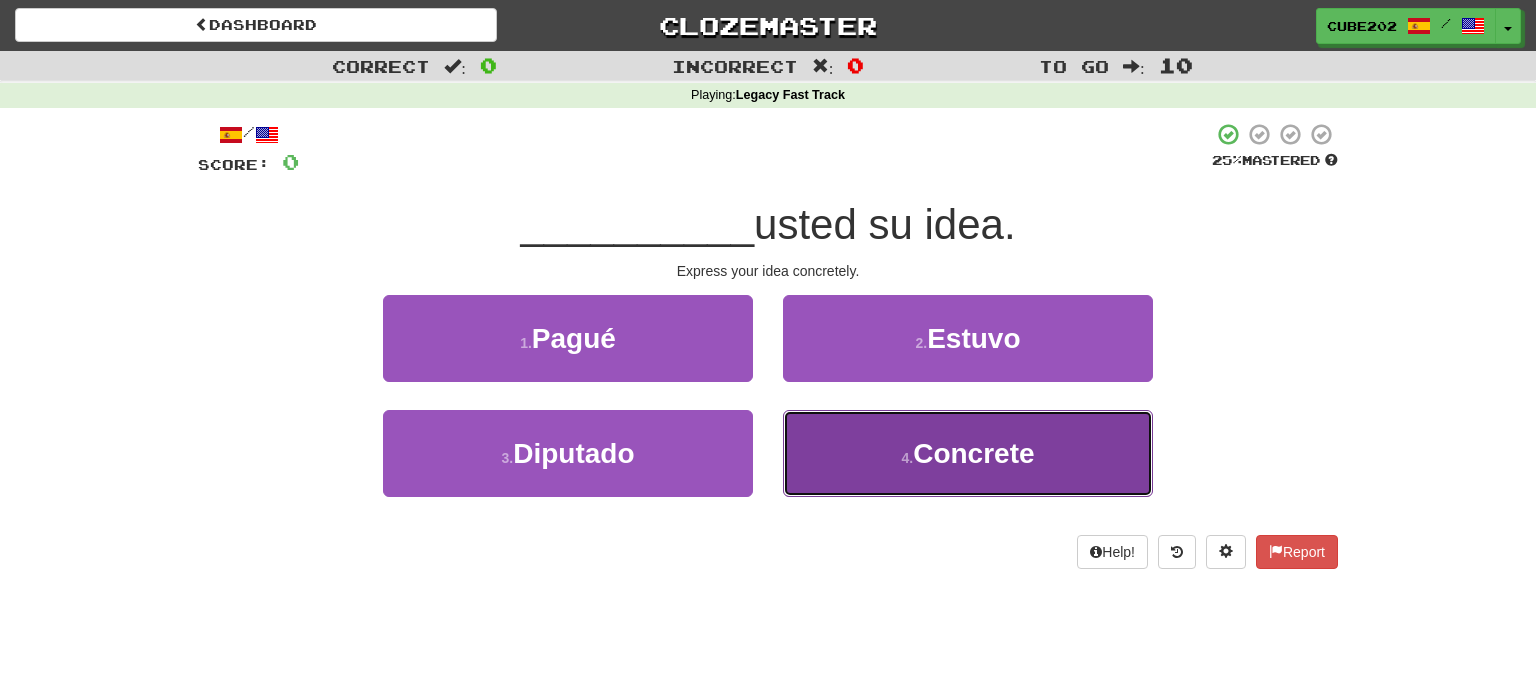 click on "4 ." at bounding box center (907, 458) 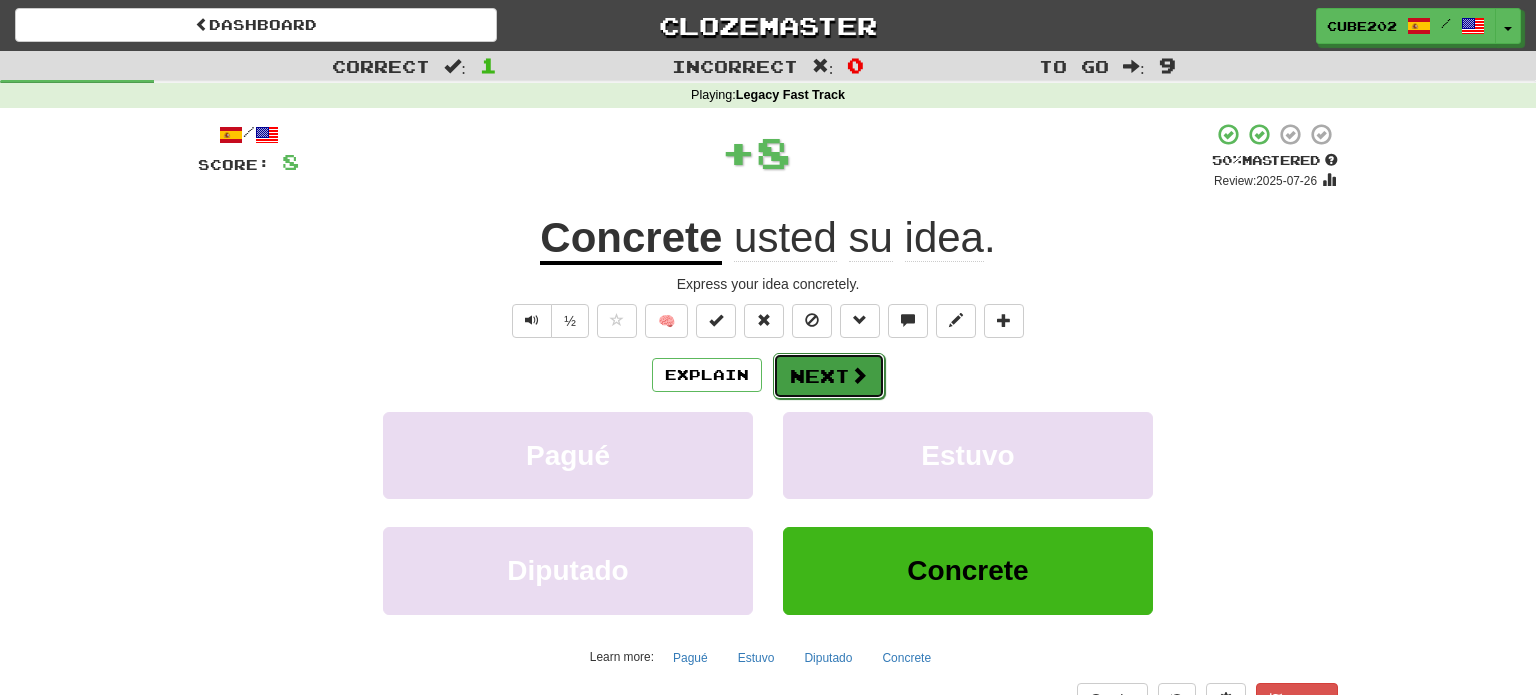 click on "Next" at bounding box center (829, 376) 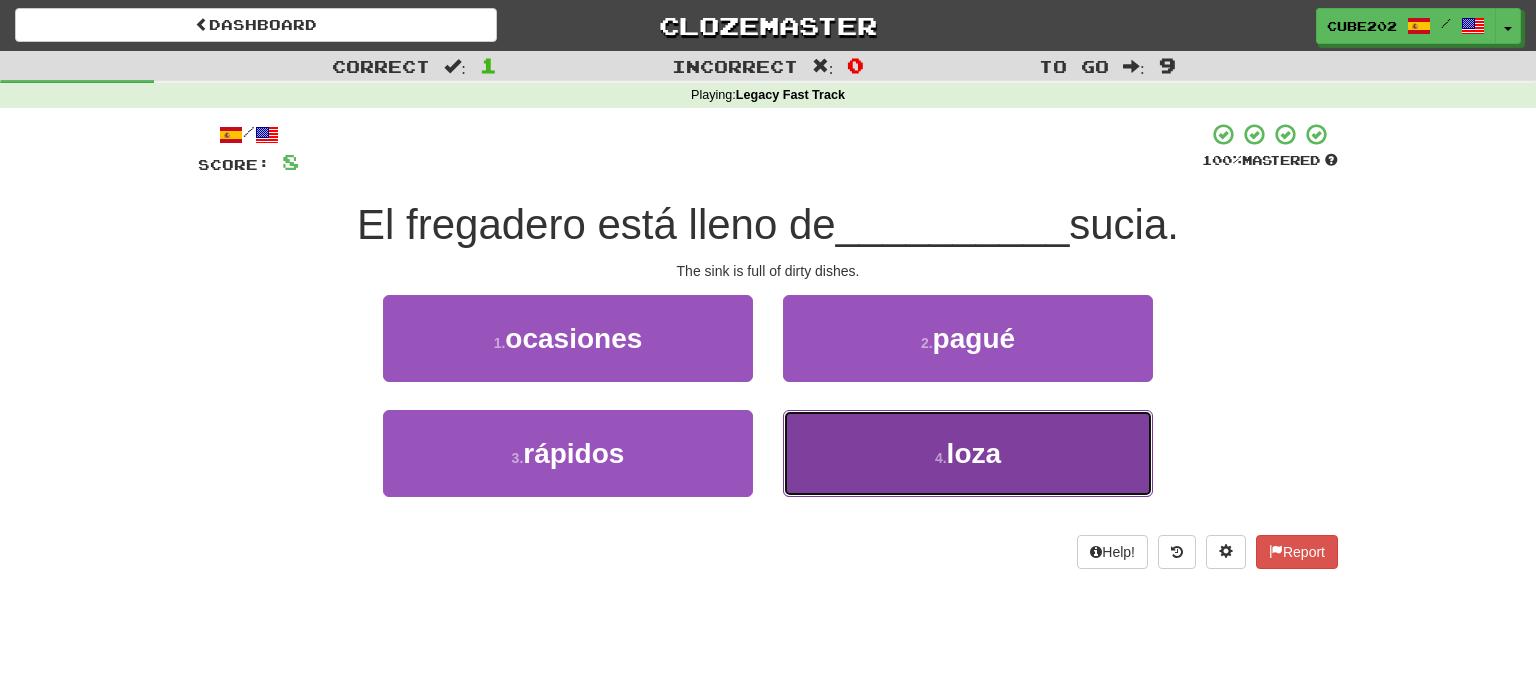 click on "4 .  loza" at bounding box center (968, 453) 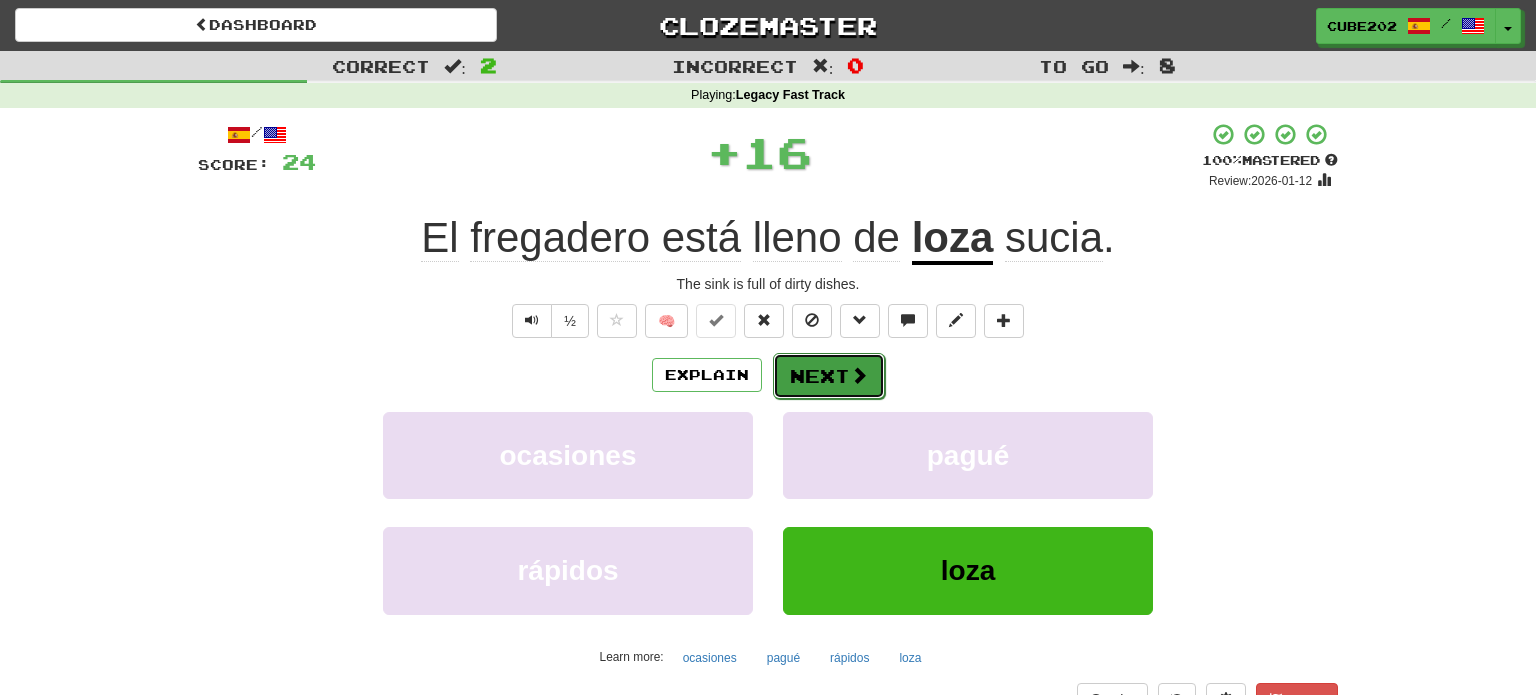 click on "Next" at bounding box center (829, 376) 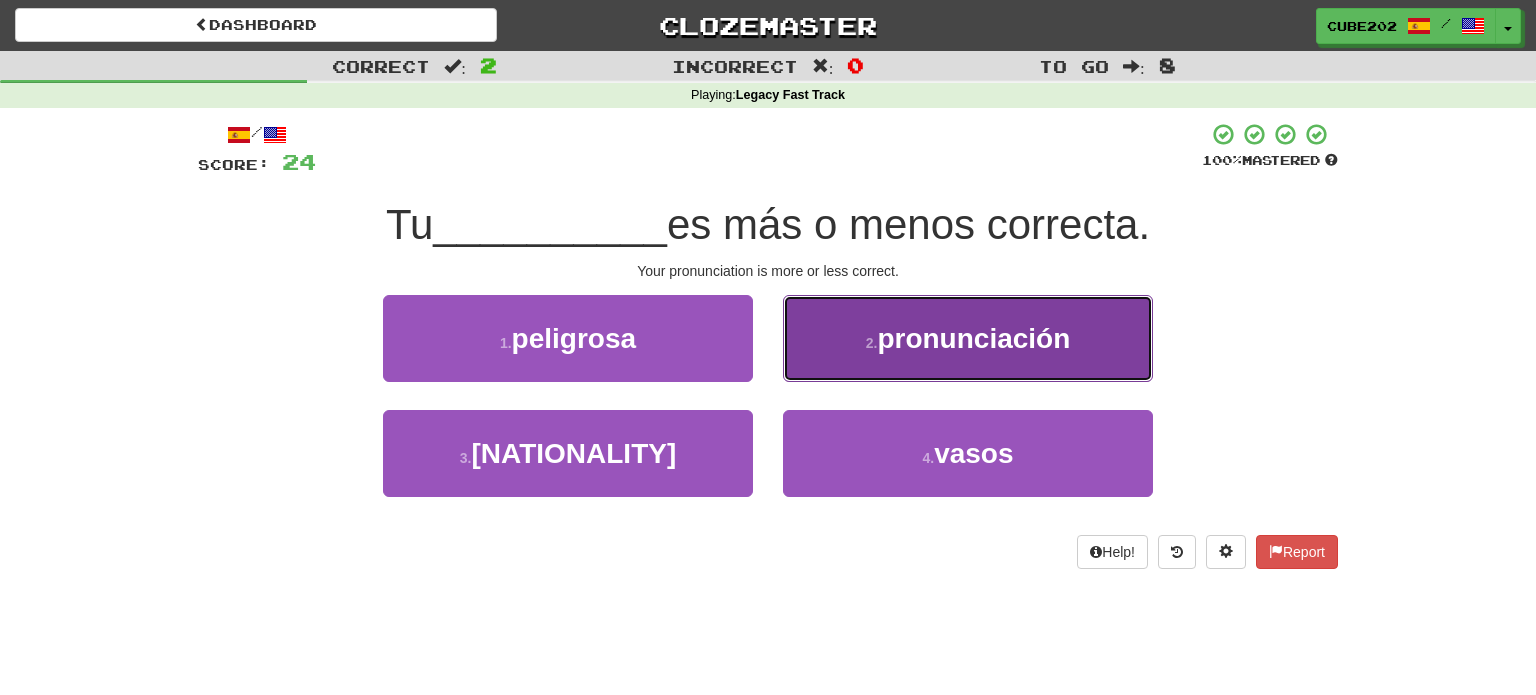 click on "pronunciación" at bounding box center (973, 338) 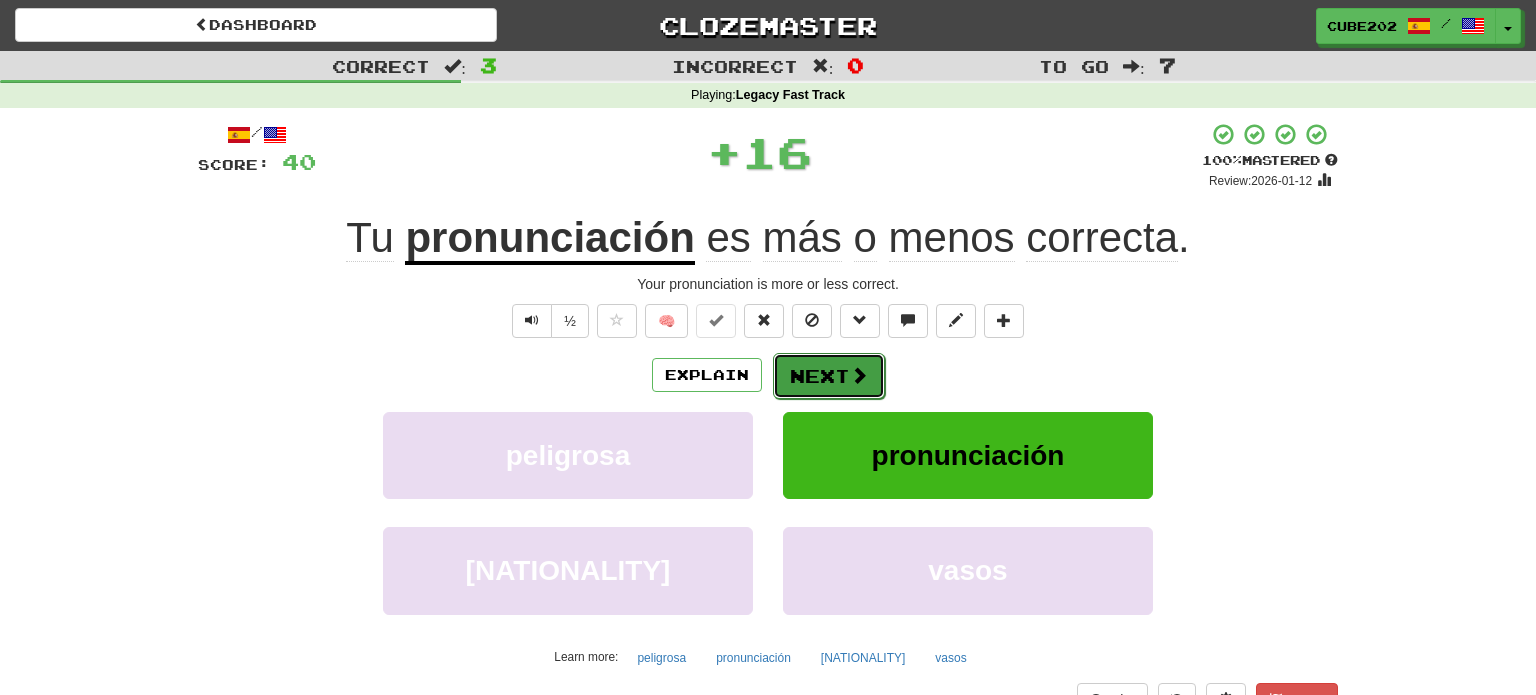 click on "Next" at bounding box center (829, 376) 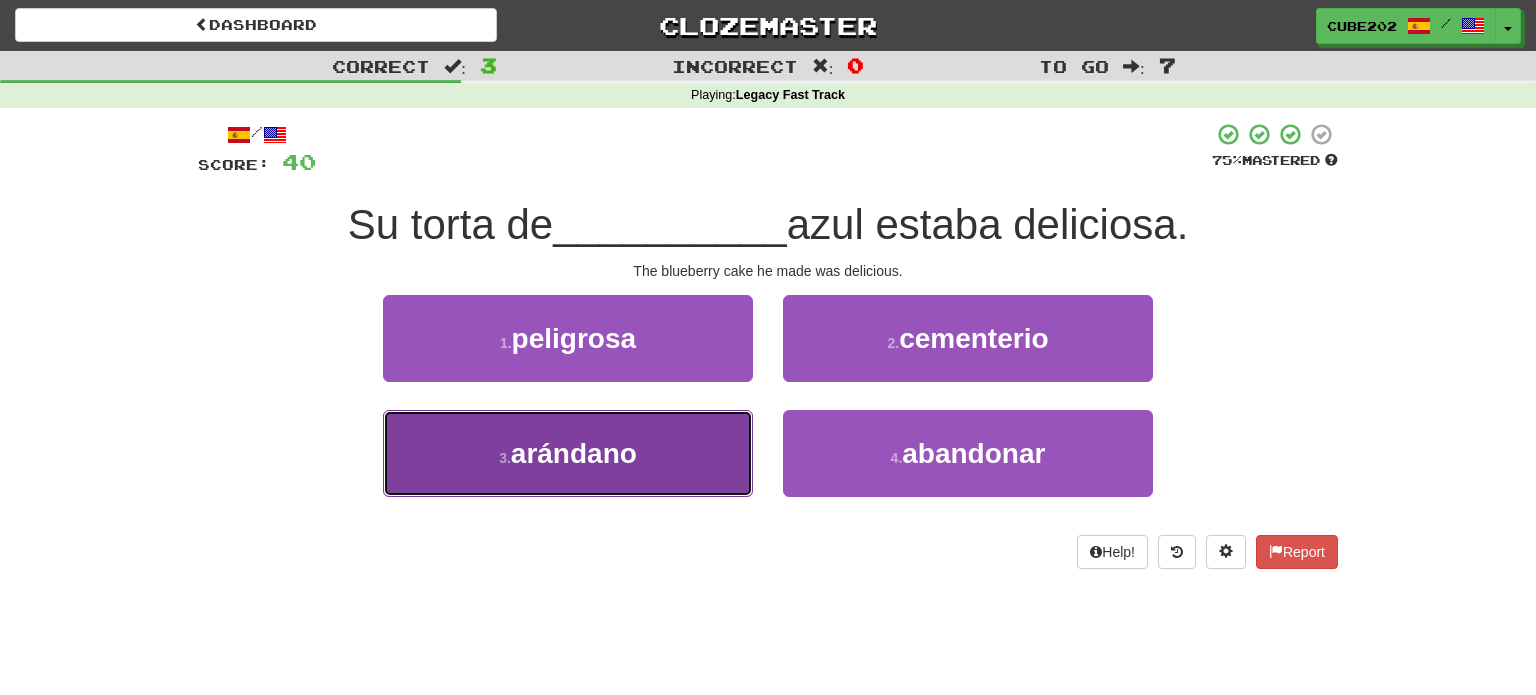 click on "3 .  arándano" at bounding box center [568, 453] 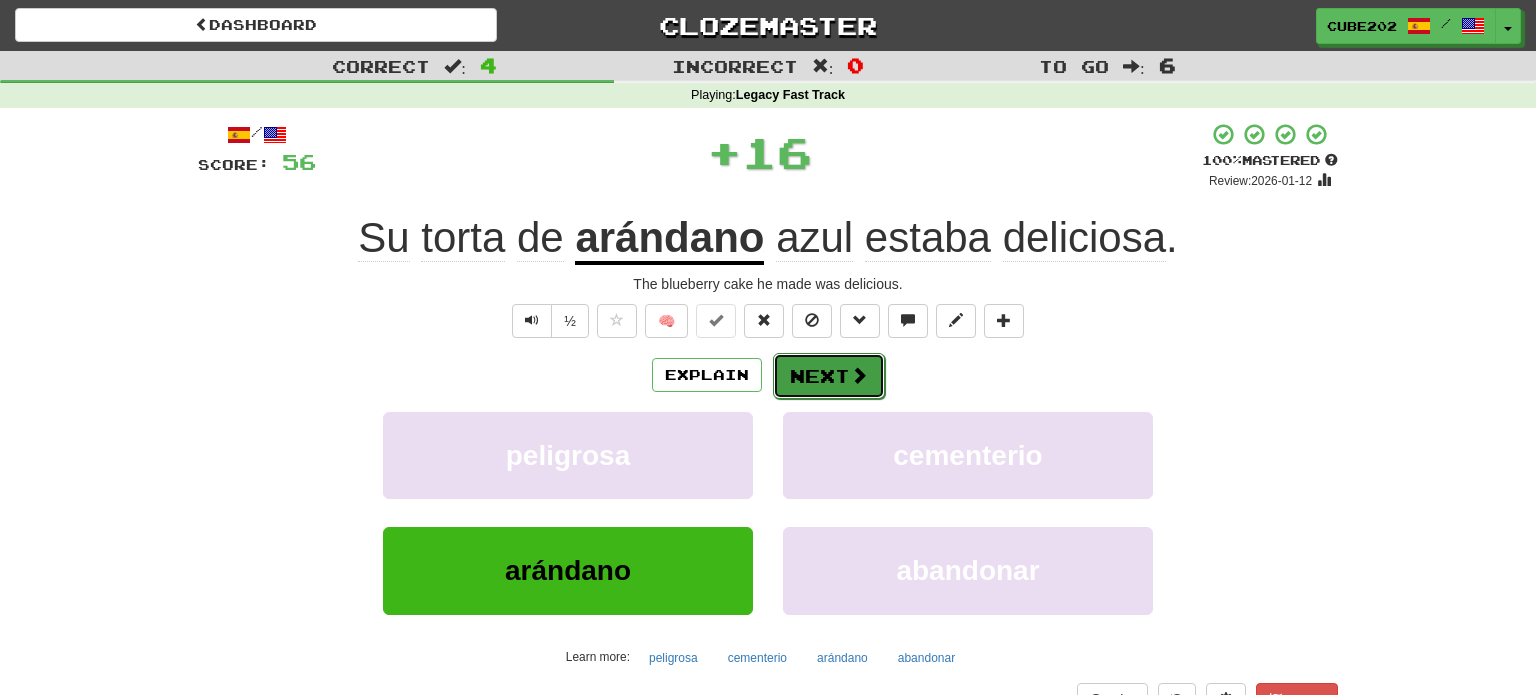 click on "Next" at bounding box center [829, 376] 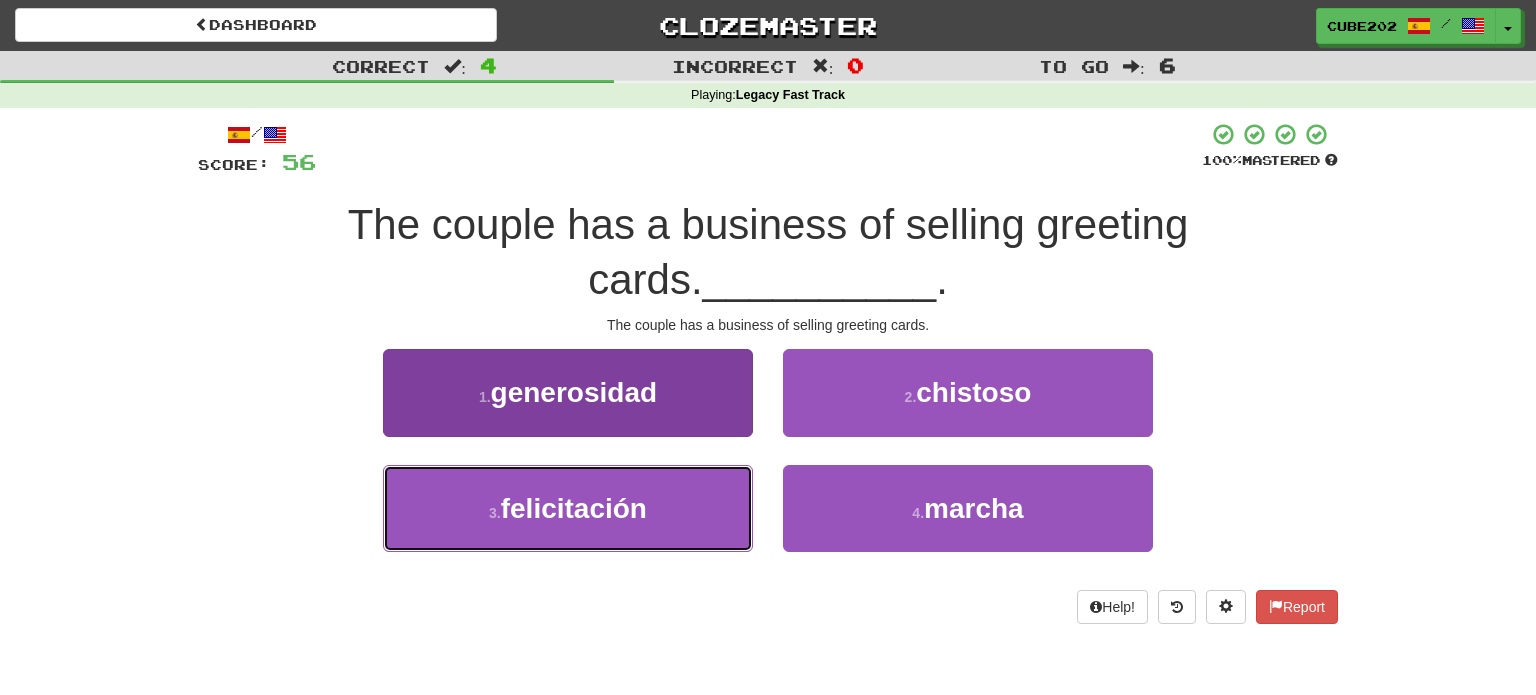 drag, startPoint x: 704, startPoint y: 507, endPoint x: 717, endPoint y: 487, distance: 23.853722 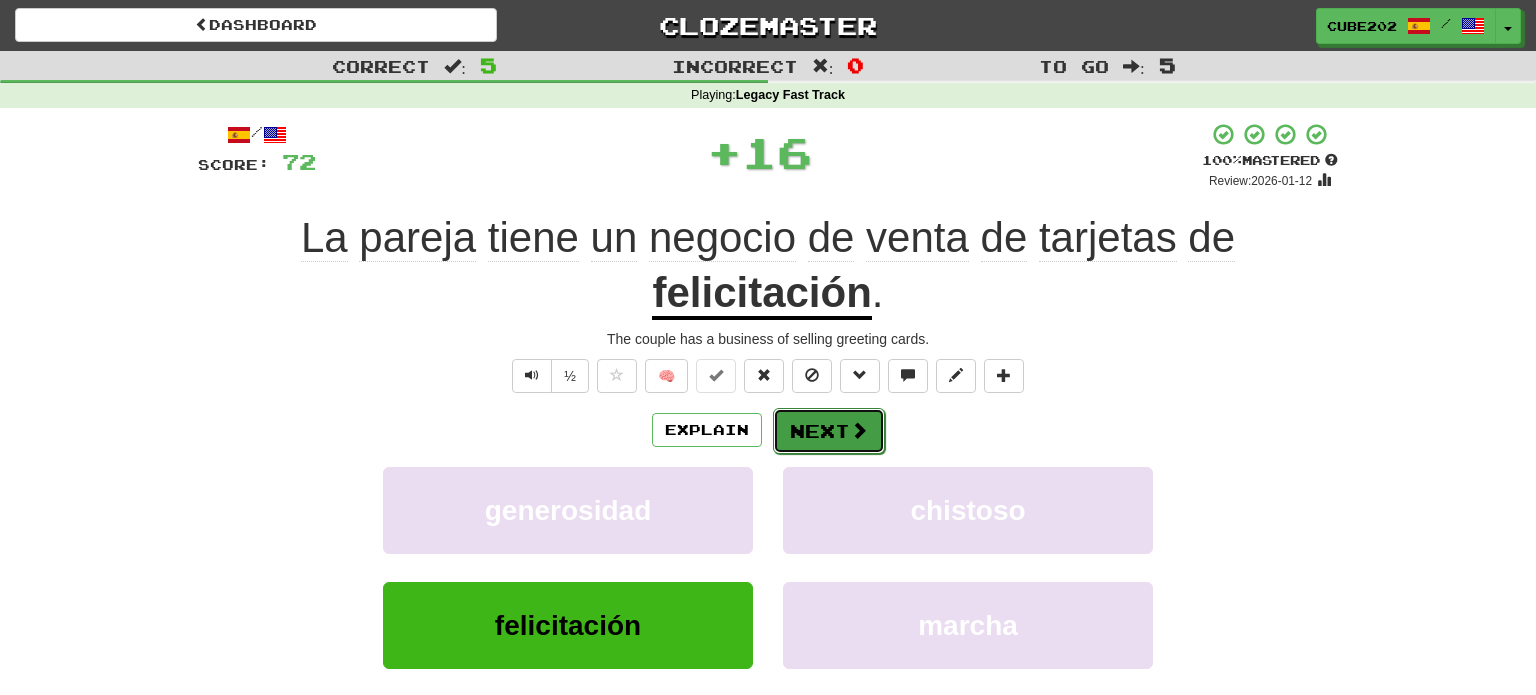 click on "Next" at bounding box center (829, 431) 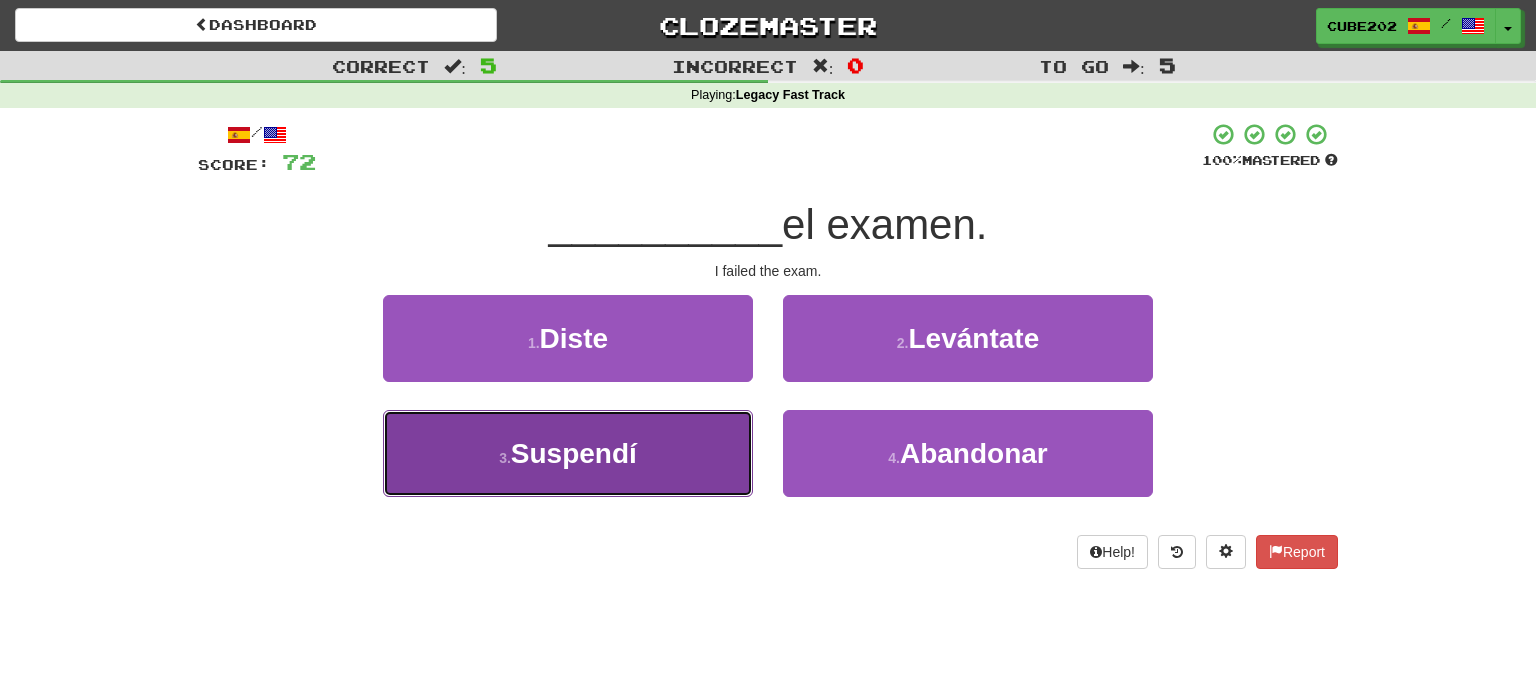click on "3 .  Suspendí" at bounding box center [568, 453] 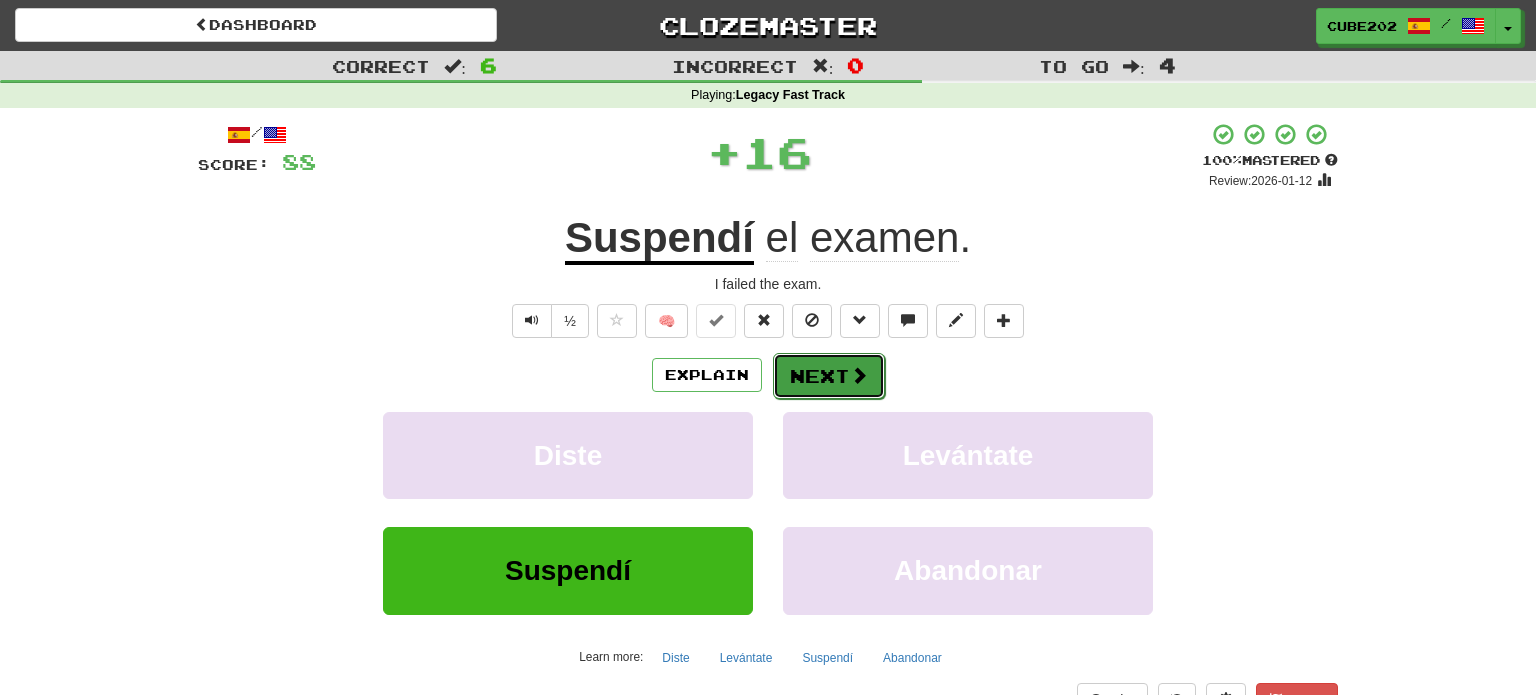 click on "Next" at bounding box center (829, 376) 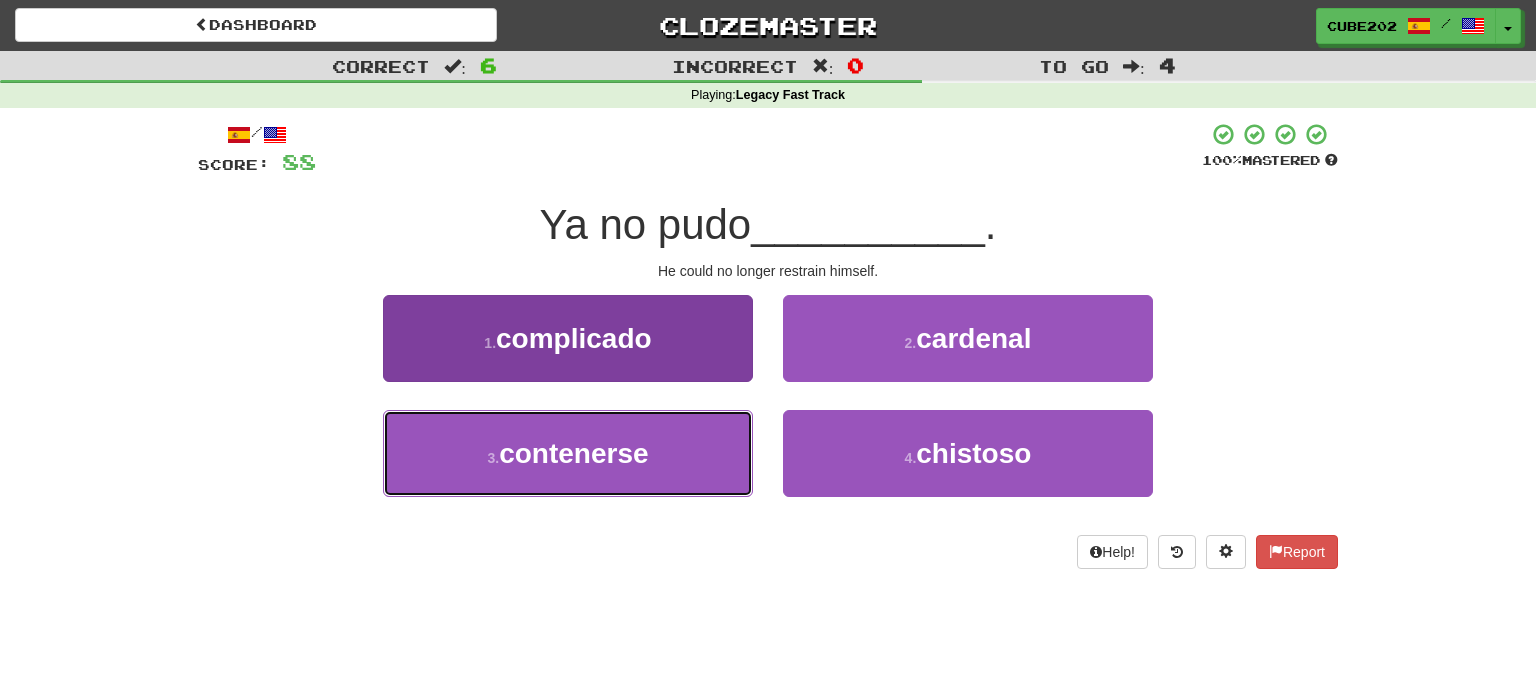 click on "3 .  contenerse" at bounding box center [568, 453] 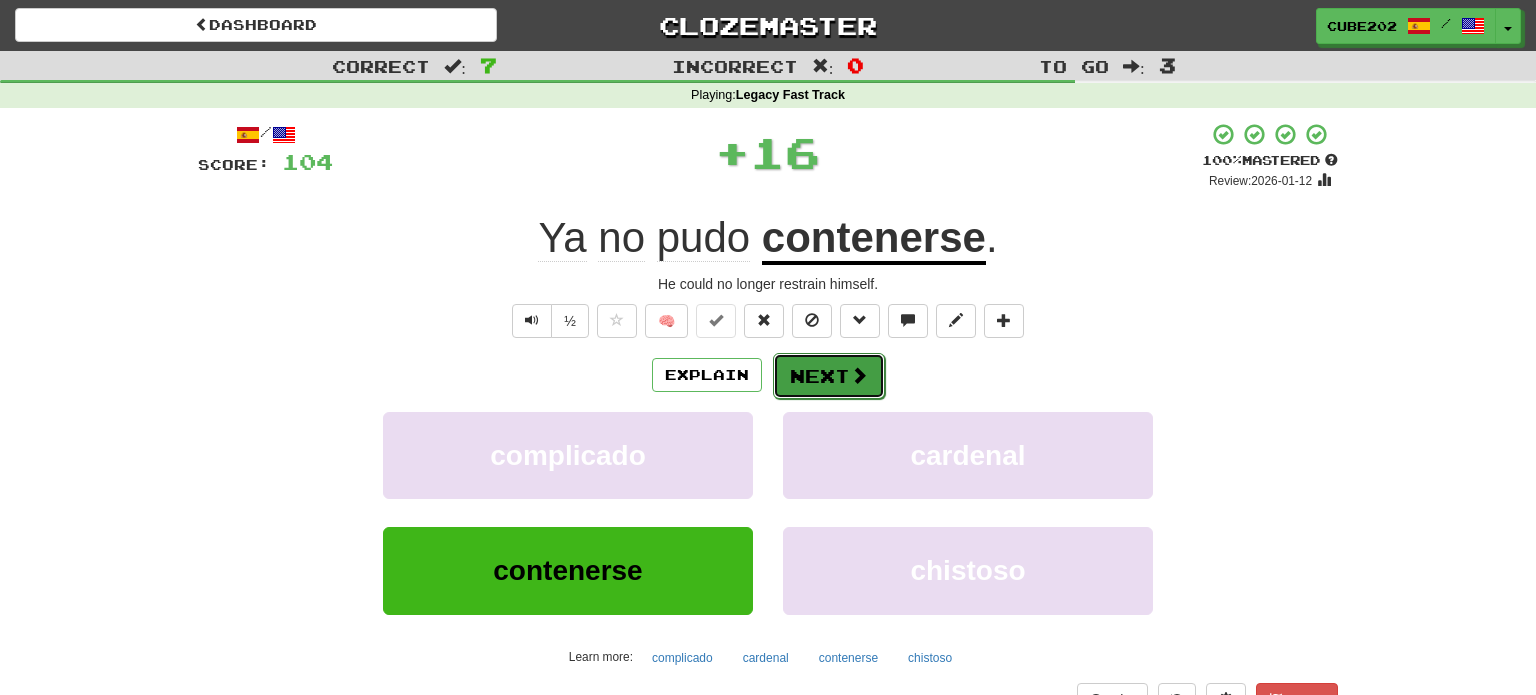 click on "Next" at bounding box center (829, 376) 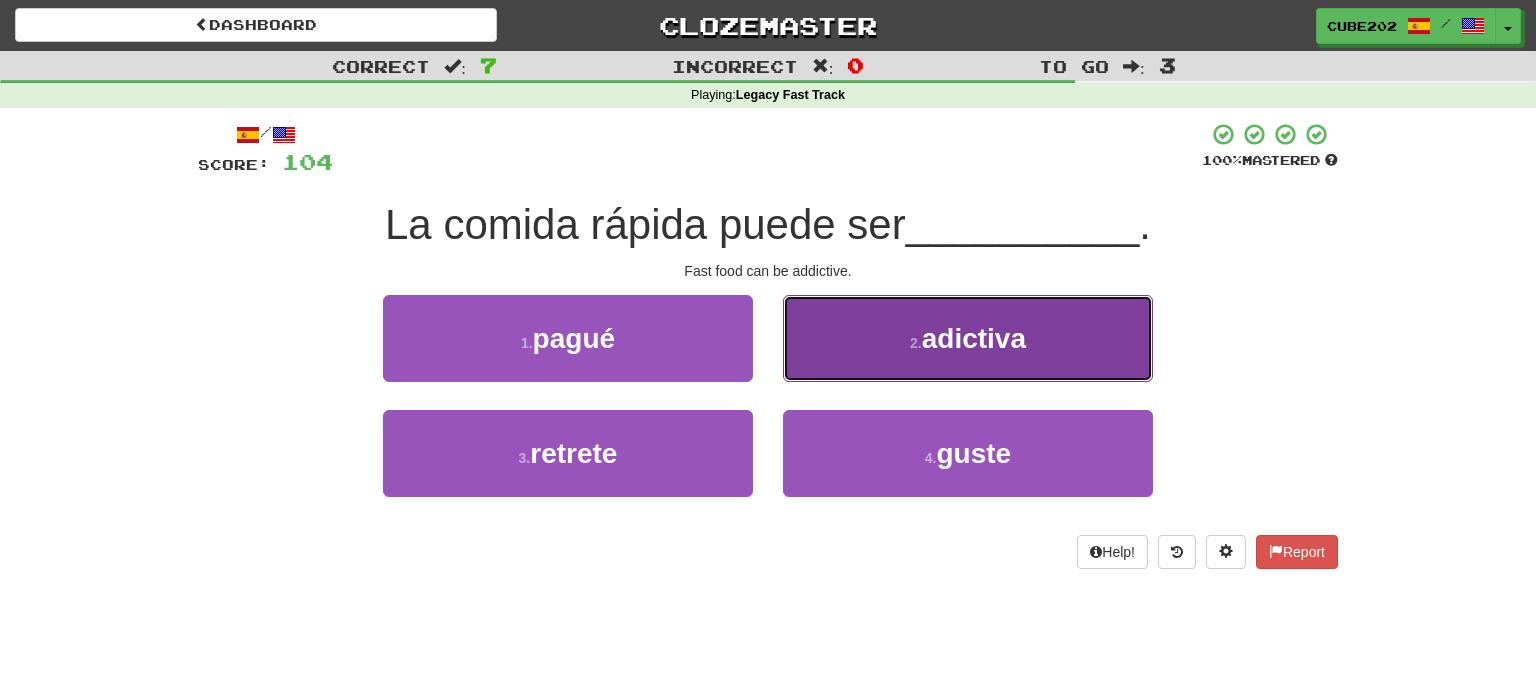 click on "2 .  adictiva" at bounding box center (968, 338) 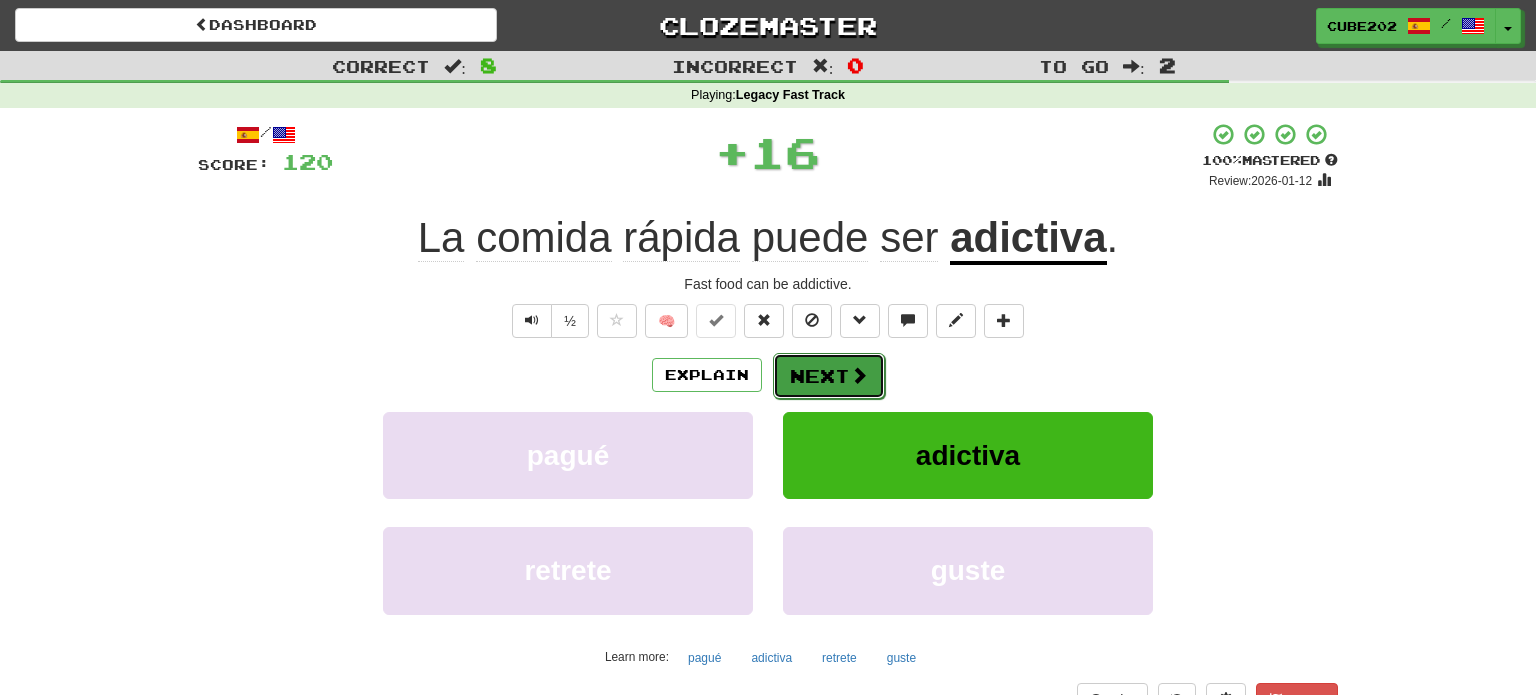 click on "Next" at bounding box center (829, 376) 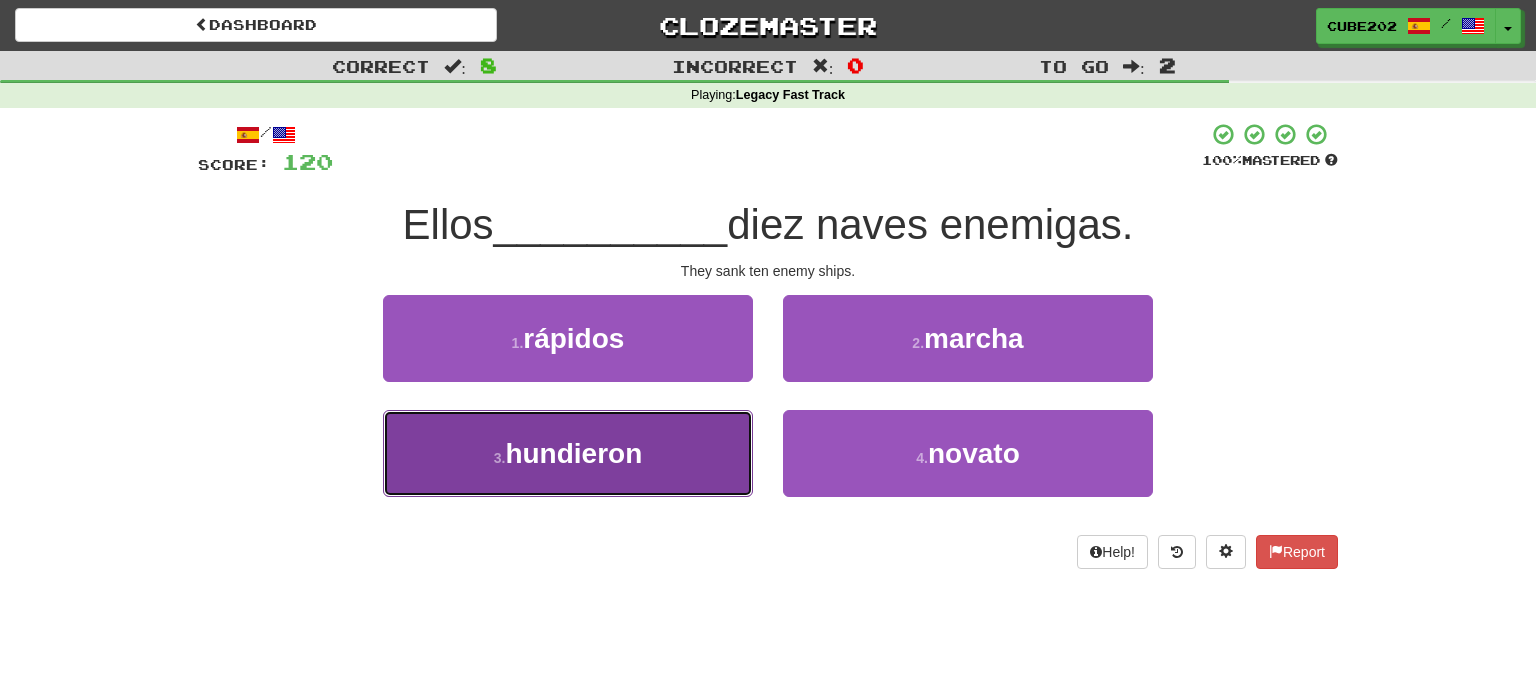 click on "3 .  hundieron" at bounding box center (568, 453) 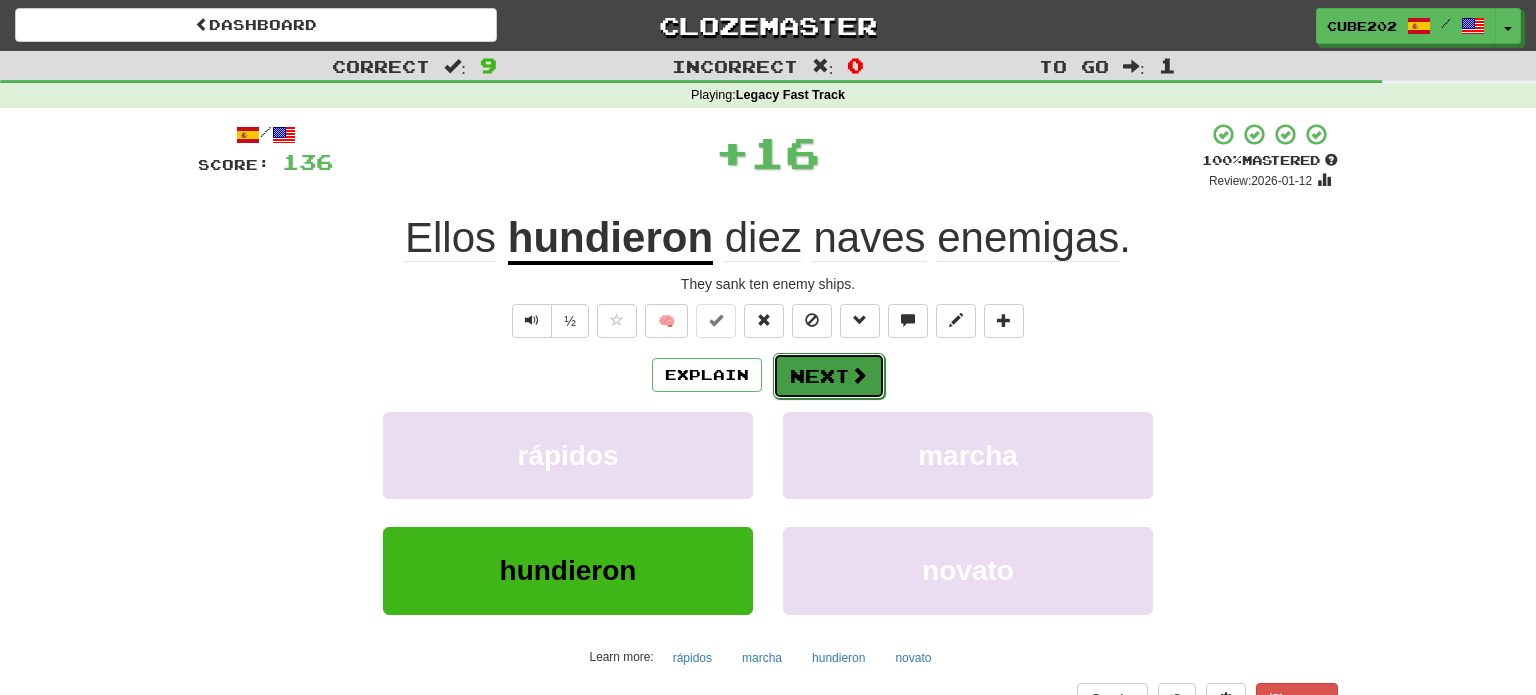 click on "Next" at bounding box center [829, 376] 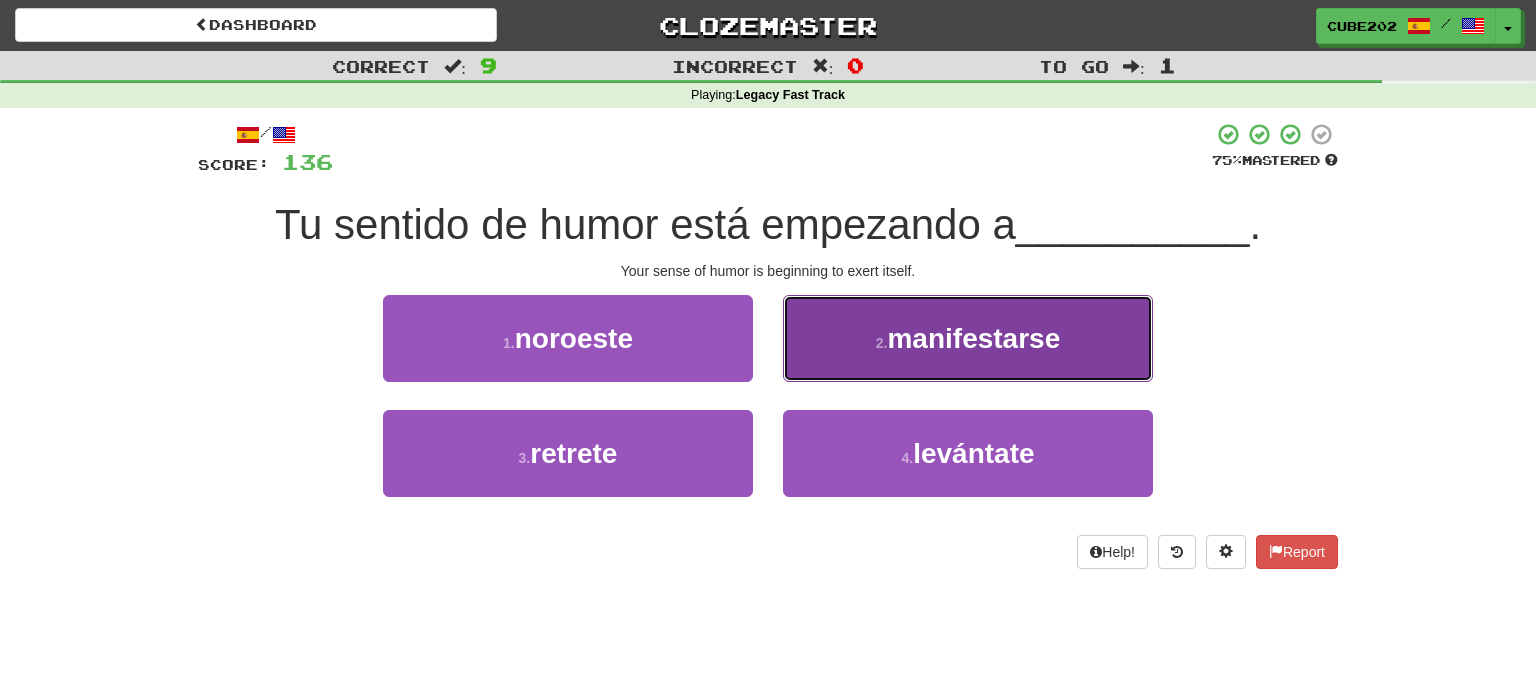 click on "manifestarse" at bounding box center [973, 338] 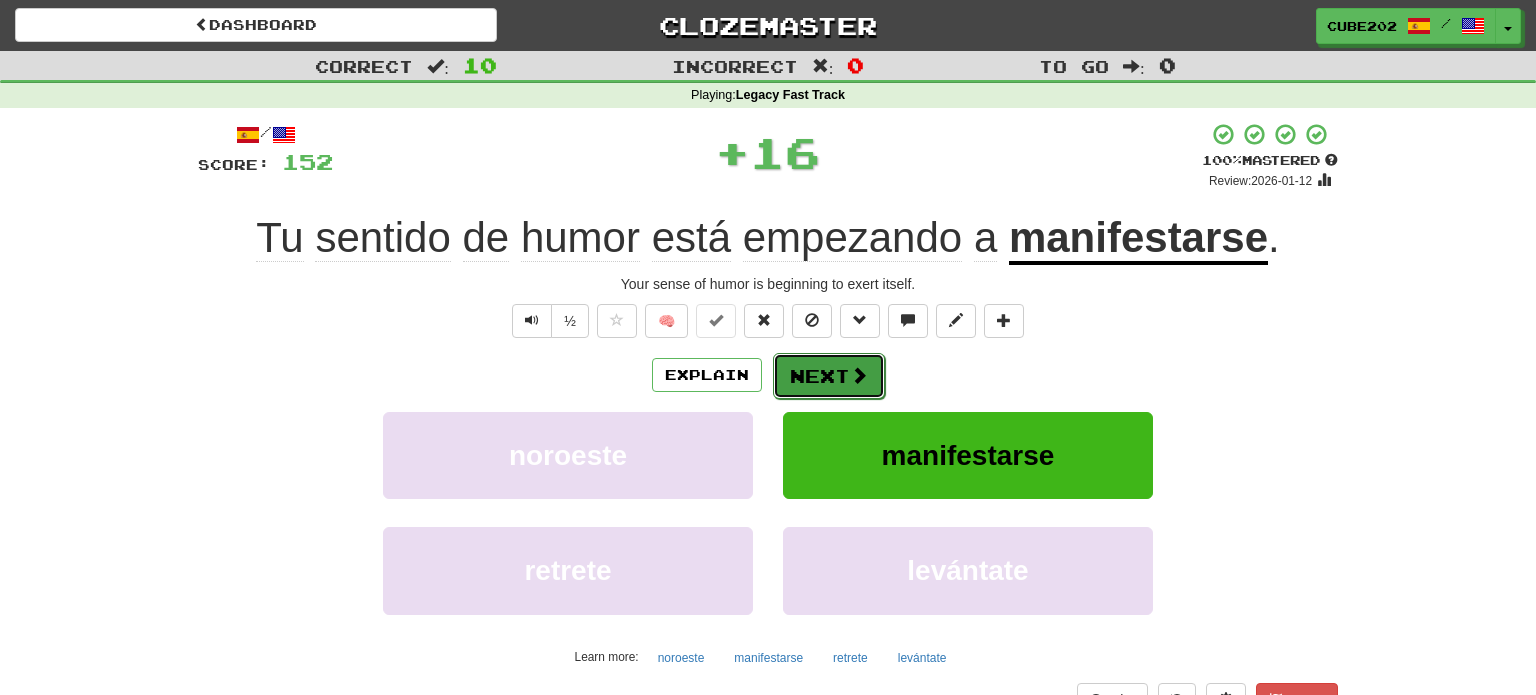 click on "Next" at bounding box center (829, 376) 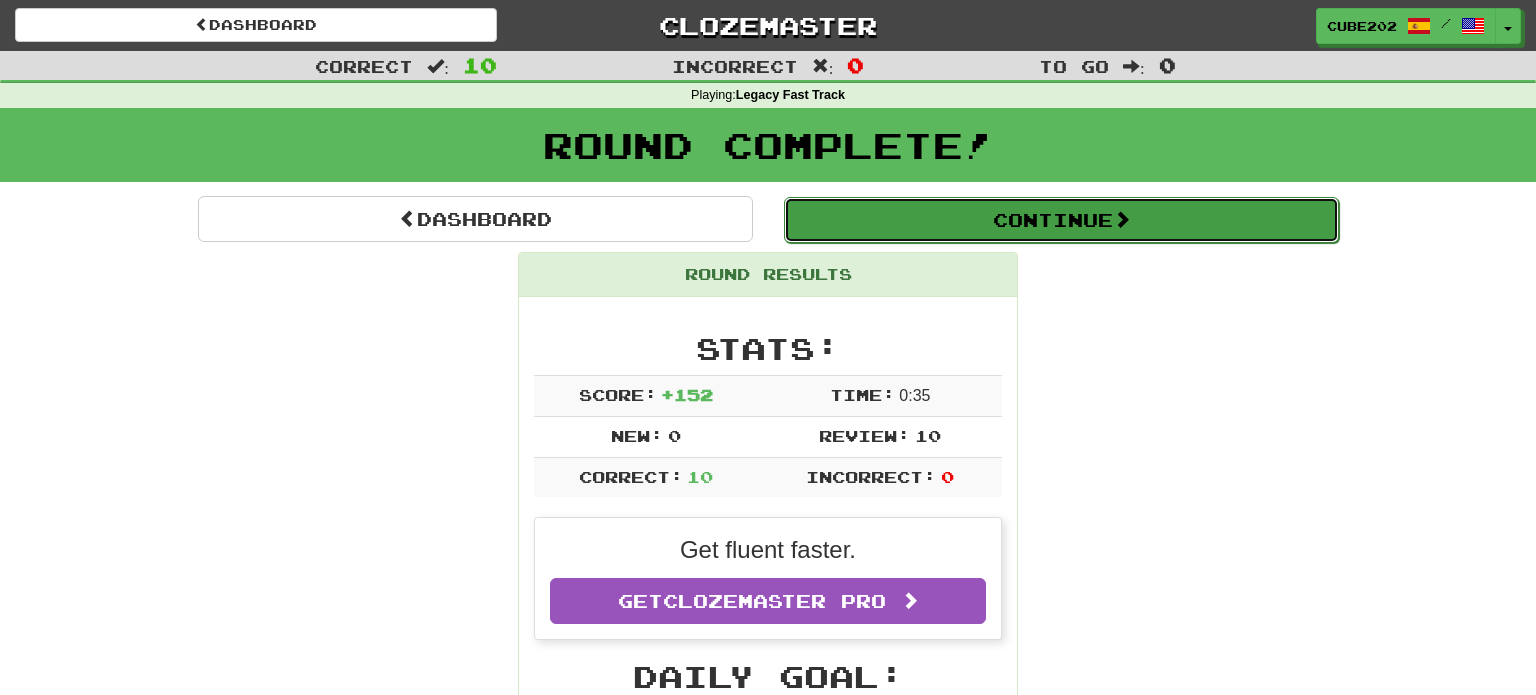 click on "Continue" at bounding box center (1061, 220) 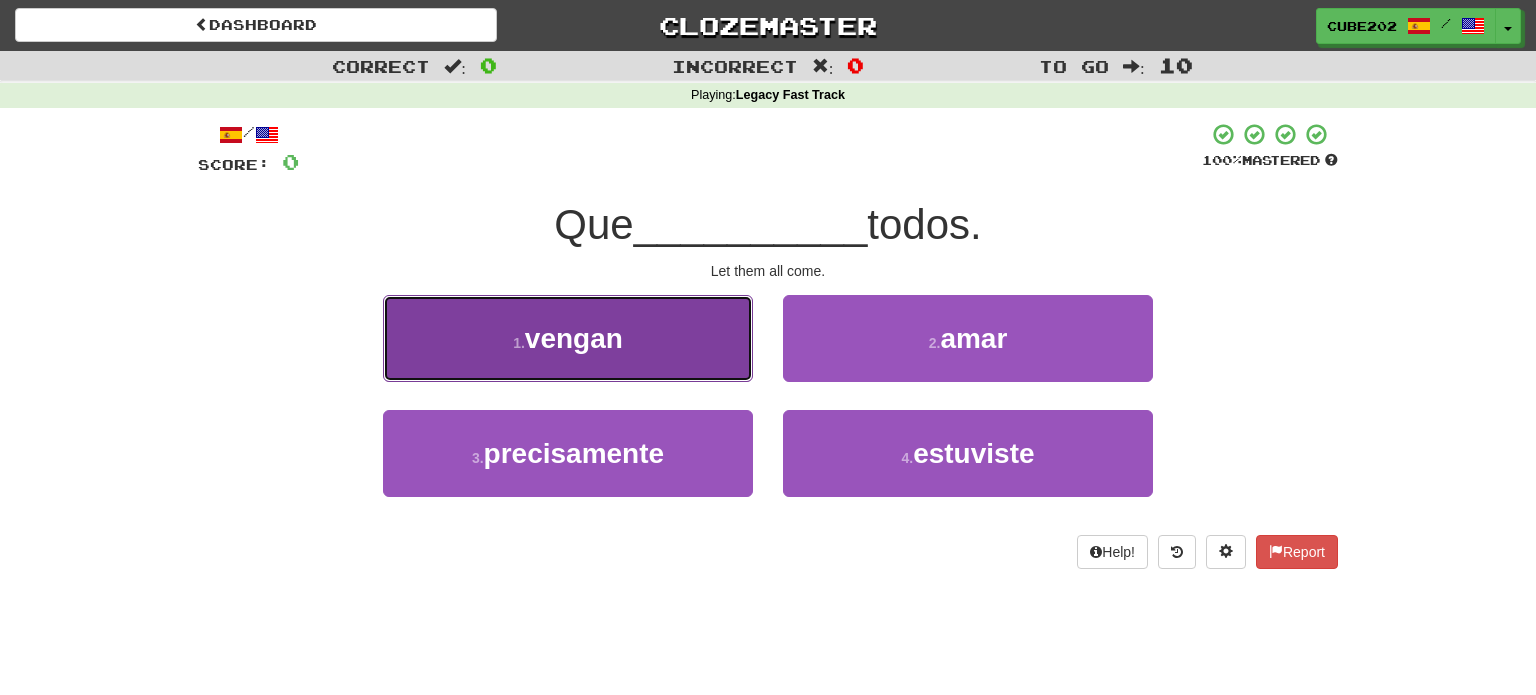 click on "1 .  vengan" at bounding box center [568, 338] 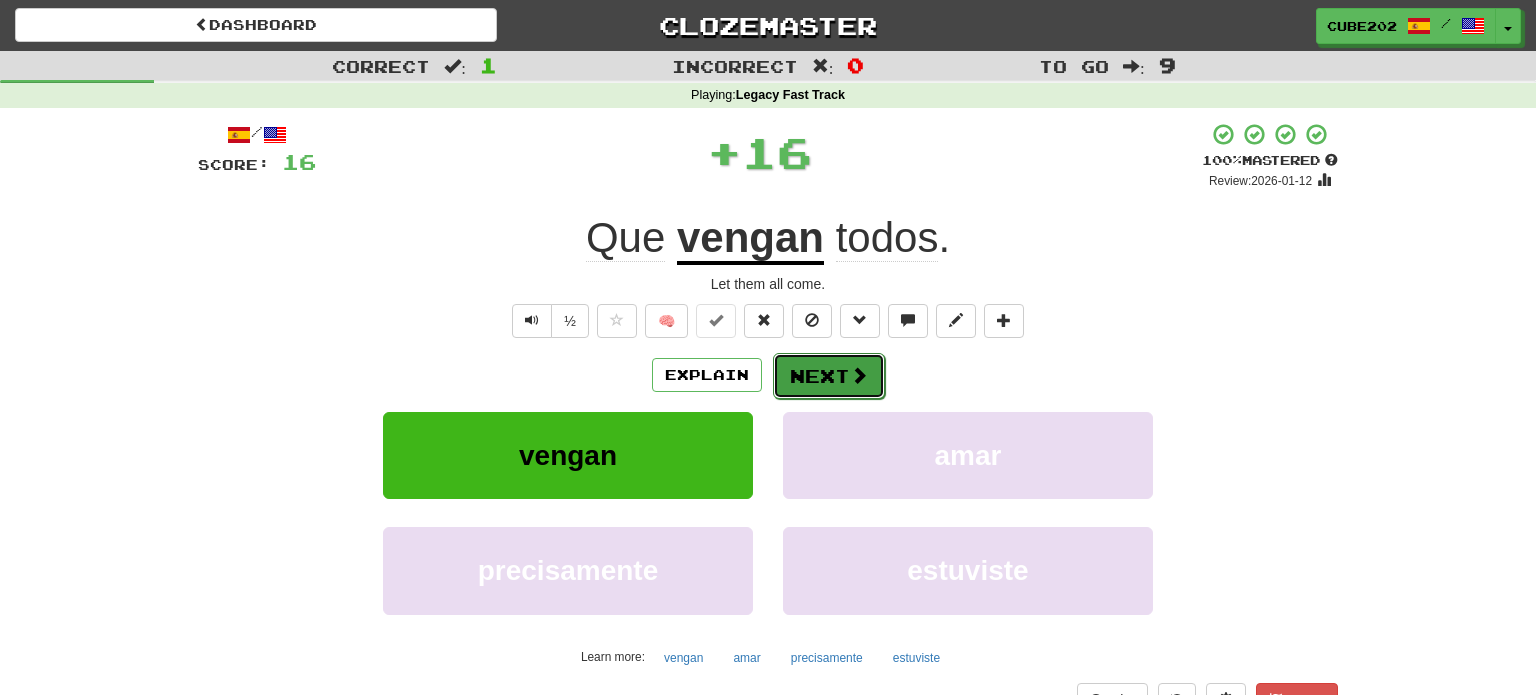 click on "Next" at bounding box center [829, 376] 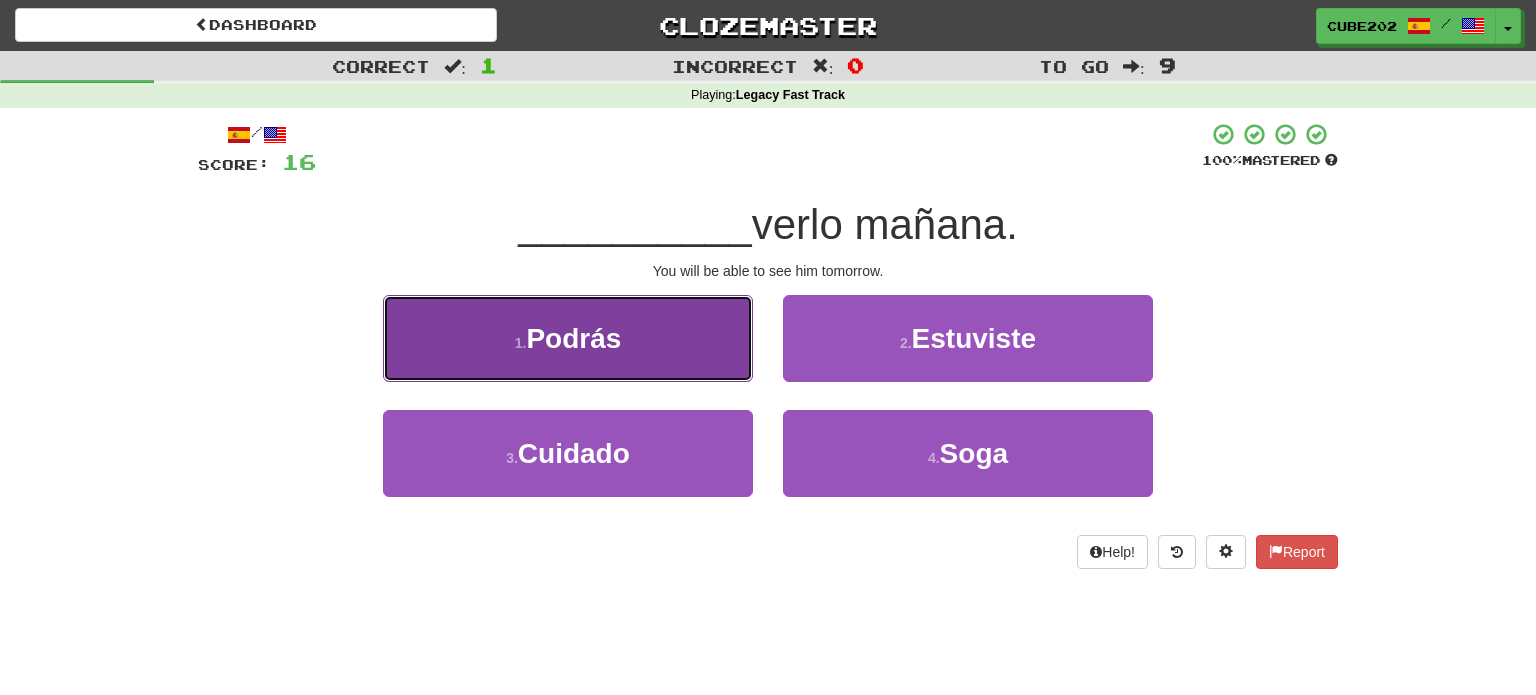 click on "1 .  Podrás" at bounding box center (568, 338) 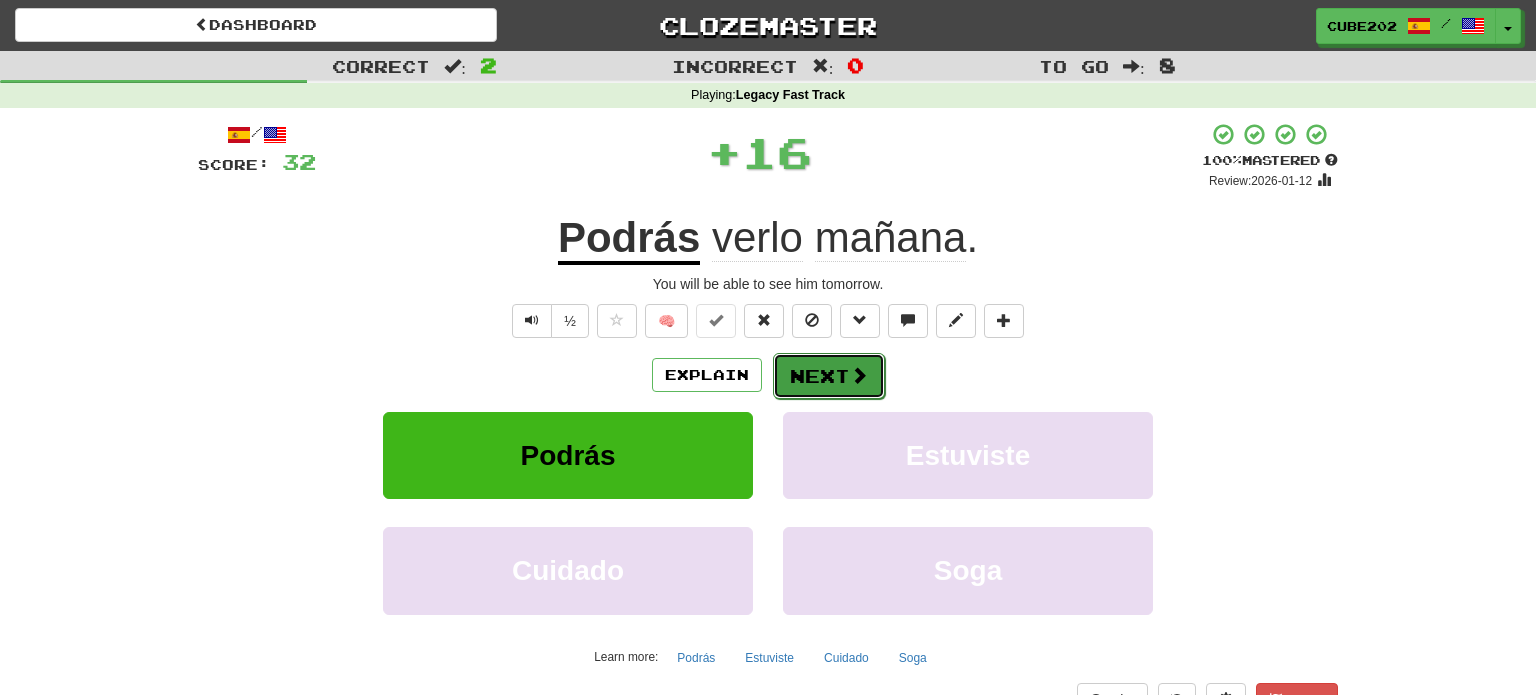 click on "Next" at bounding box center (829, 376) 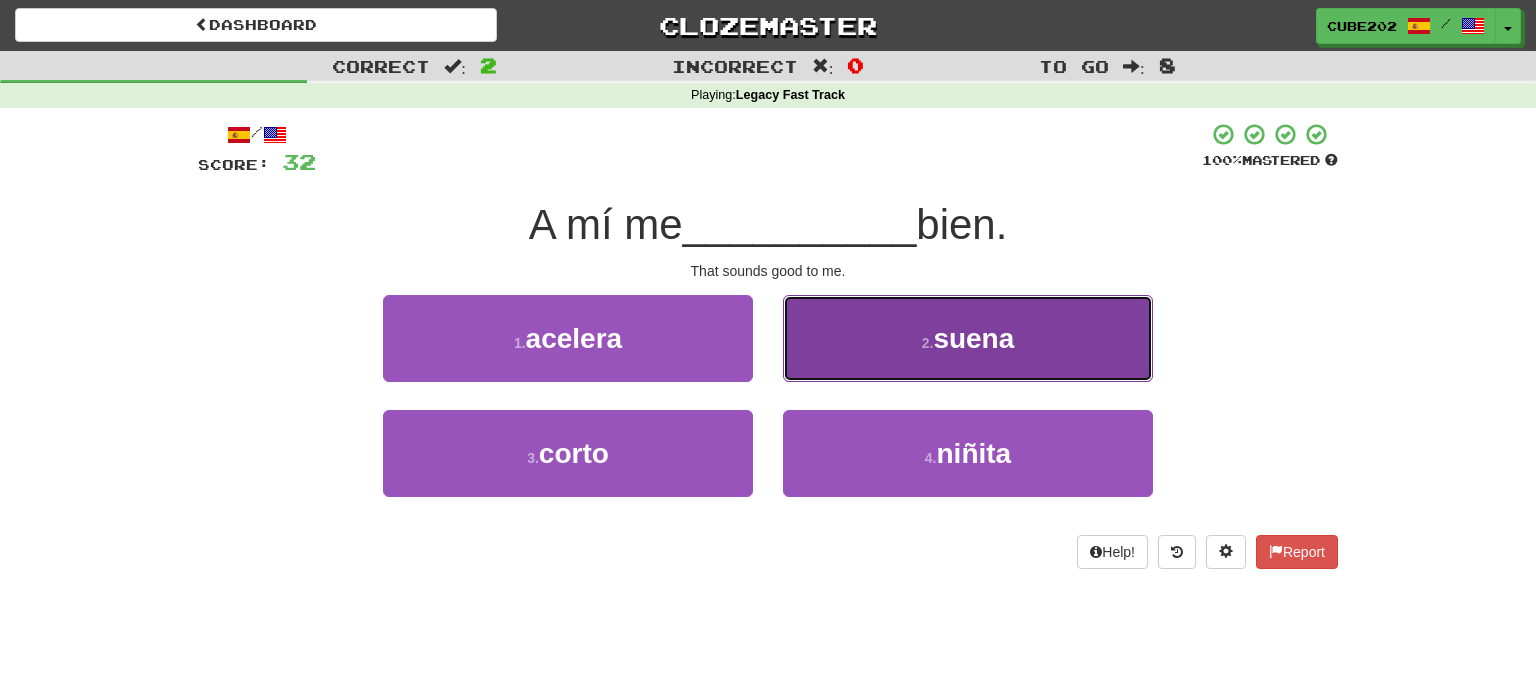 click on "2 .  suena" at bounding box center [968, 338] 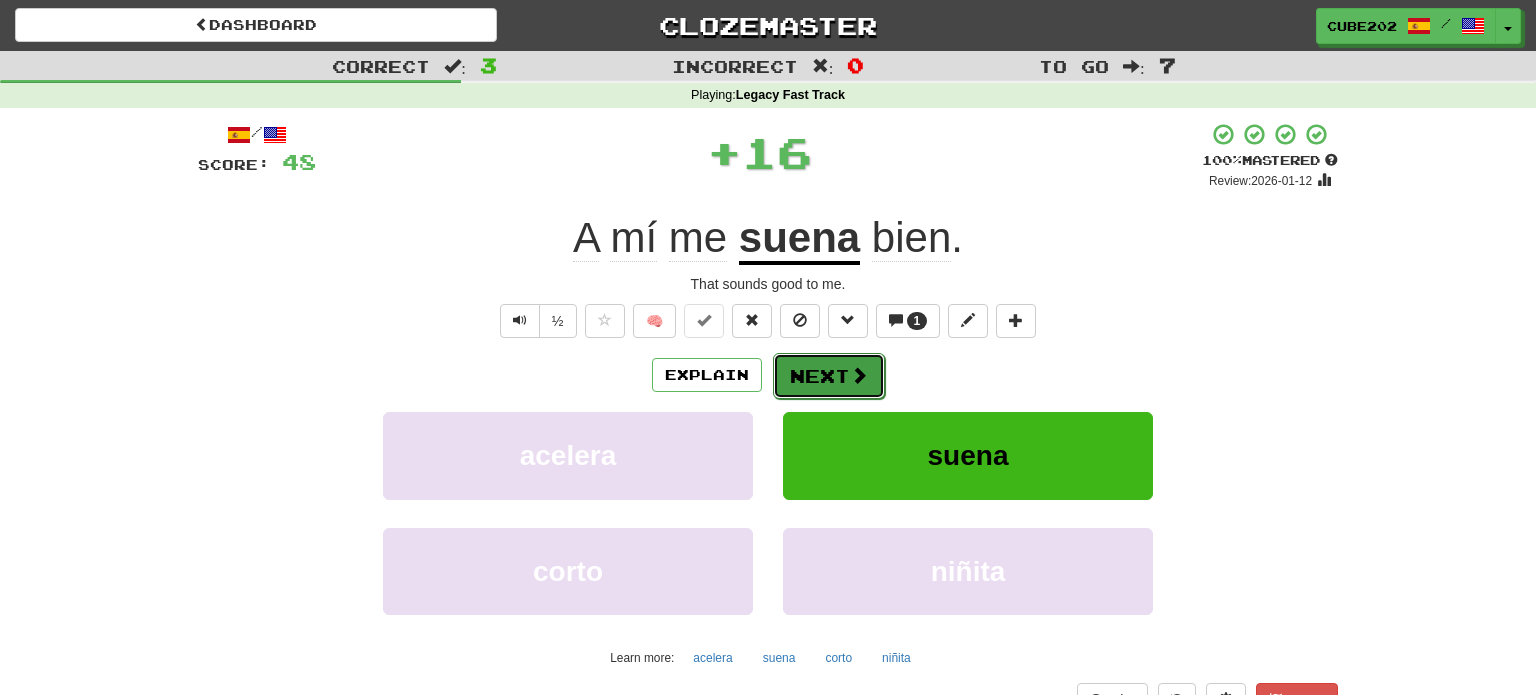 click on "Next" at bounding box center [829, 376] 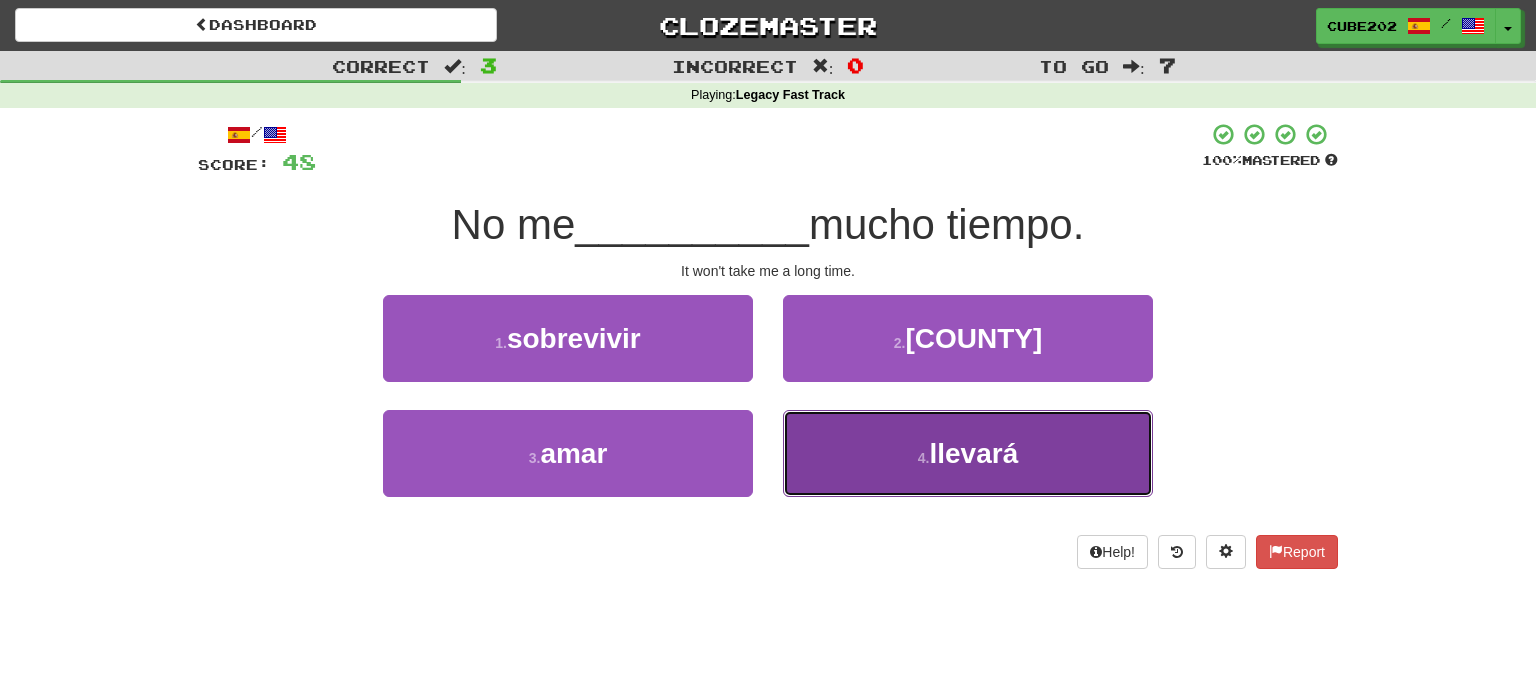 click on "4 ." at bounding box center [924, 458] 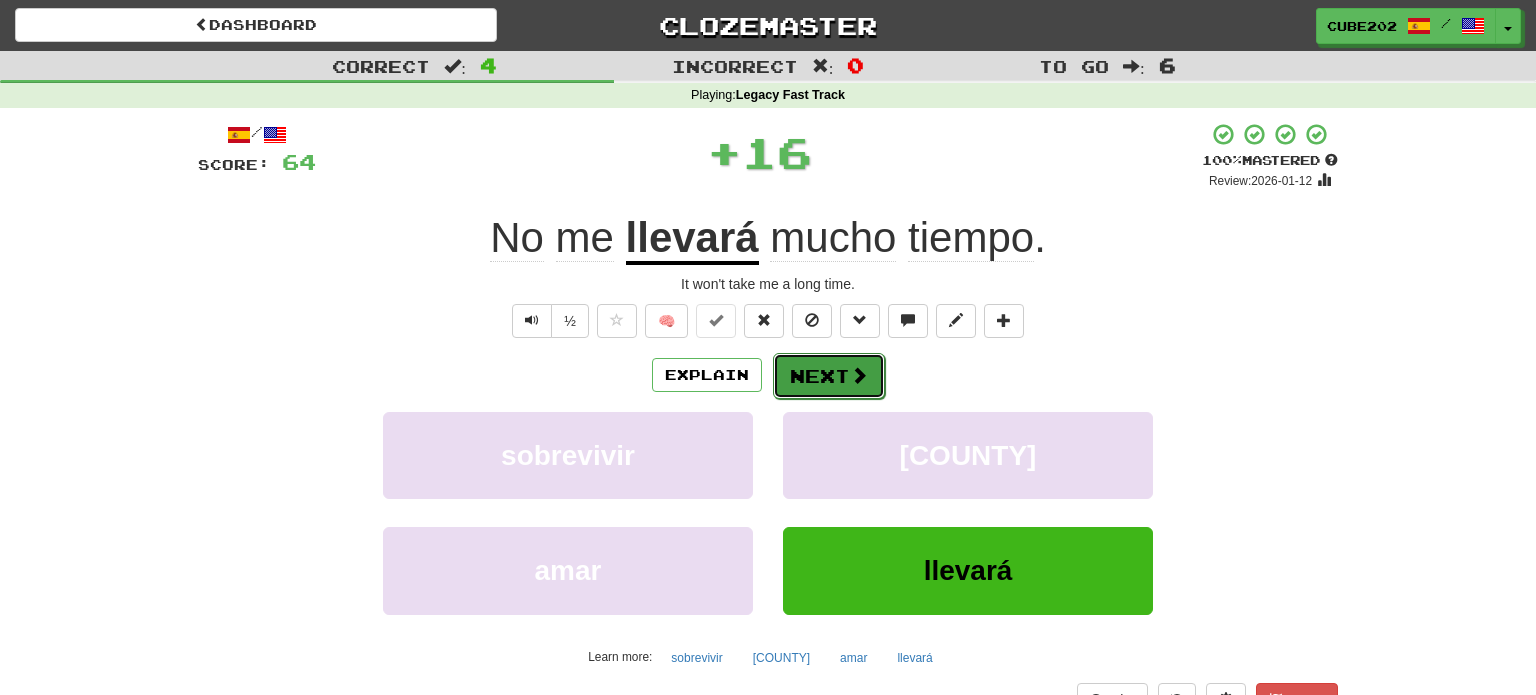 click on "Next" at bounding box center [829, 376] 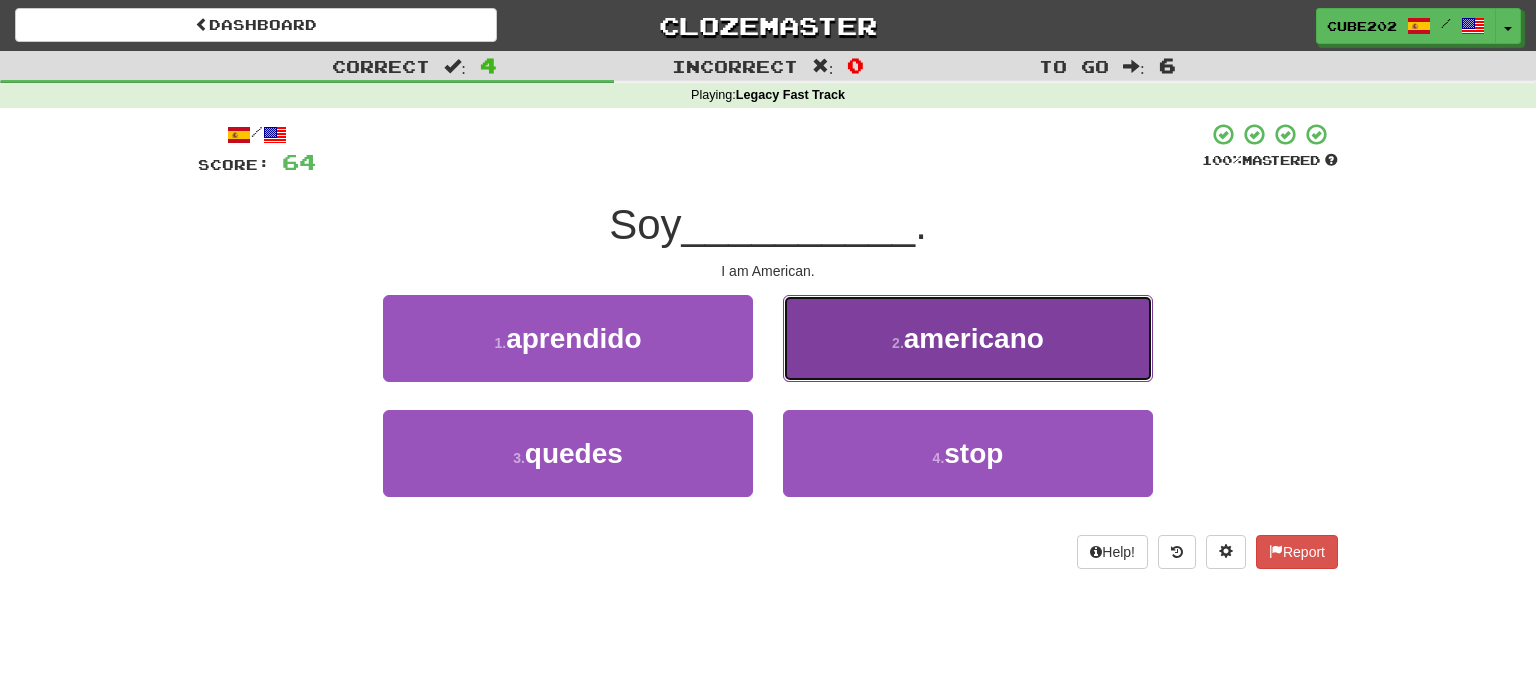click on "2 .  americano" at bounding box center [968, 338] 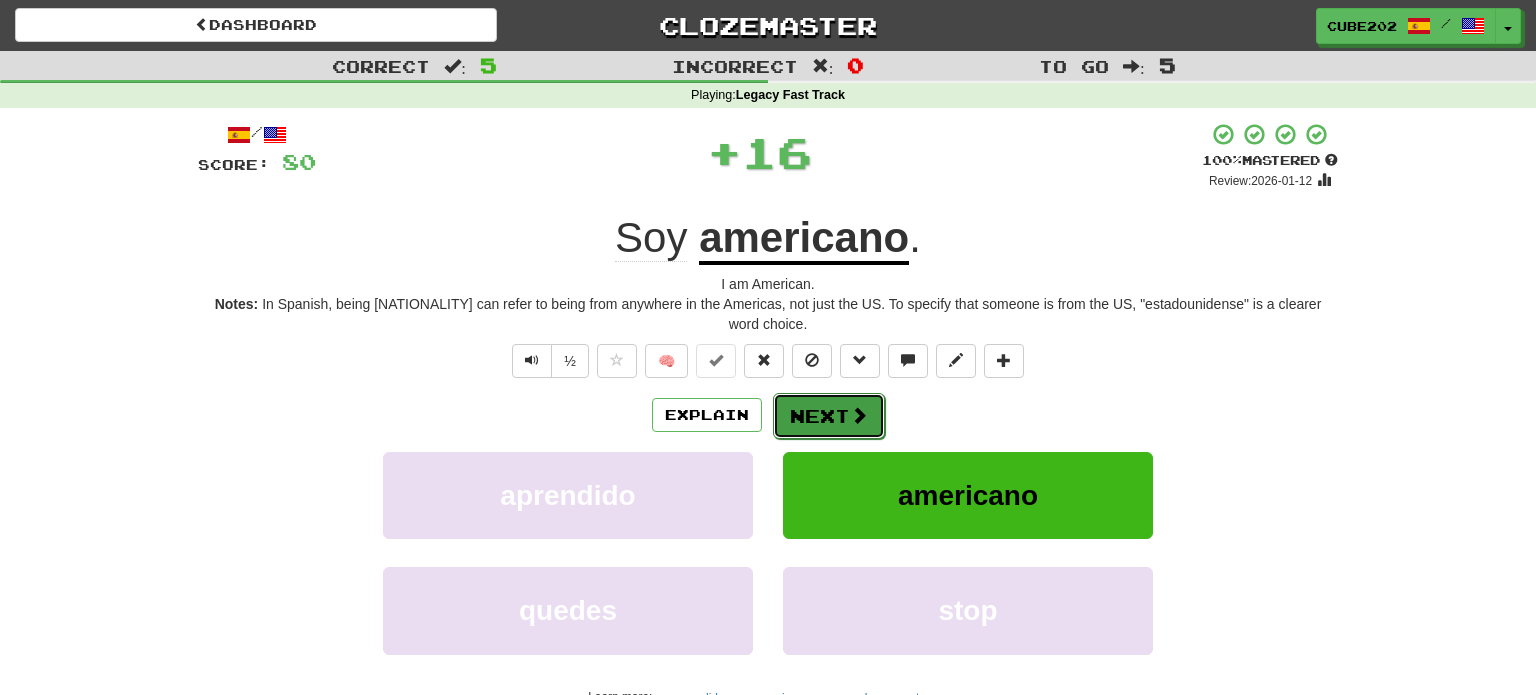 click on "Next" at bounding box center (829, 416) 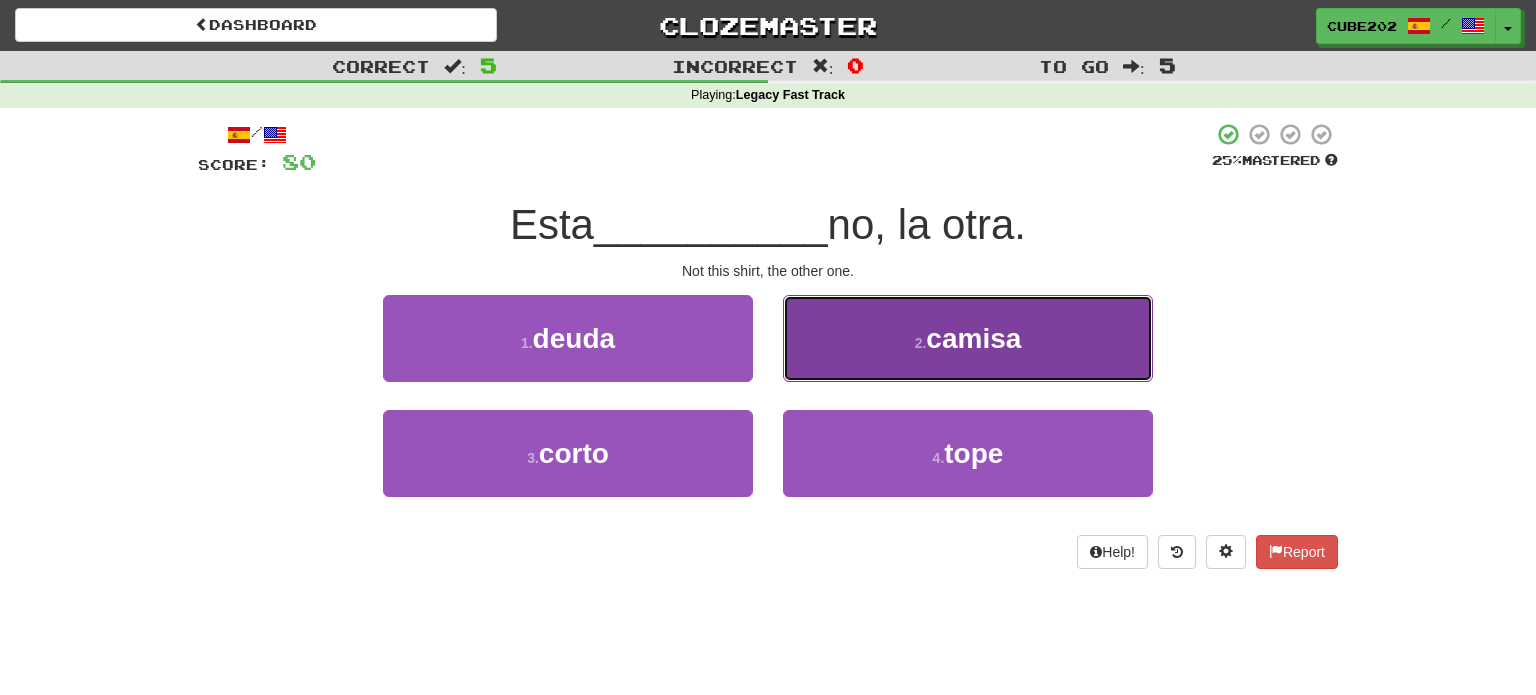 click on "2 .  camisa" at bounding box center (968, 338) 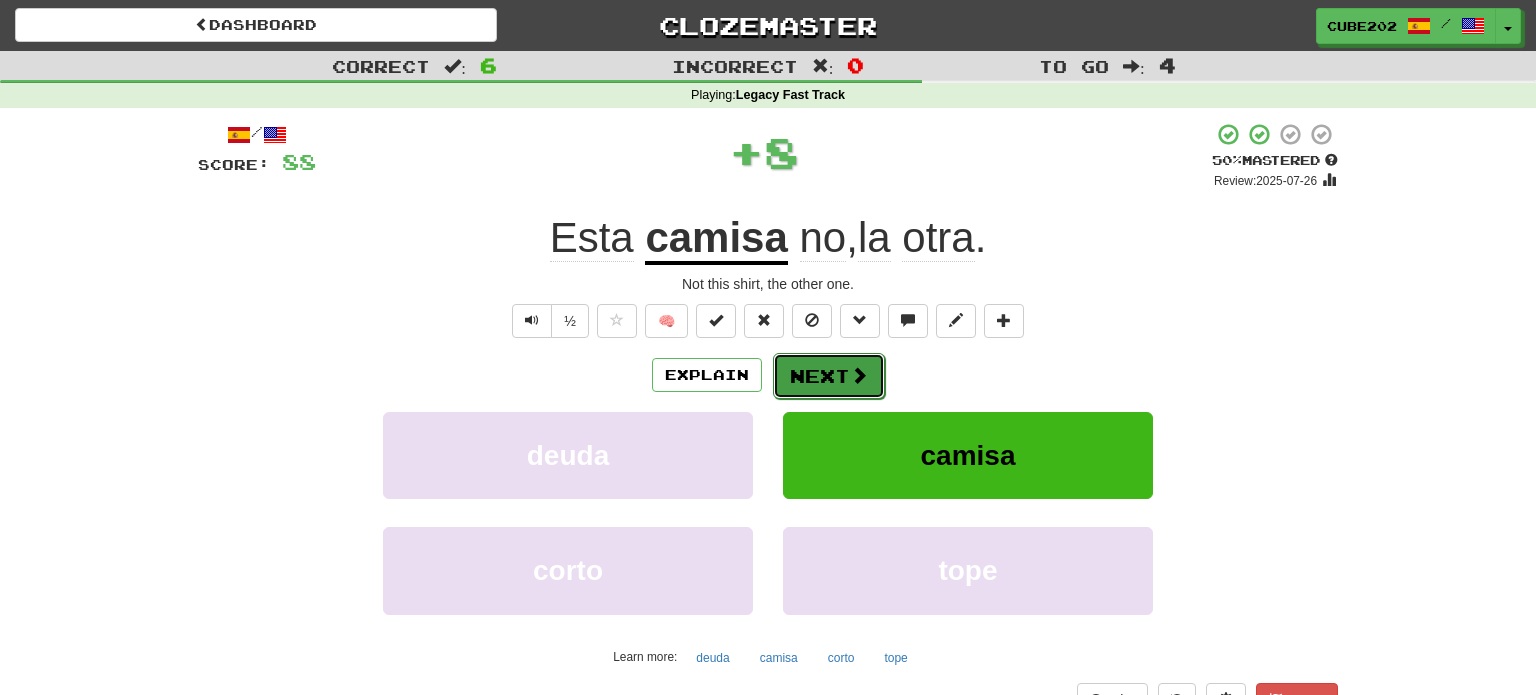 click on "Next" at bounding box center [829, 376] 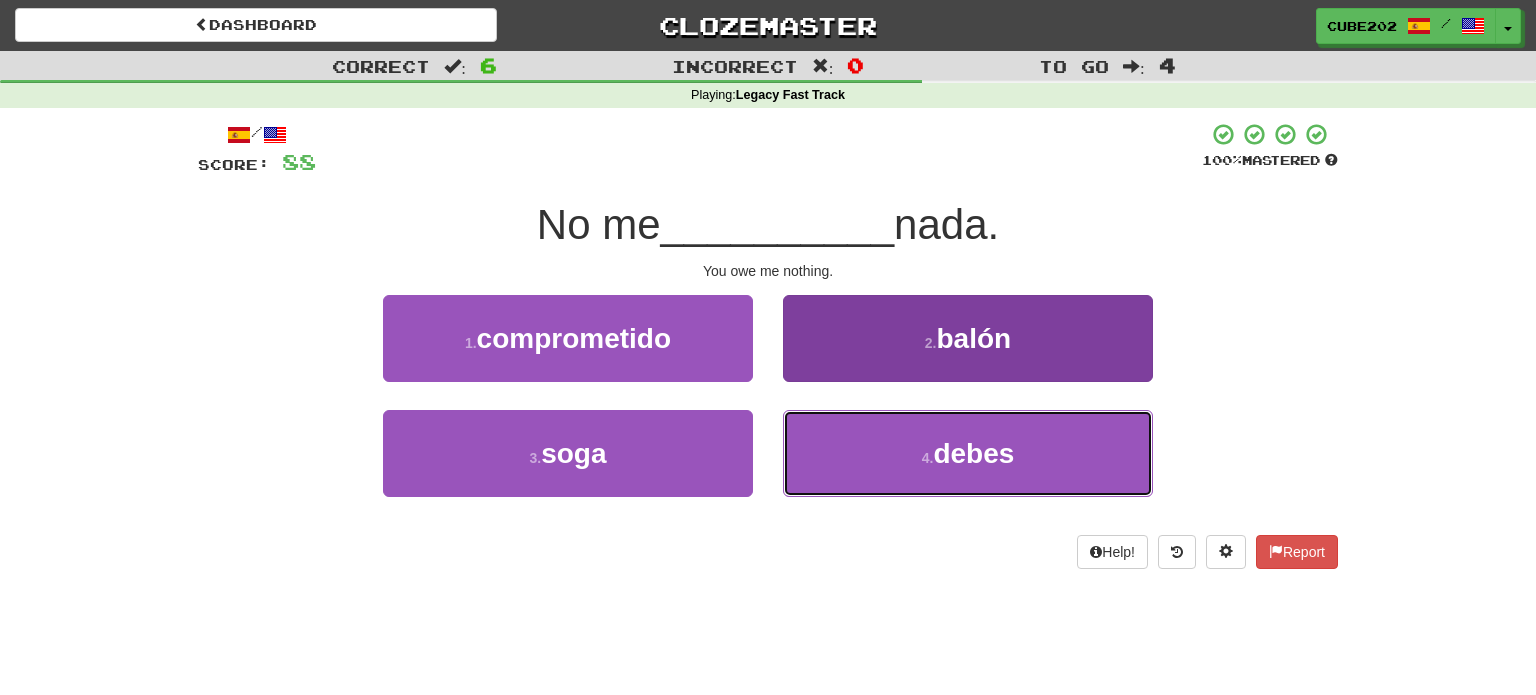 click on "4 .  debes" at bounding box center [968, 453] 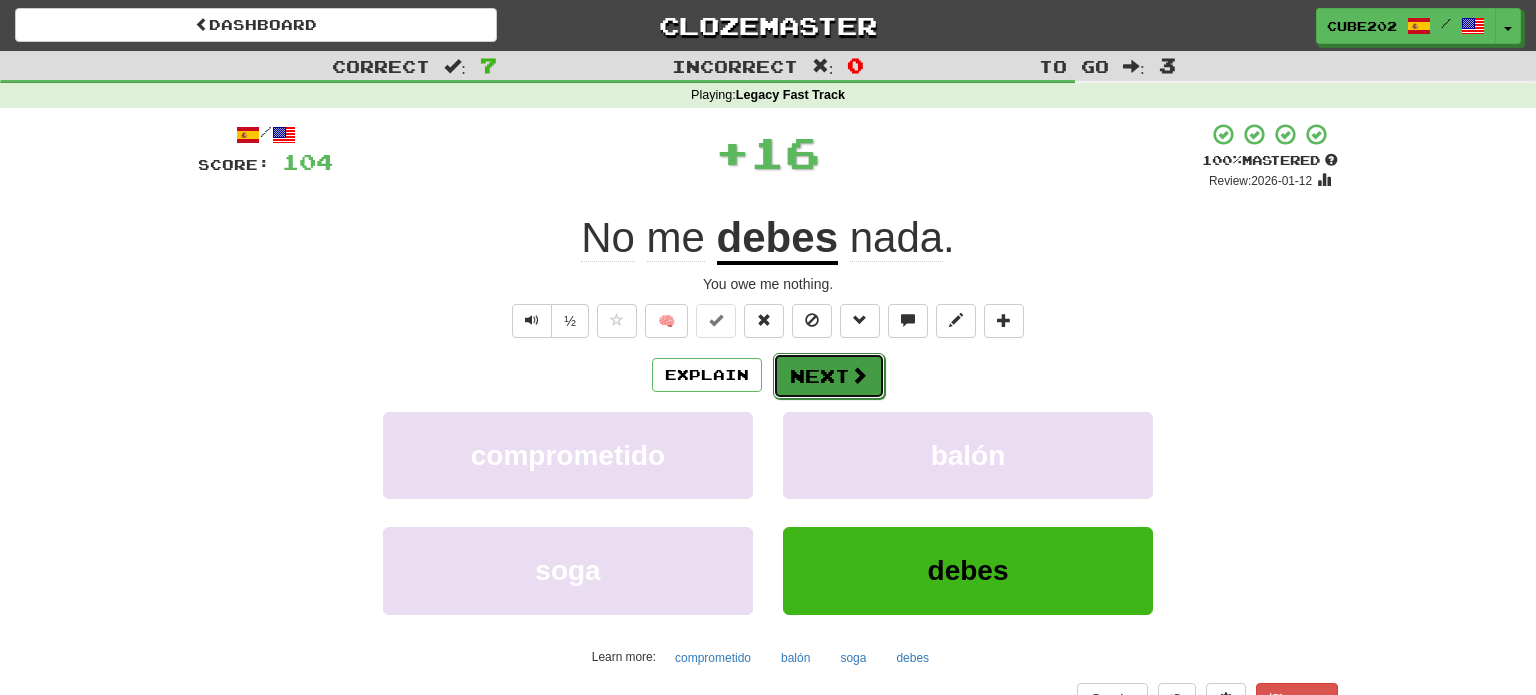 click on "Next" at bounding box center (829, 376) 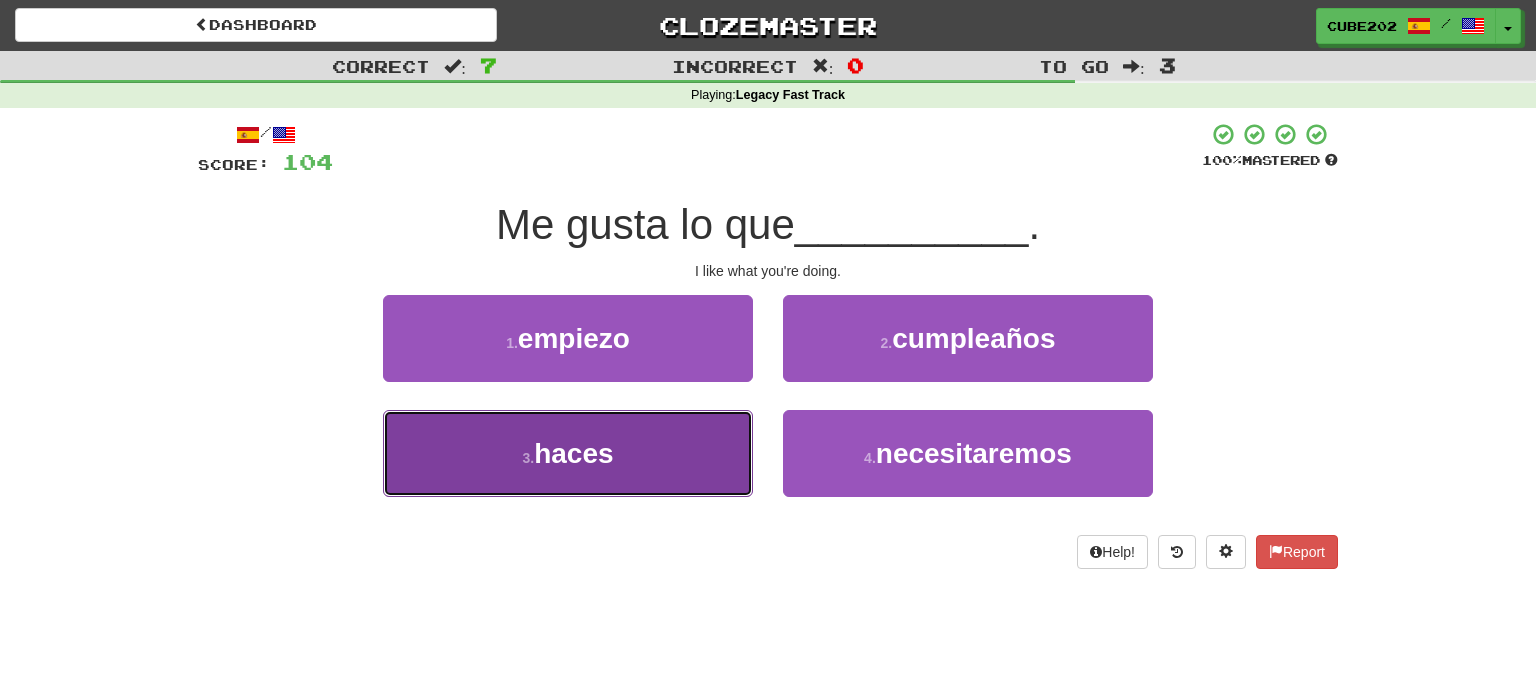 click on "3 .  haces" at bounding box center [568, 453] 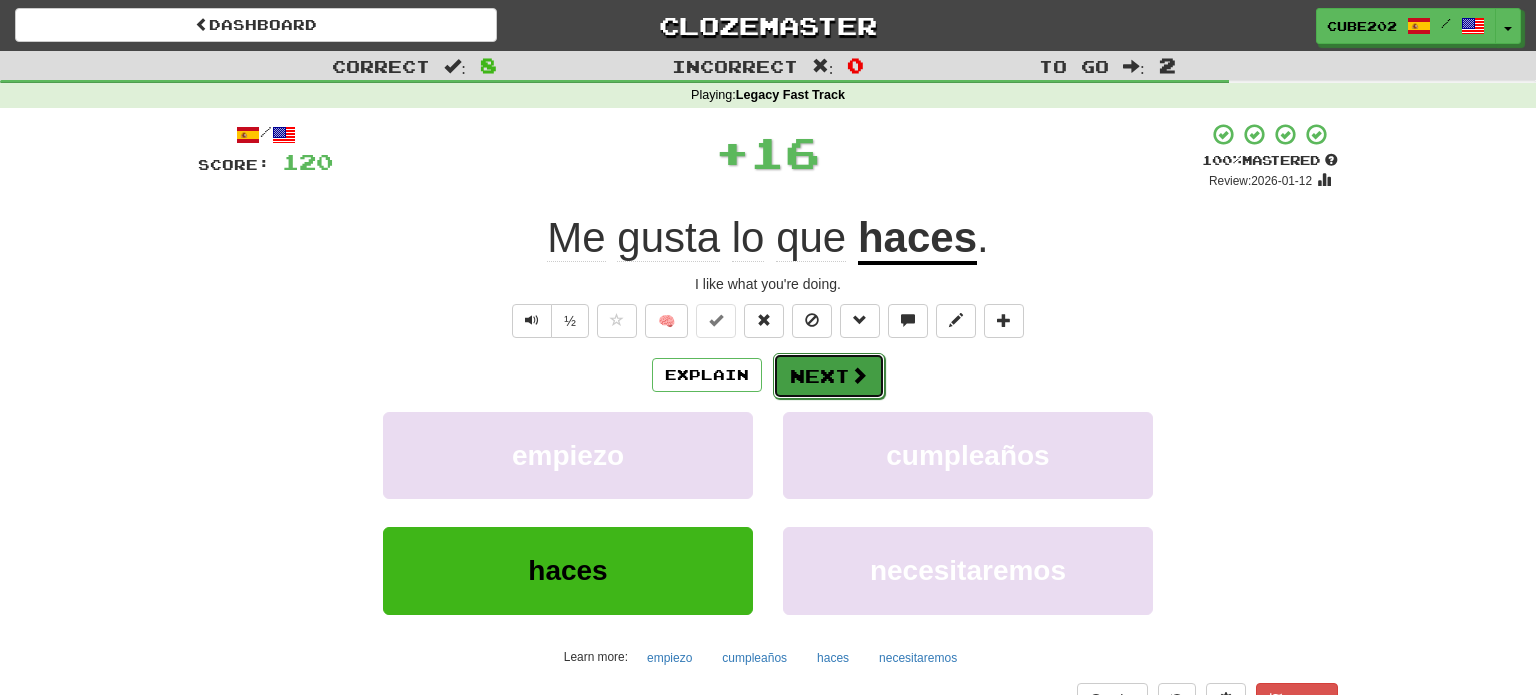 click on "Next" at bounding box center (829, 376) 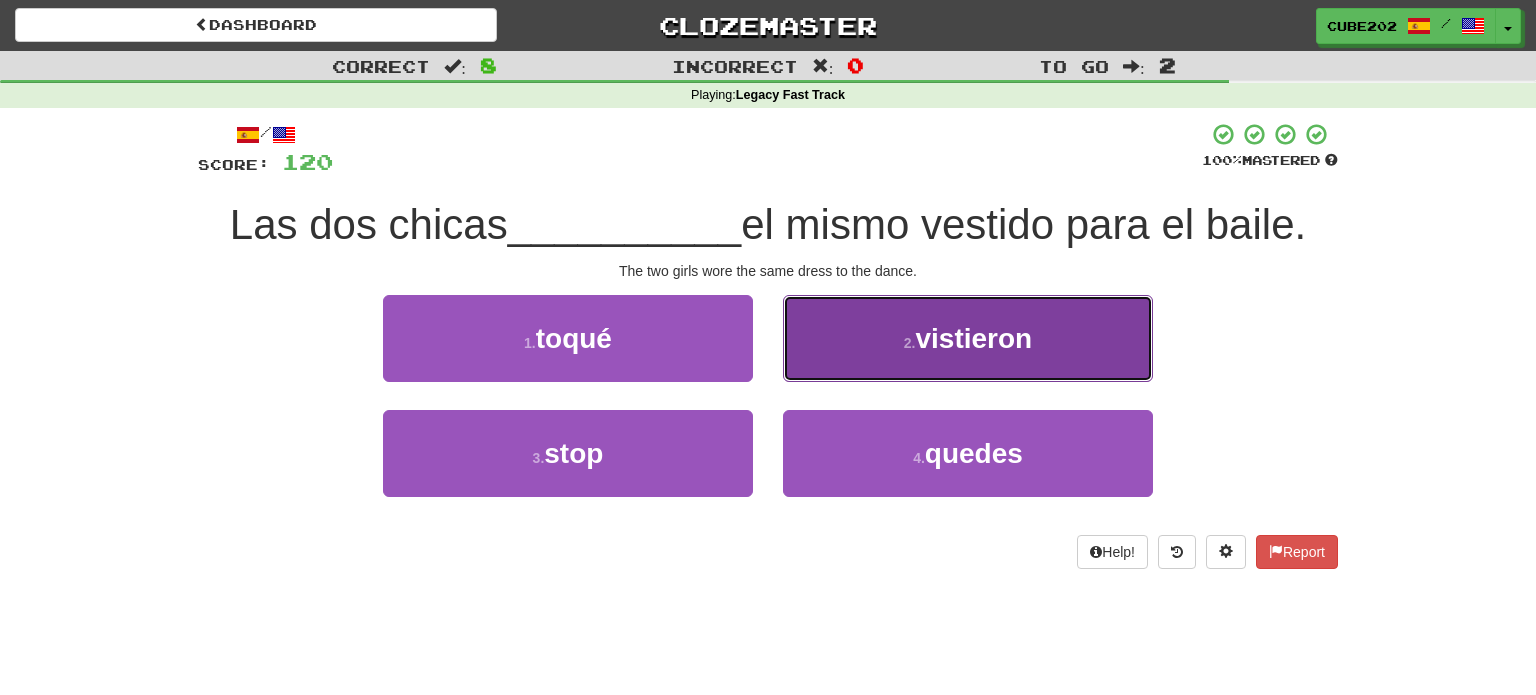 click on "2 .  vistieron" at bounding box center (968, 338) 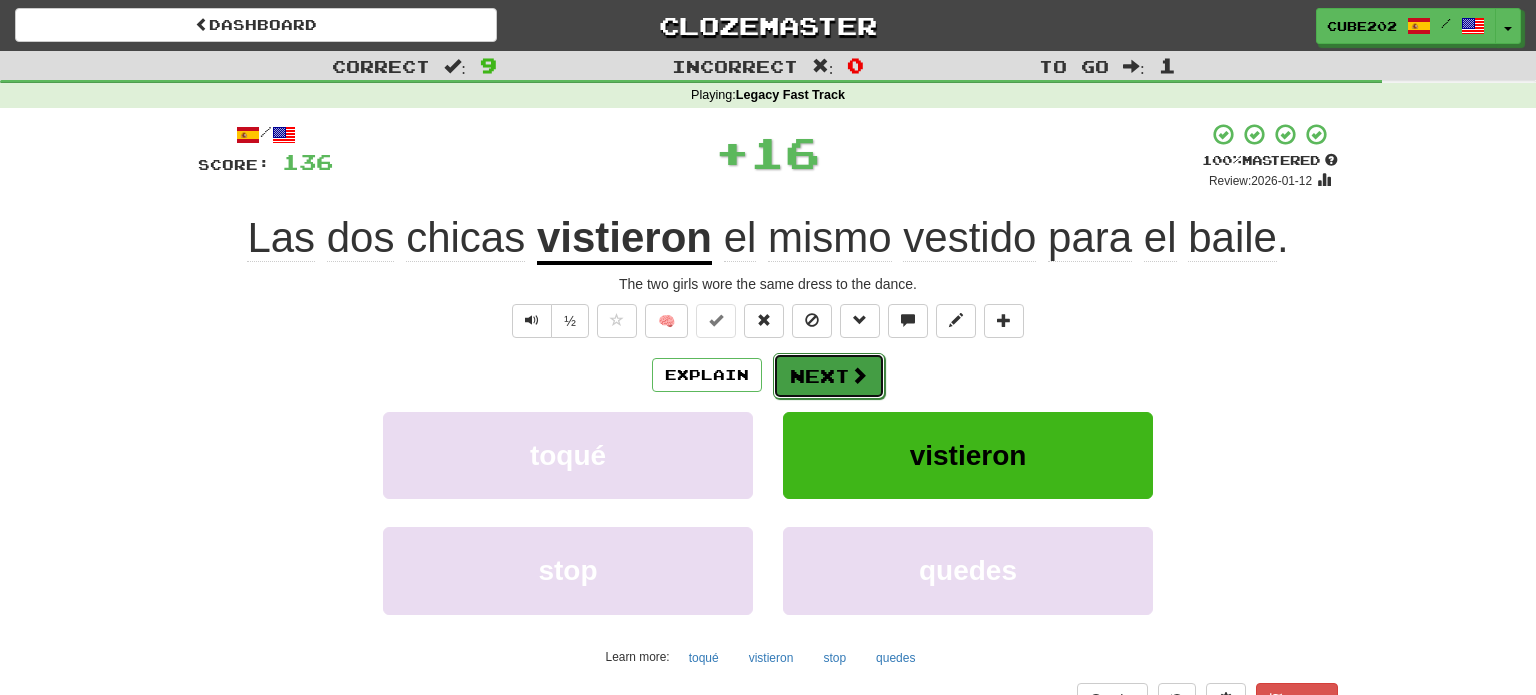 click on "Next" at bounding box center (829, 376) 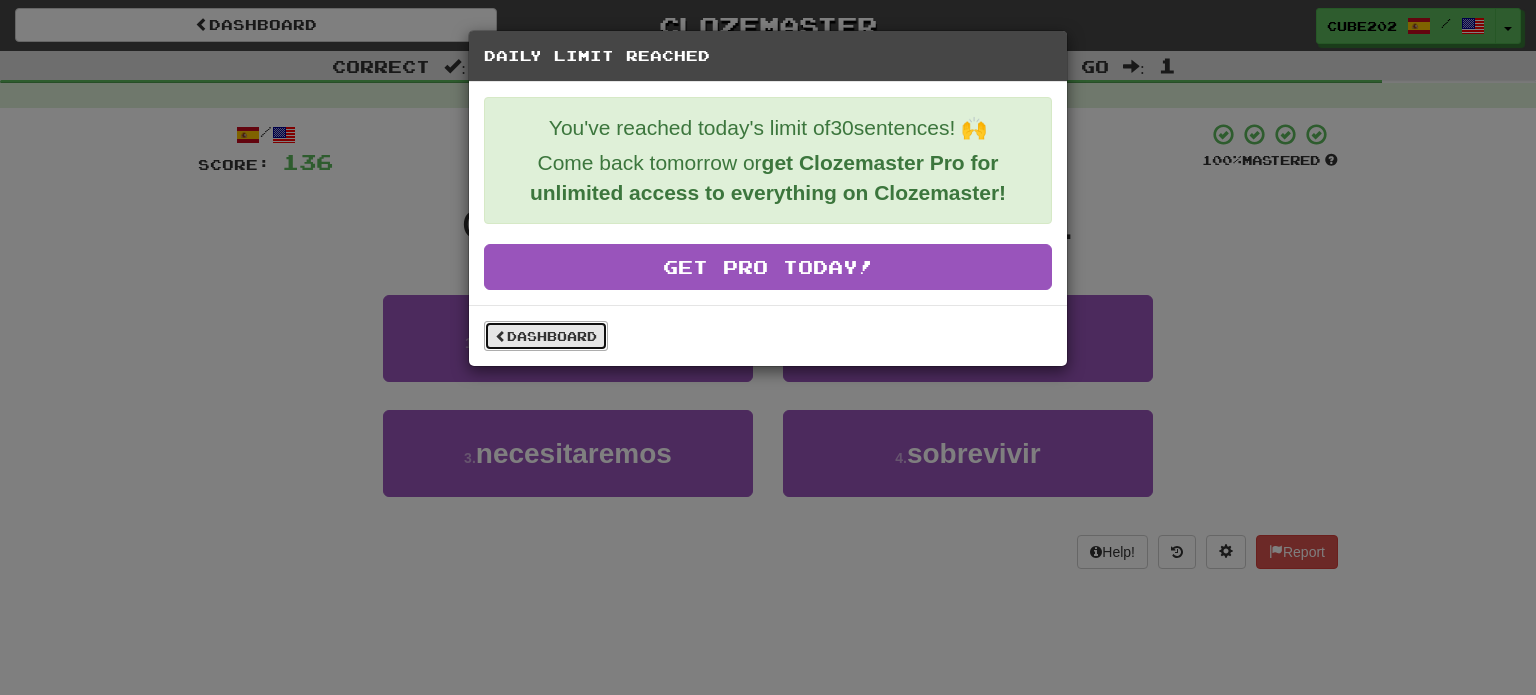 click on "Dashboard" at bounding box center (546, 336) 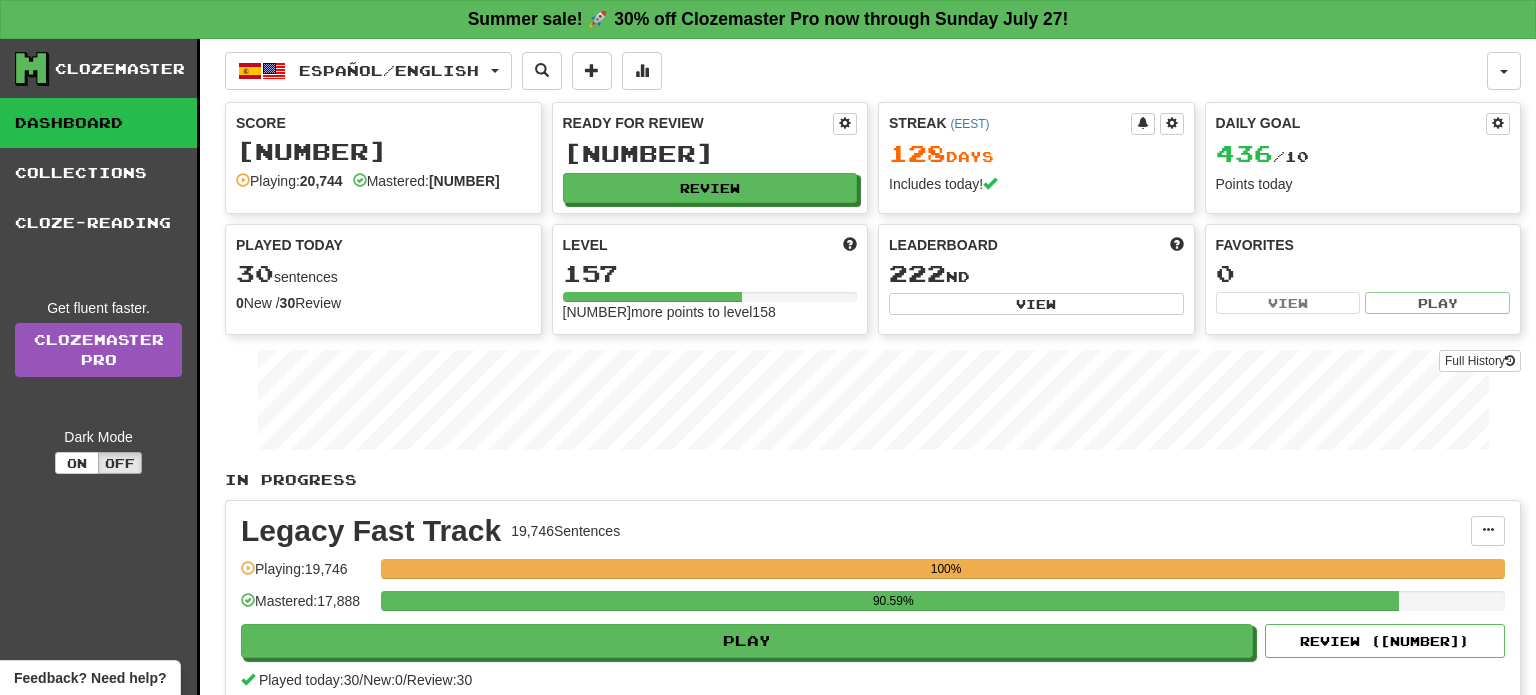 scroll, scrollTop: 0, scrollLeft: 0, axis: both 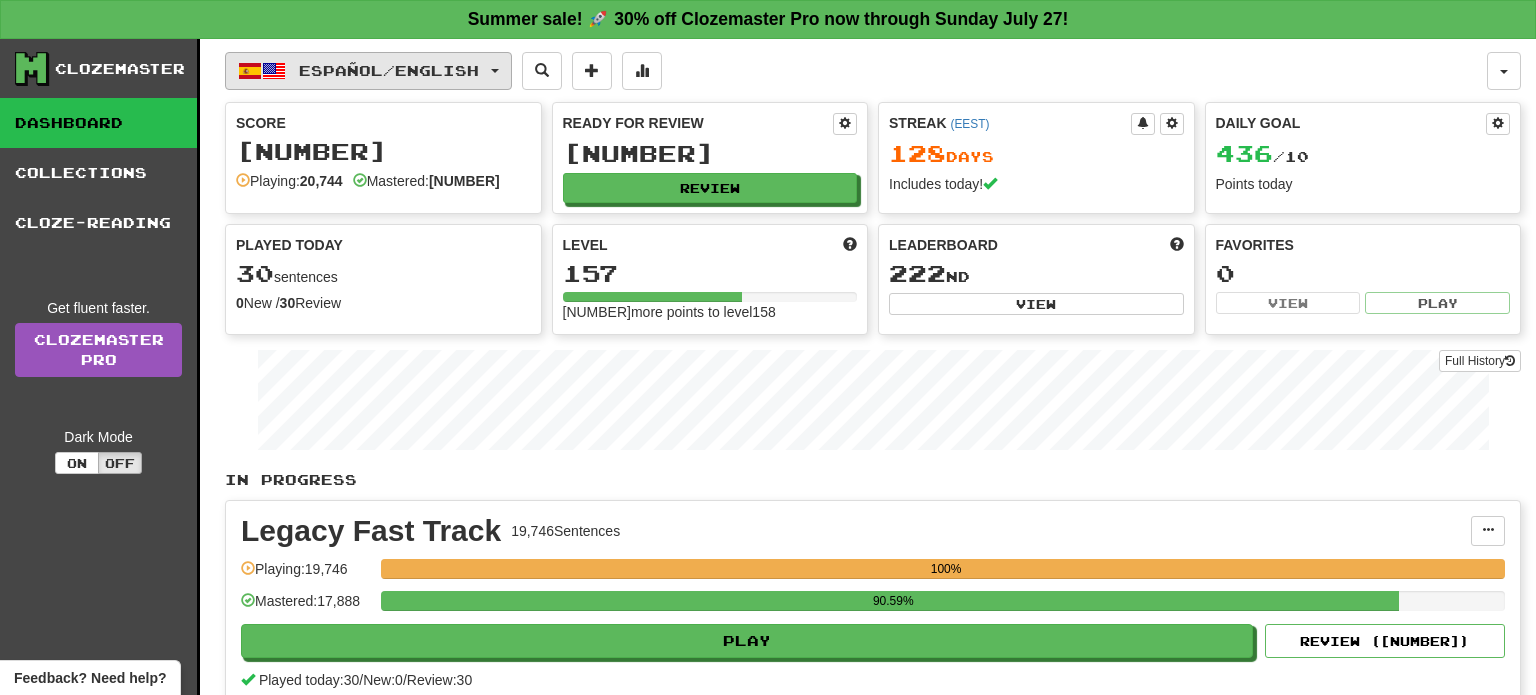 click on "Español  /  English" at bounding box center (368, 71) 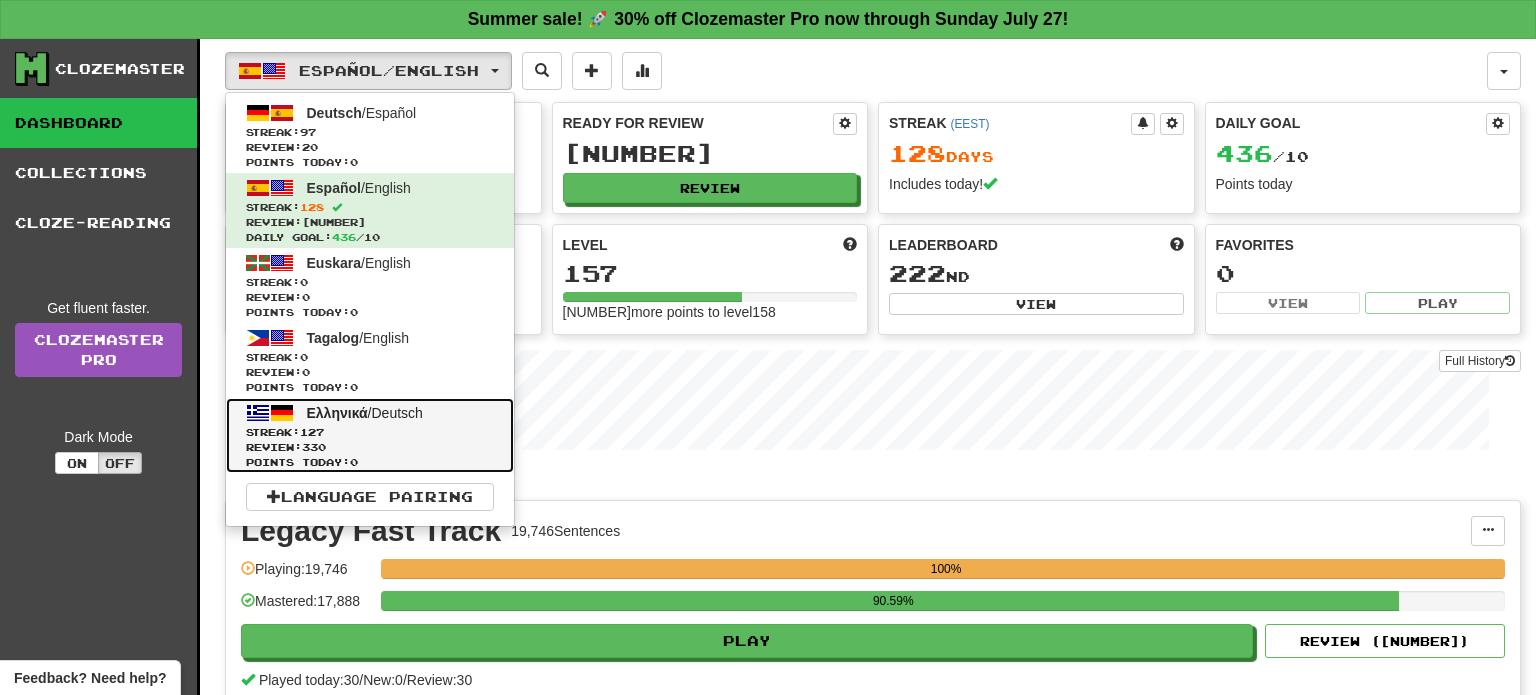 click on "Review:  330" at bounding box center (370, 447) 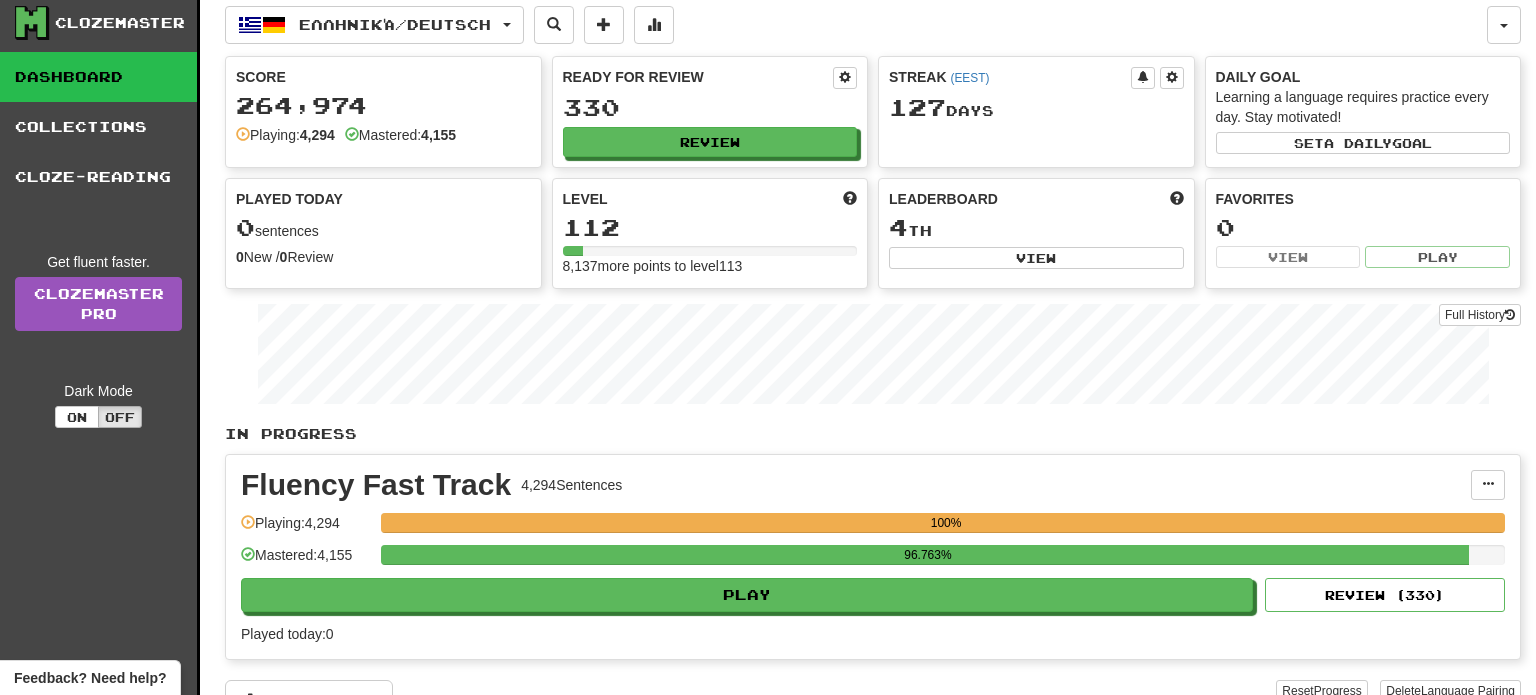 scroll, scrollTop: 26, scrollLeft: 0, axis: vertical 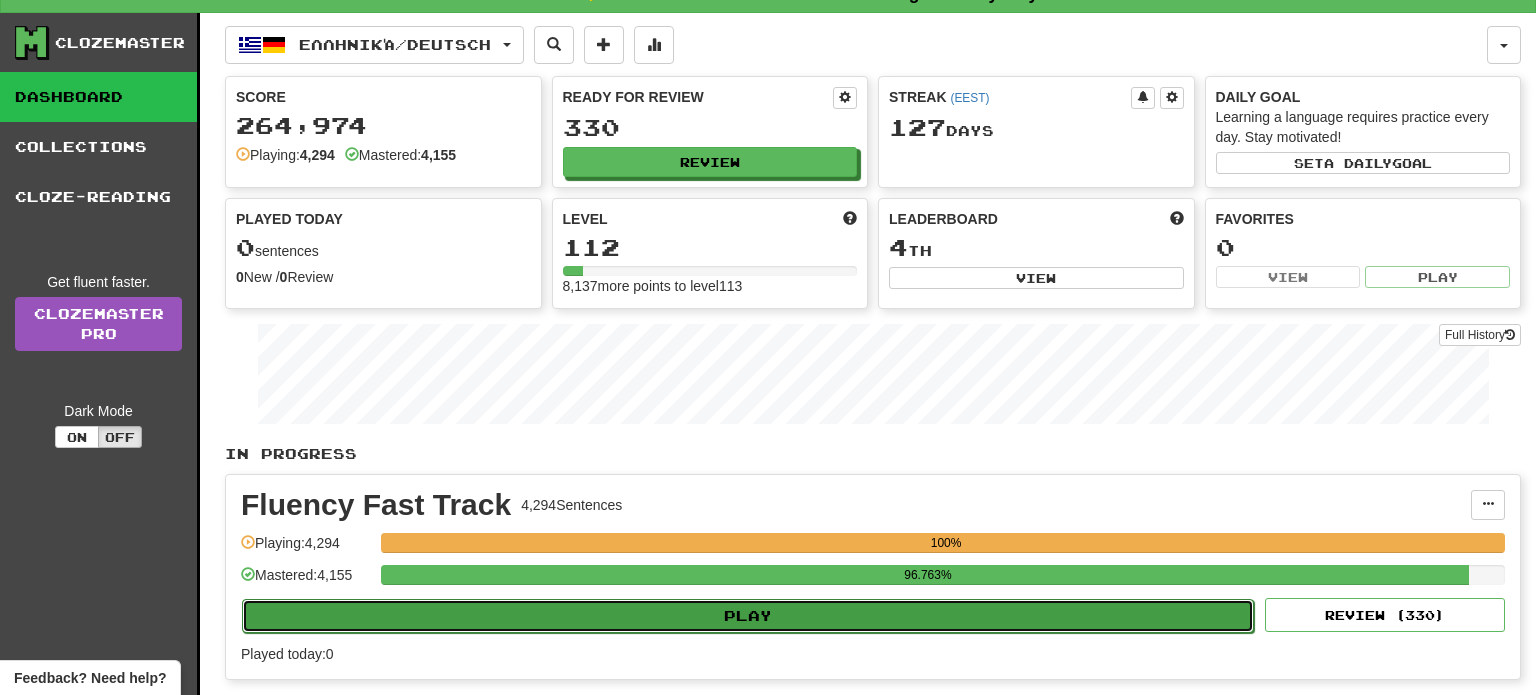 click on "Play" at bounding box center (748, 616) 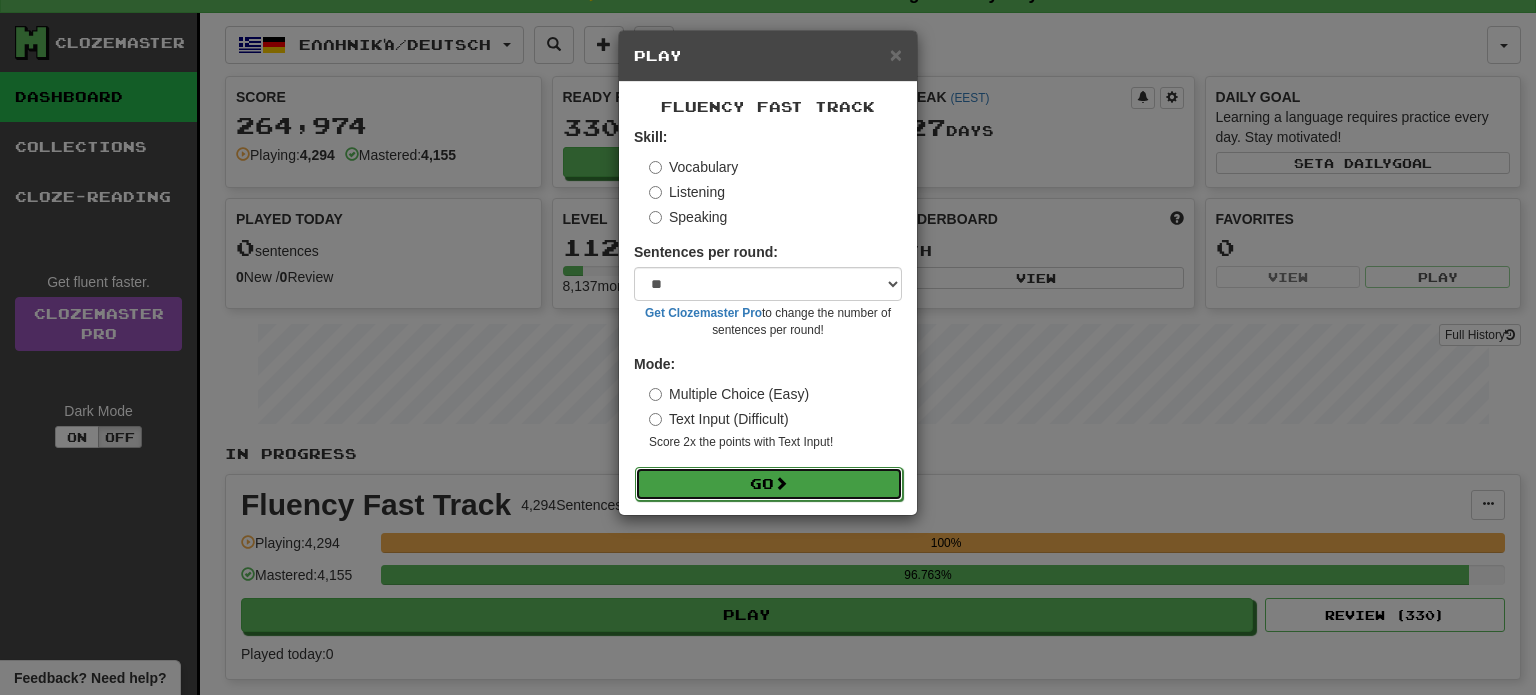 click on "Go" at bounding box center [769, 484] 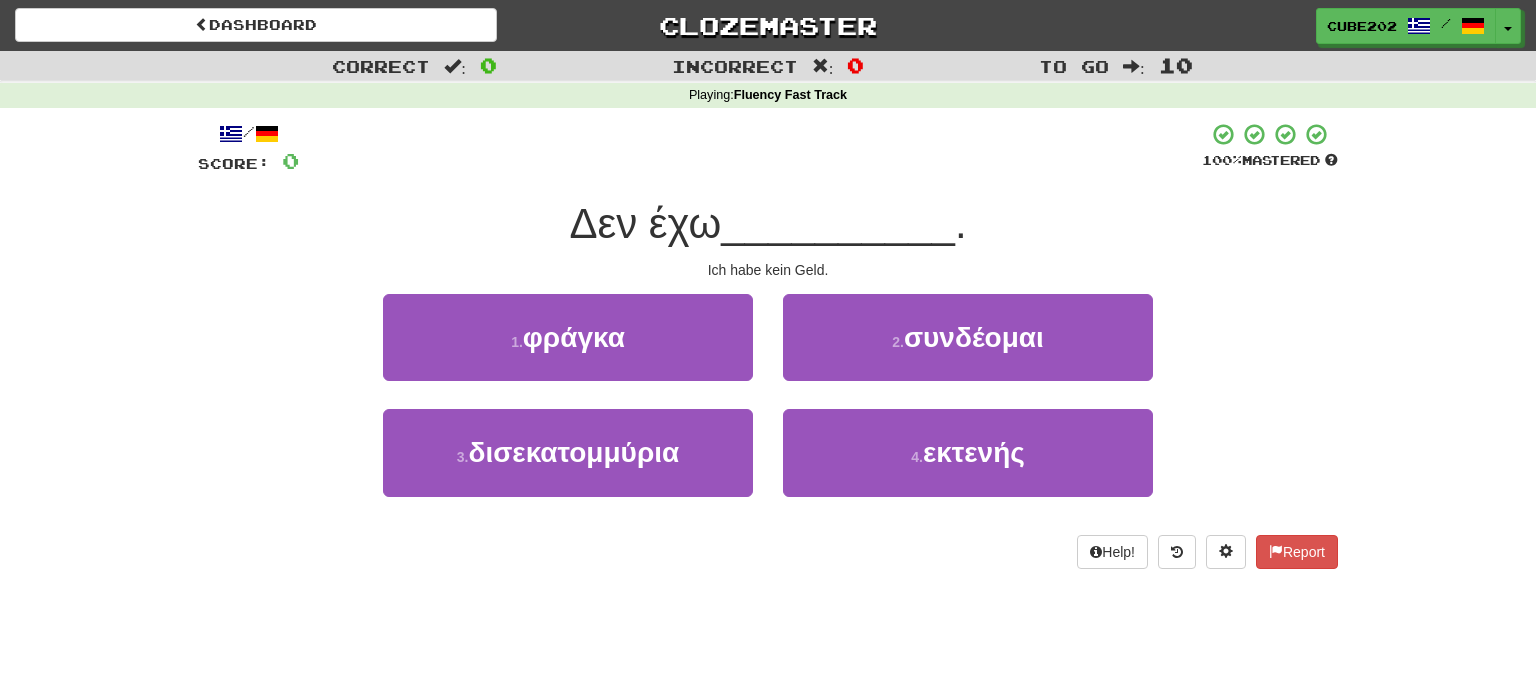 scroll, scrollTop: 0, scrollLeft: 0, axis: both 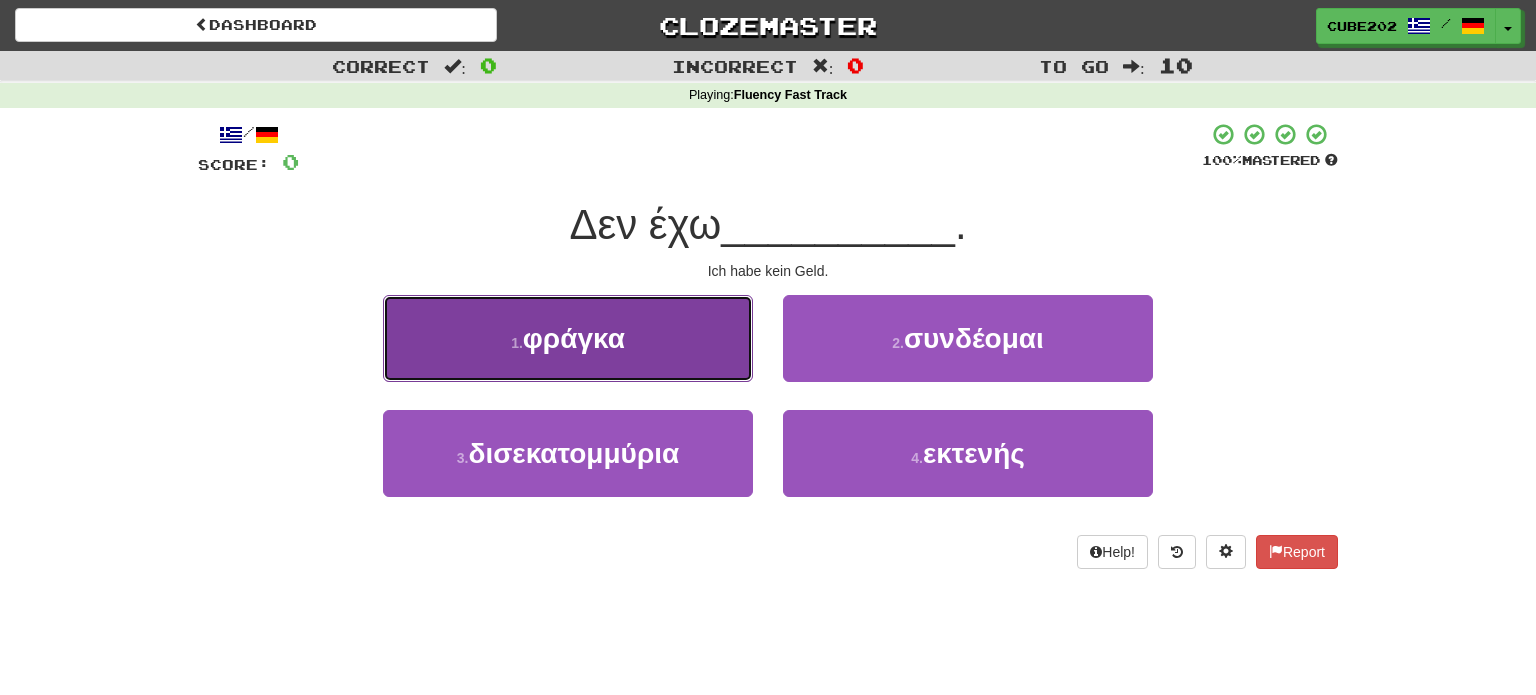 click on "1 .  φράγκα" at bounding box center (568, 338) 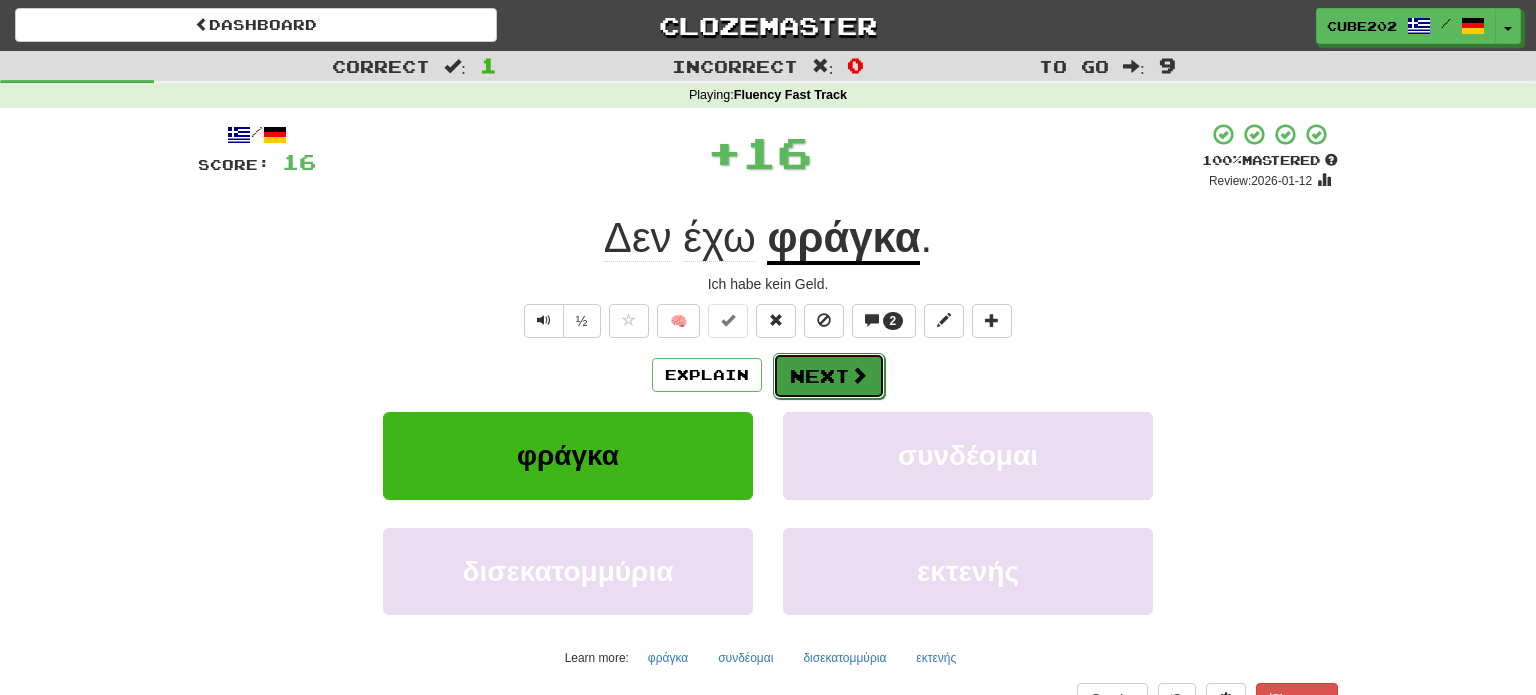 click on "Next" at bounding box center [829, 376] 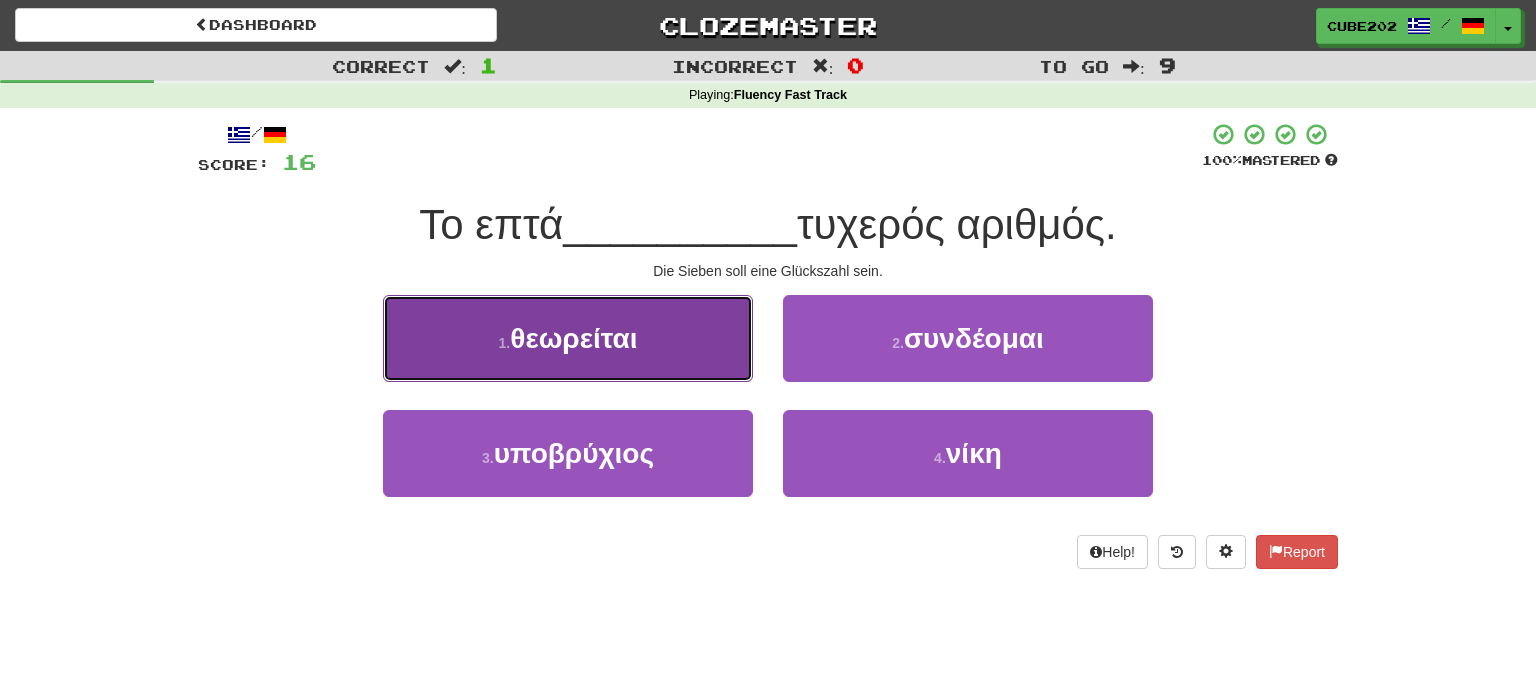 click on "1 .  θεωρείται" at bounding box center [568, 338] 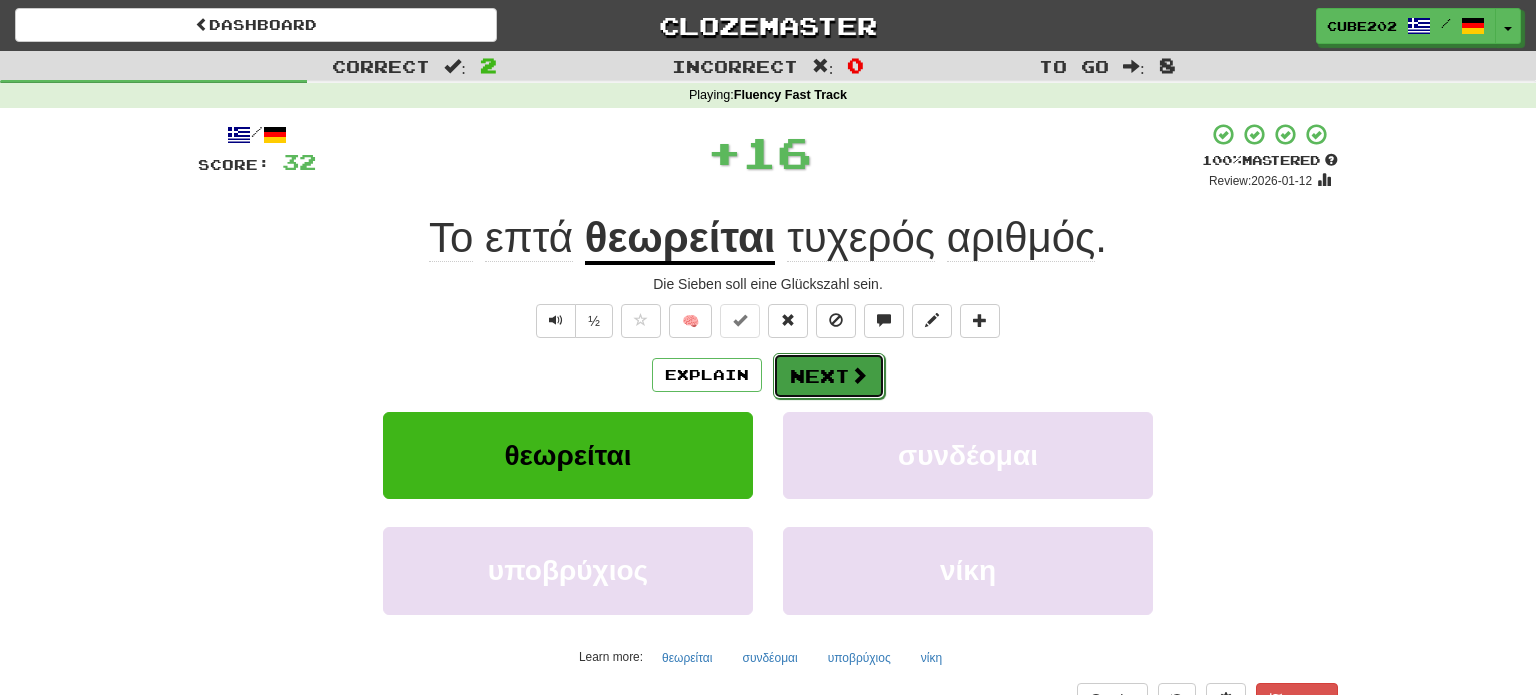 click on "Next" at bounding box center [829, 376] 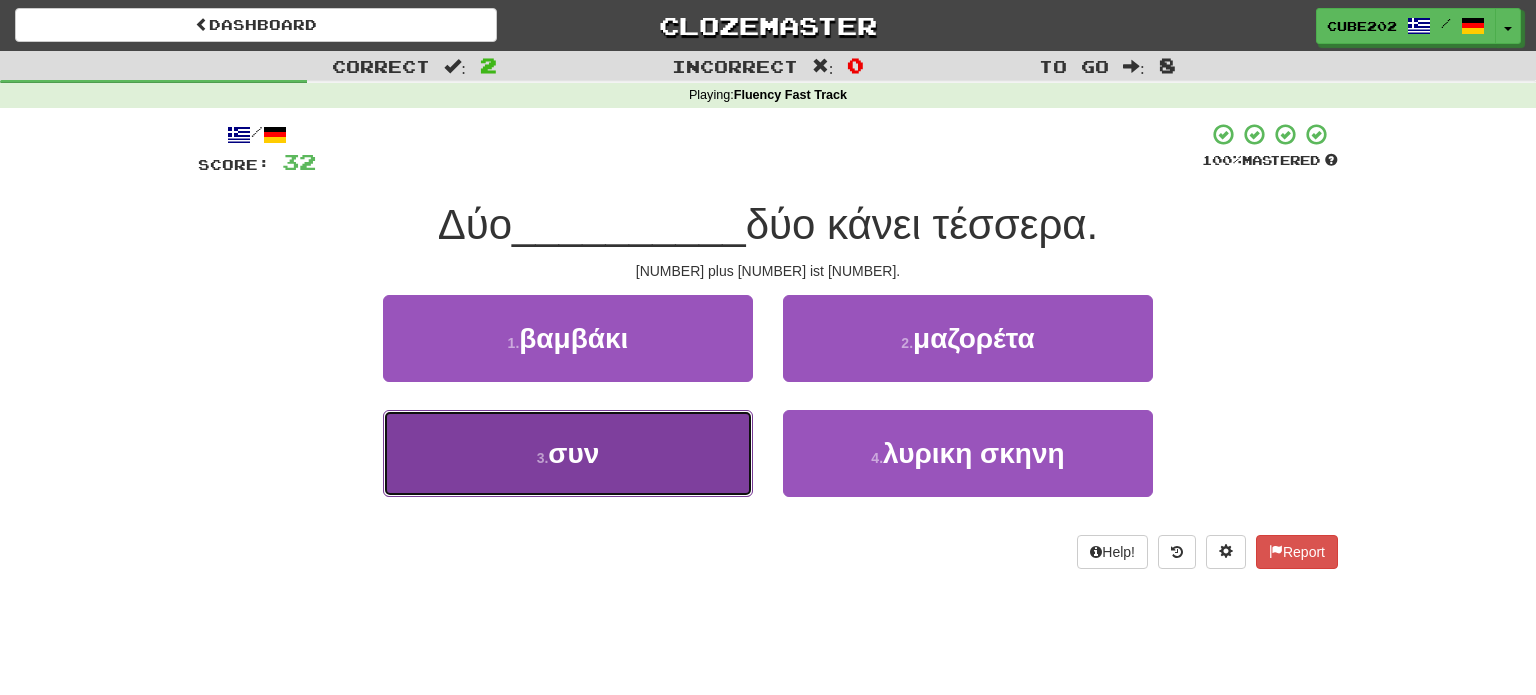 click on "3 .  συν" at bounding box center [568, 453] 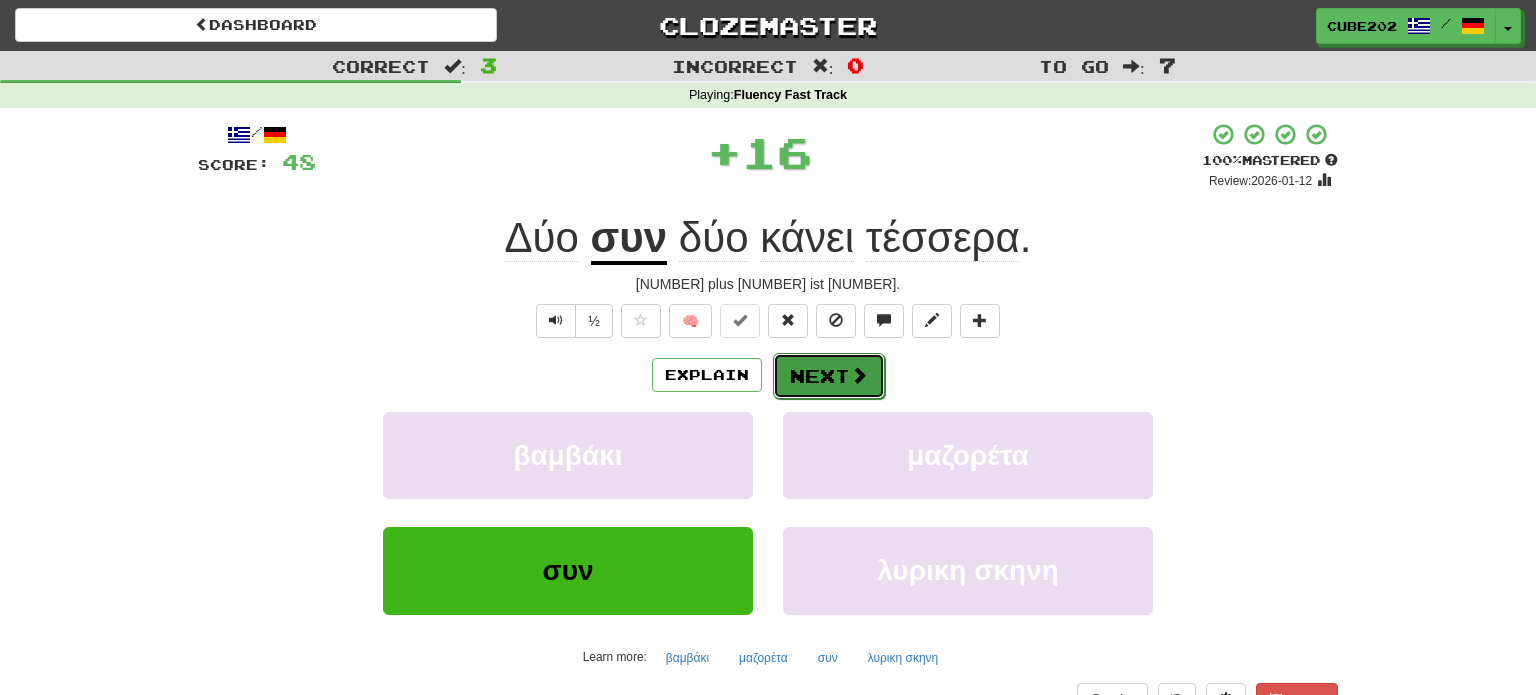 click on "Next" at bounding box center (829, 376) 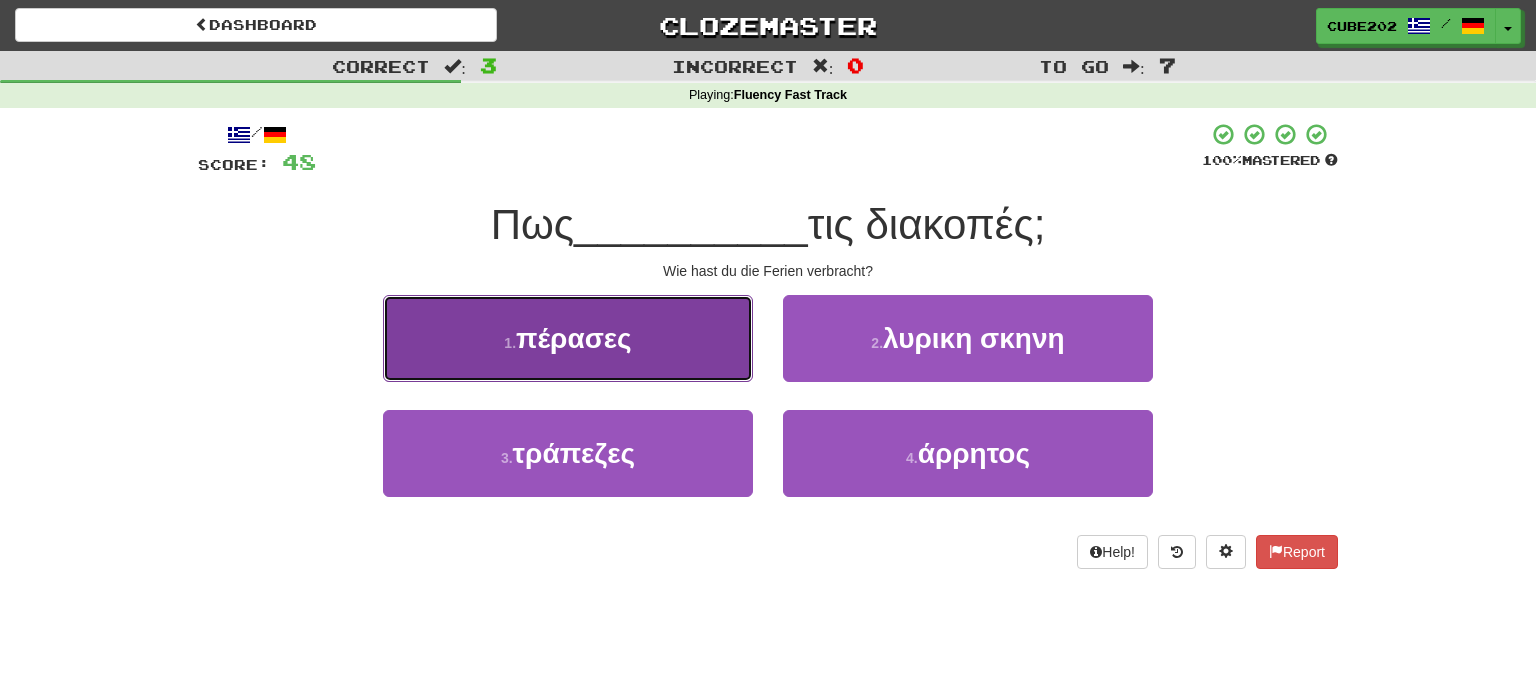 click on "1 .  πέρασες" at bounding box center (568, 338) 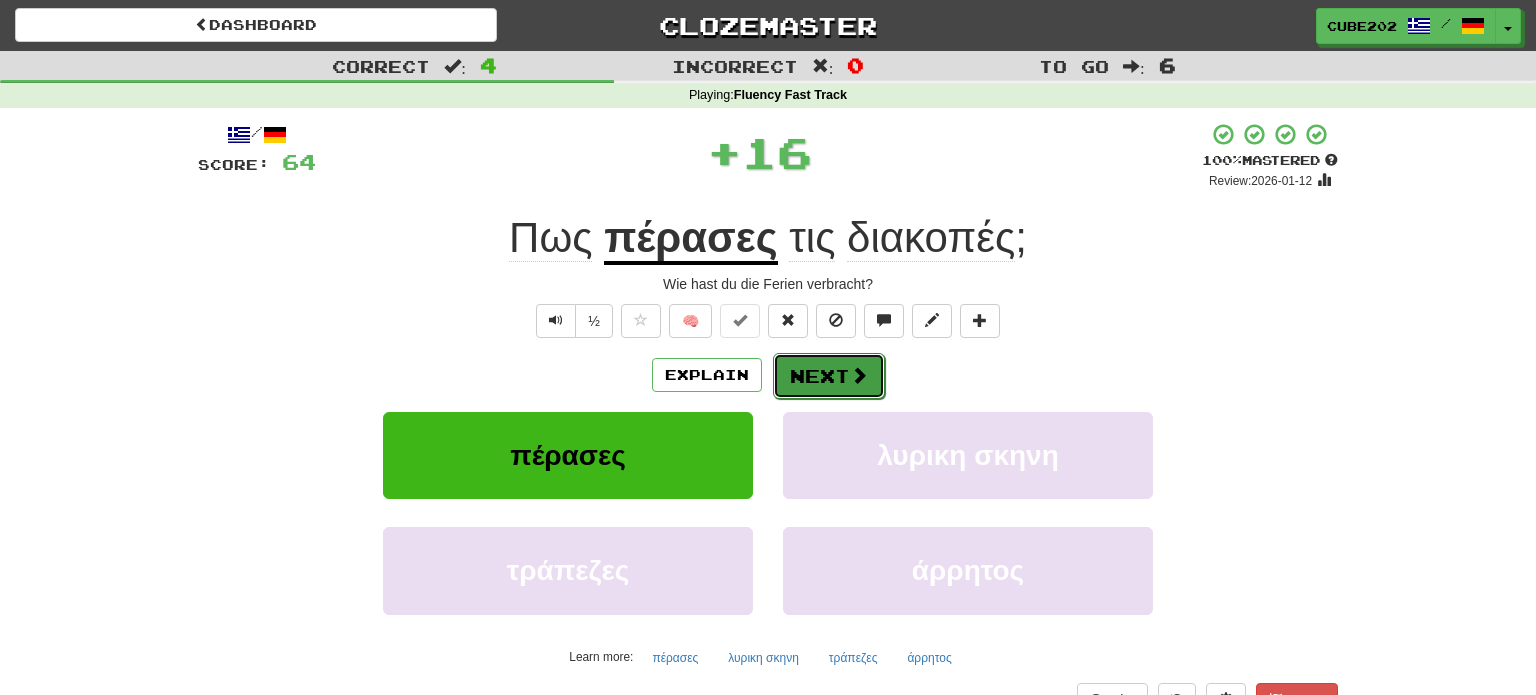 click on "Next" at bounding box center [829, 376] 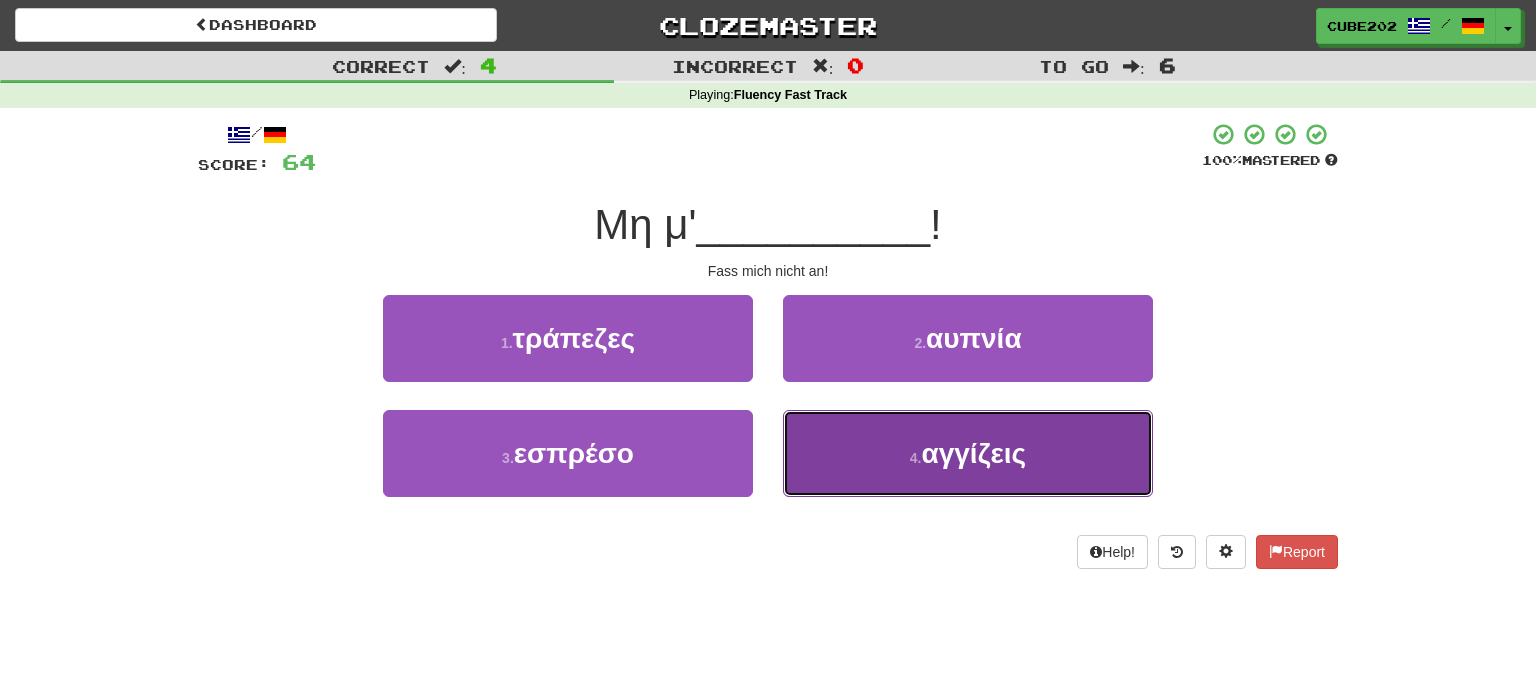 click on "4 .  αγγίζεις" at bounding box center [968, 453] 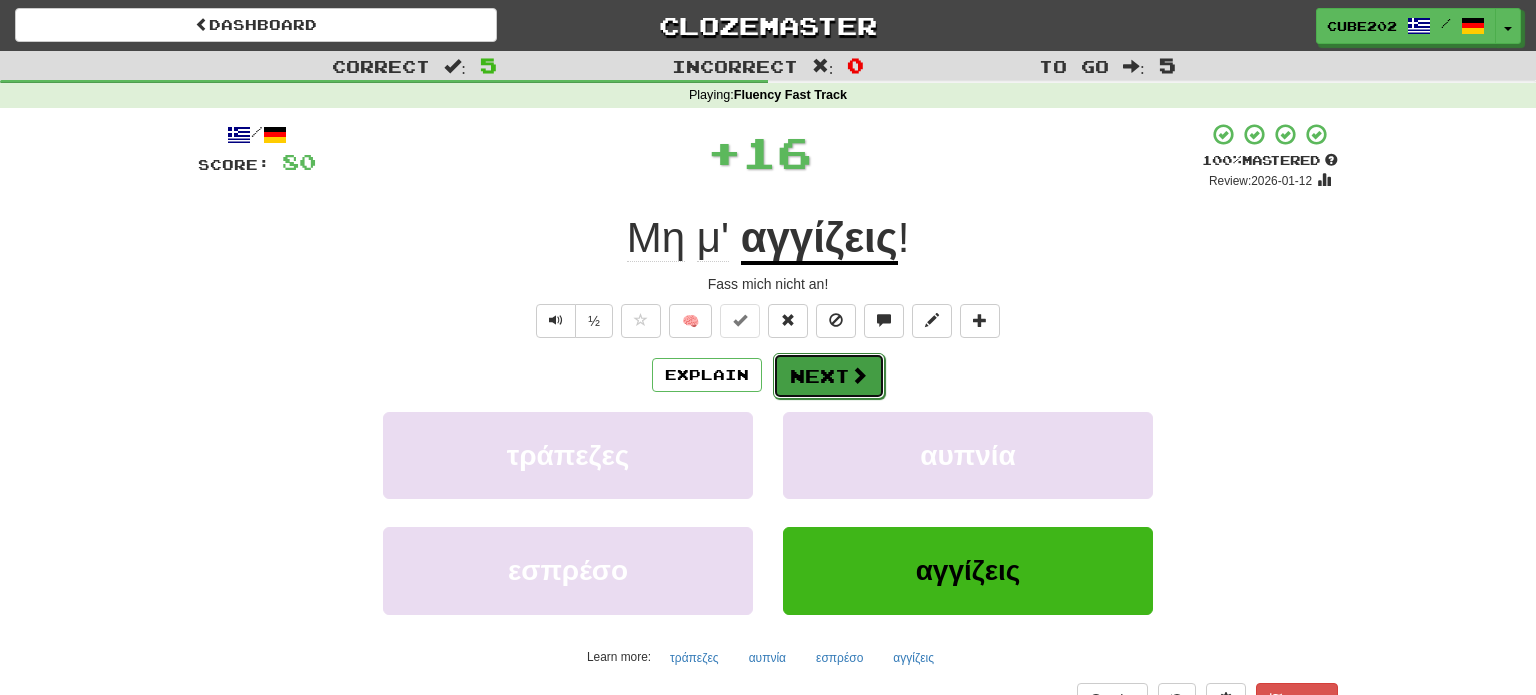 click on "Next" at bounding box center (829, 376) 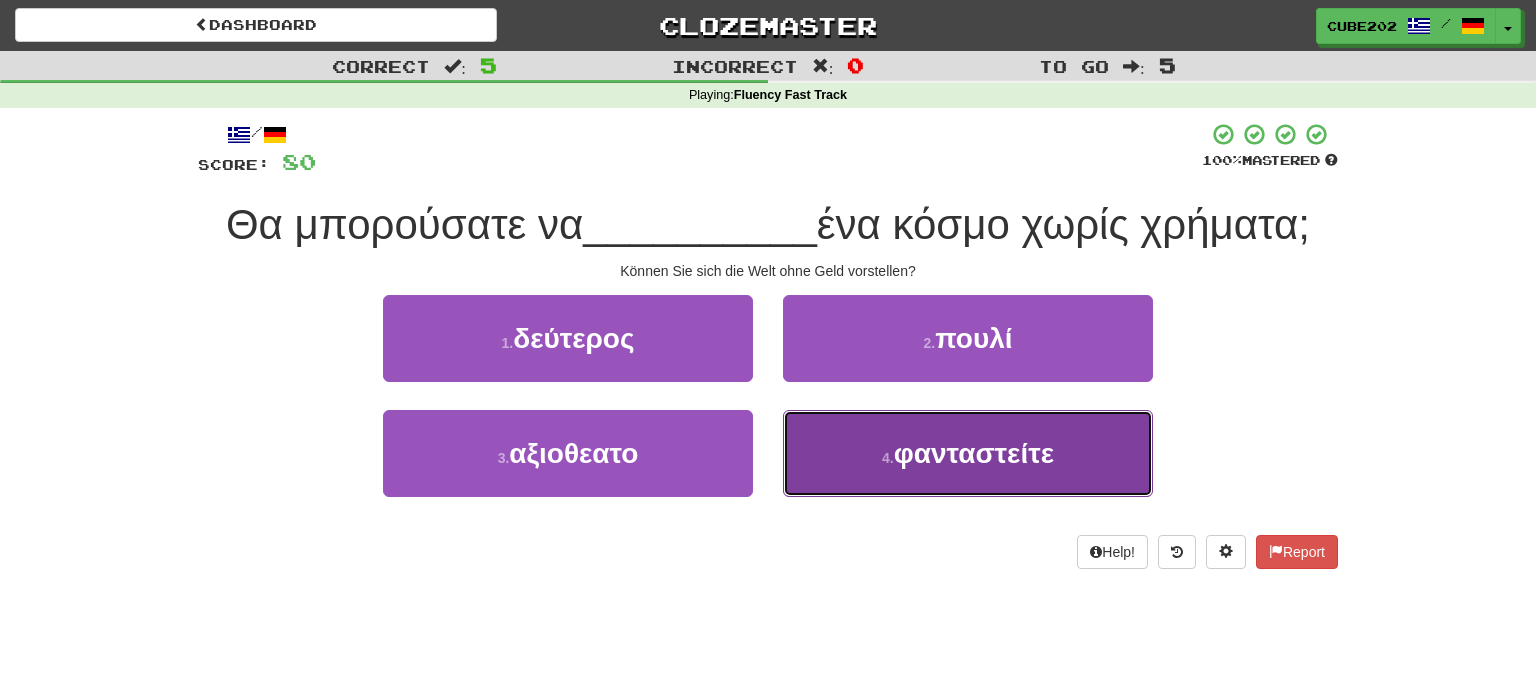 click on "4 .  φανταστείτε" at bounding box center (968, 453) 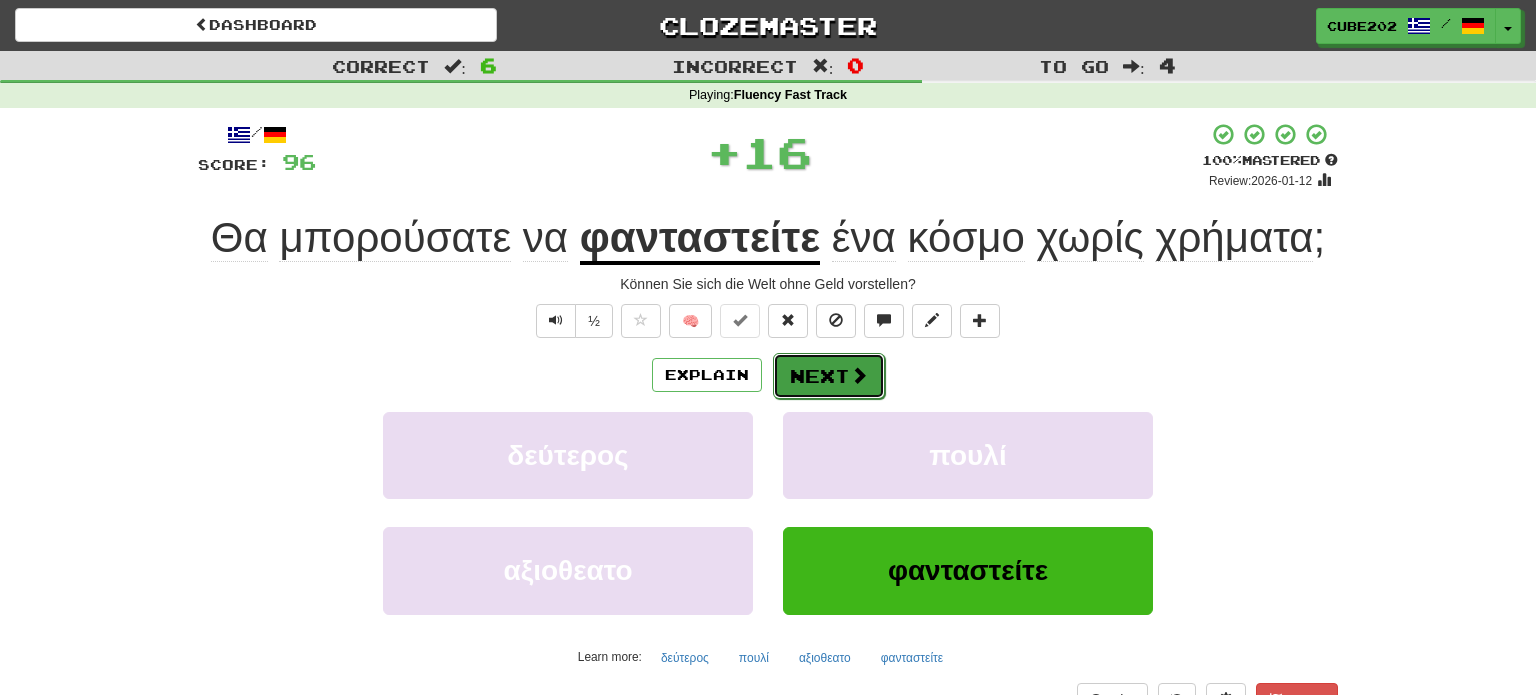 click on "Next" at bounding box center [829, 376] 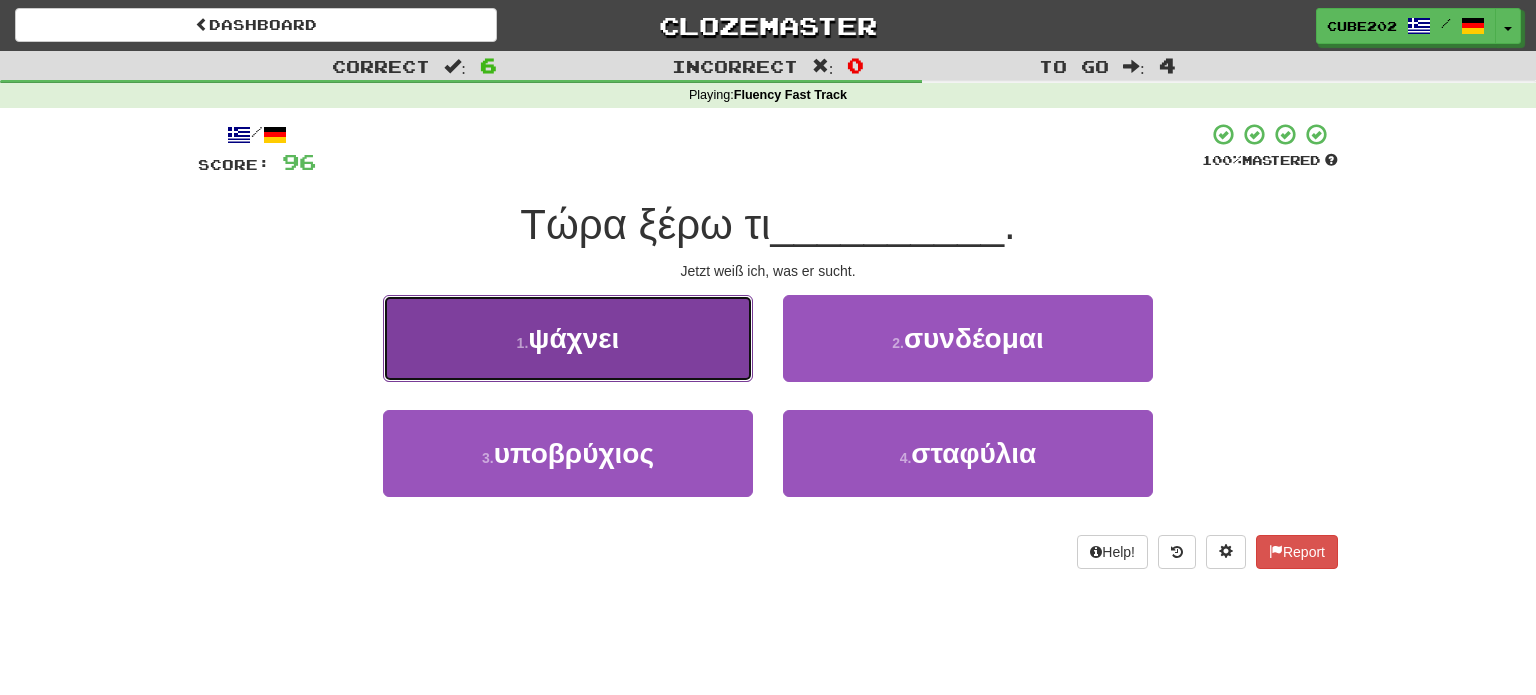 click on "1 .  ψάχνει" at bounding box center [568, 338] 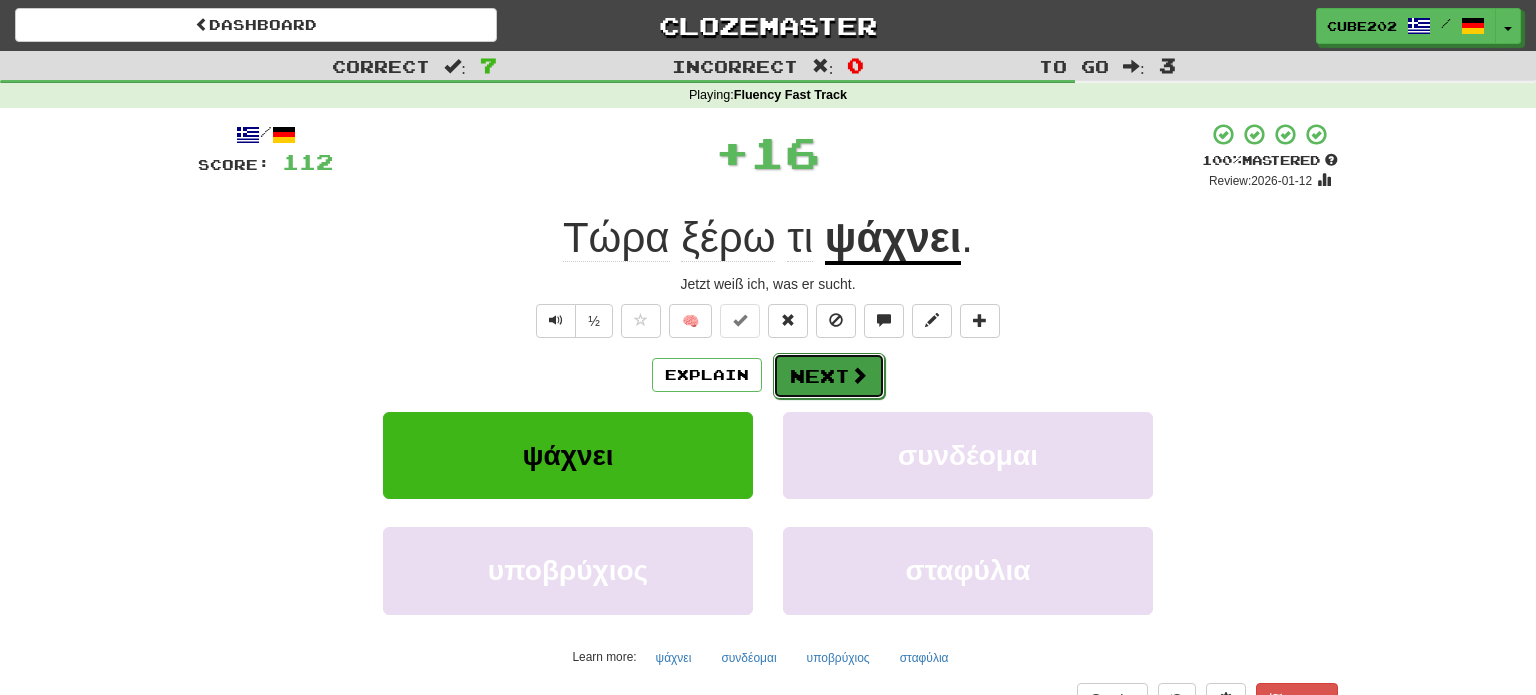 click on "Next" at bounding box center (829, 376) 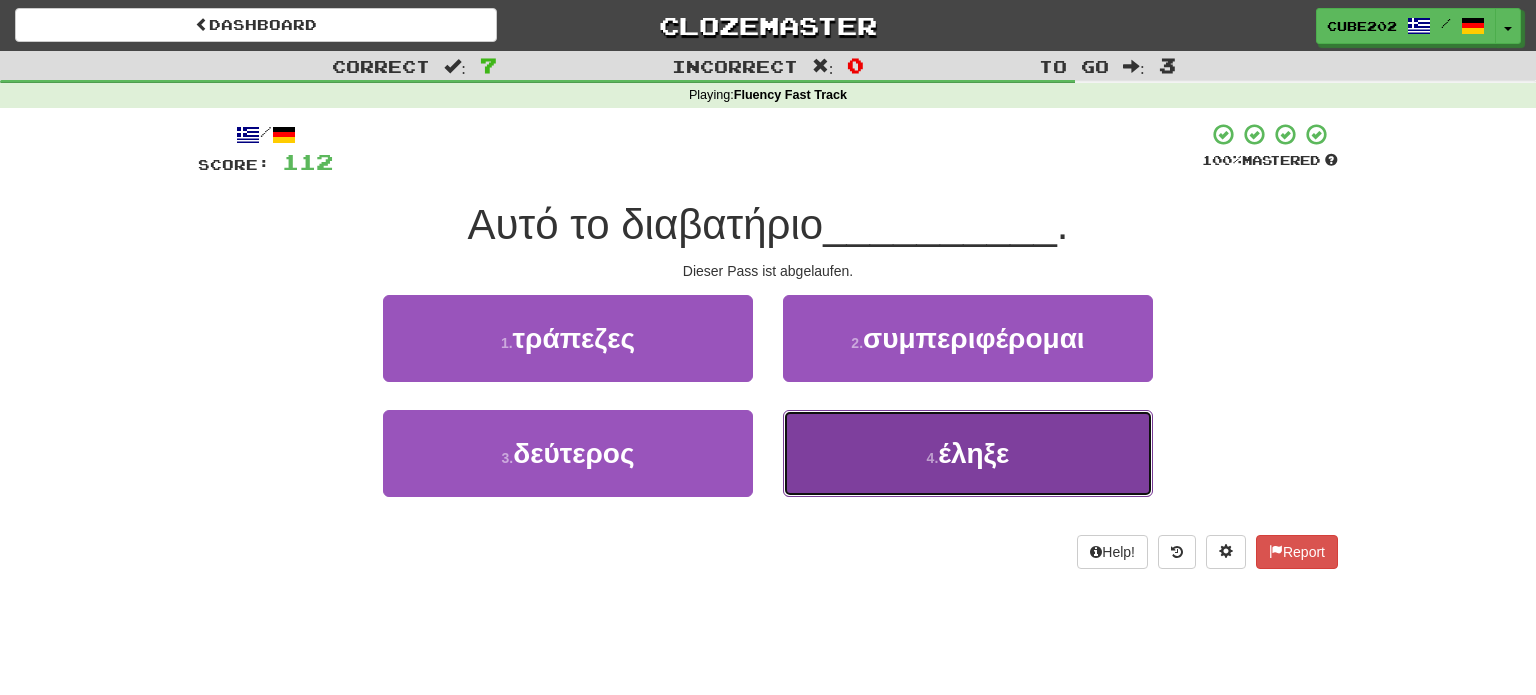 click on "4 .  έληξε" at bounding box center [968, 453] 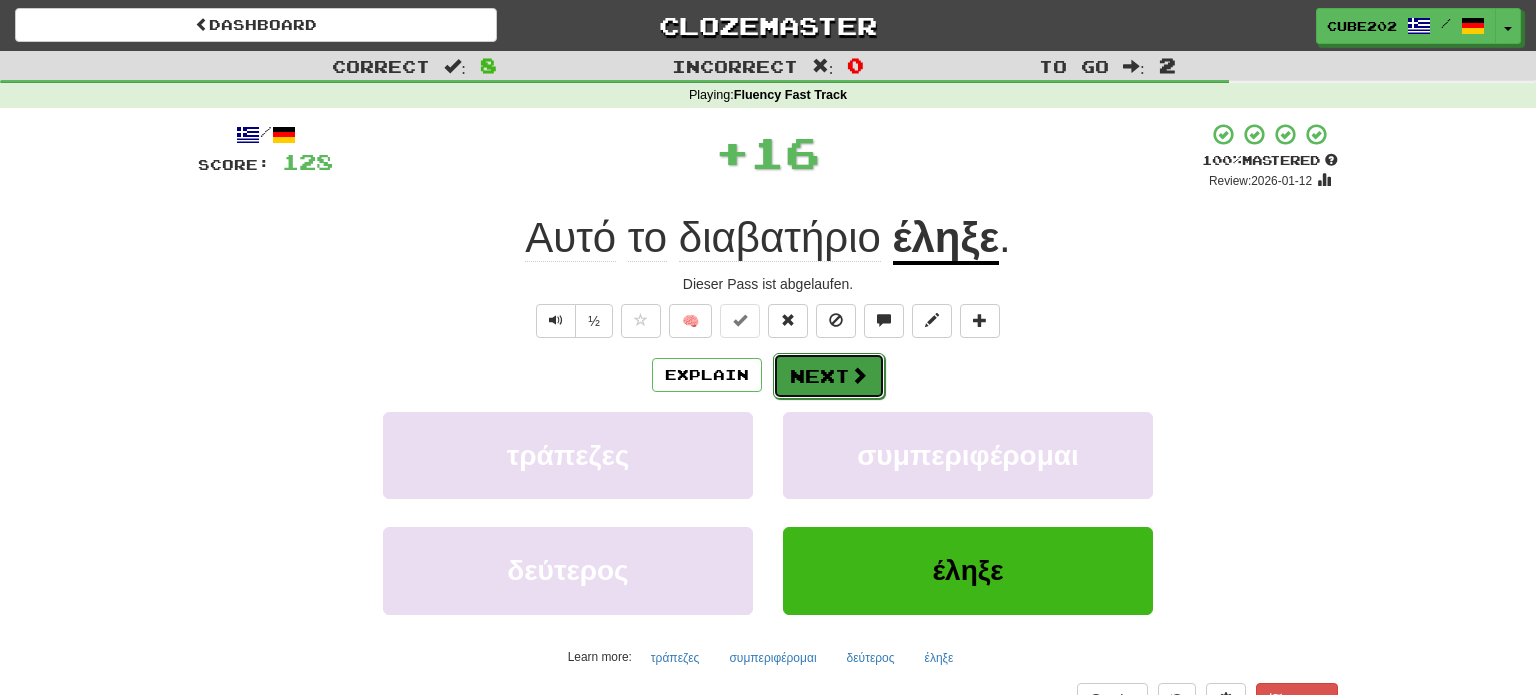 click on "Next" at bounding box center (829, 376) 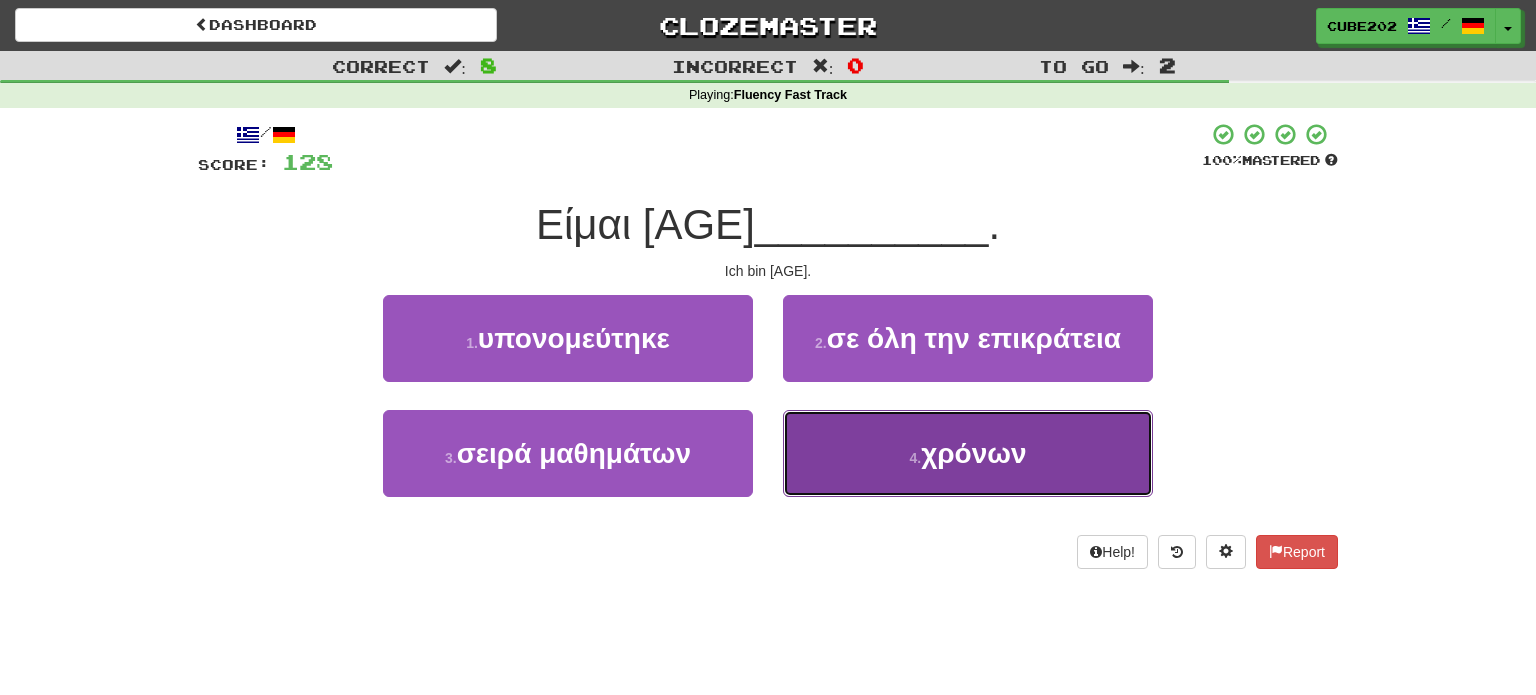 click on "4 .  χρόνων" at bounding box center (968, 453) 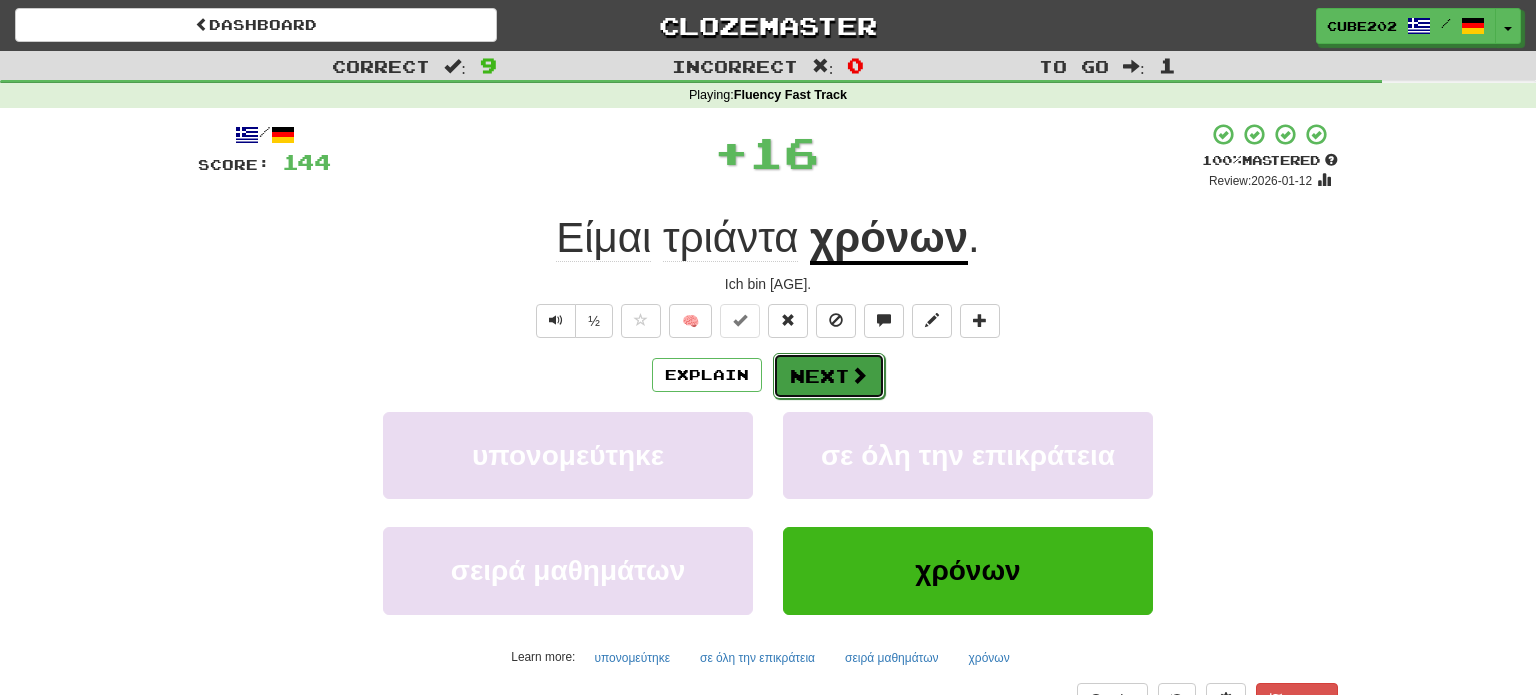 click on "Next" at bounding box center [829, 376] 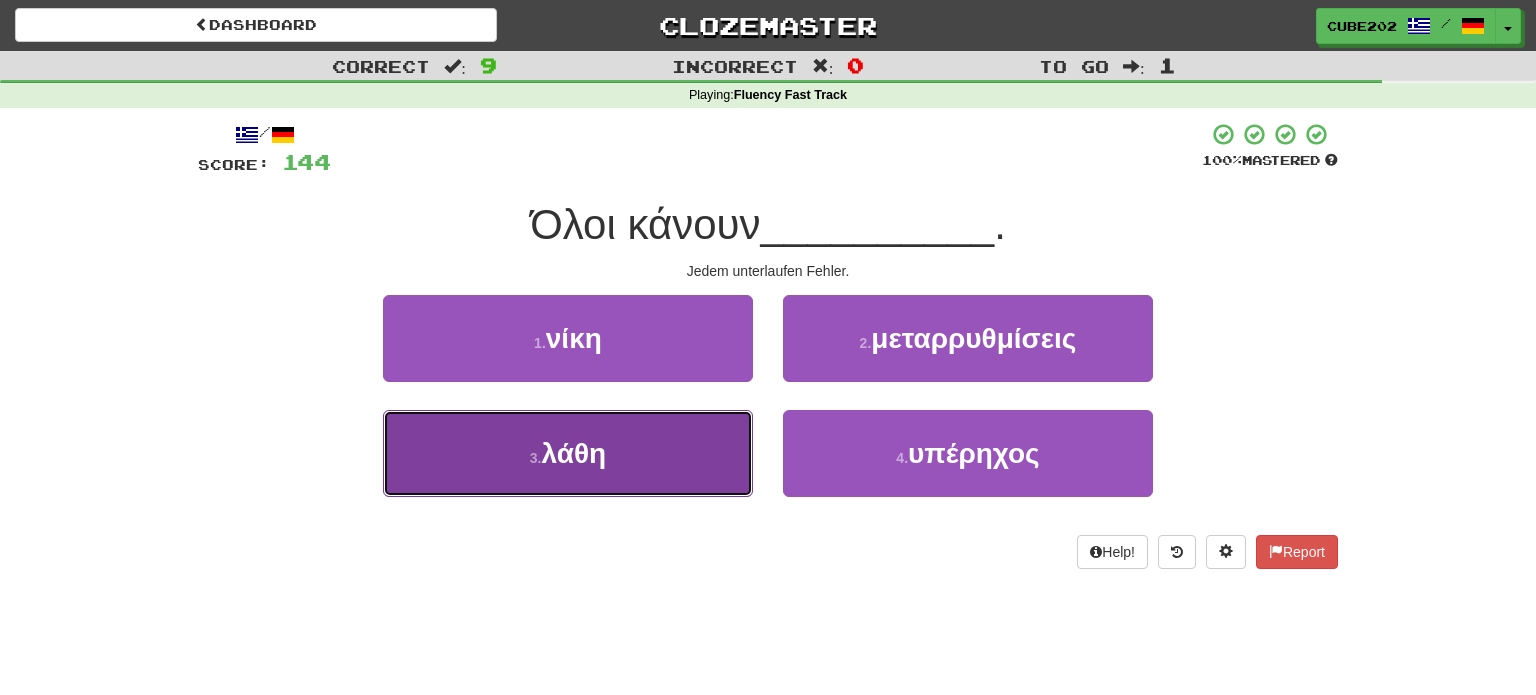 click on "3 .  λάθη" at bounding box center (568, 453) 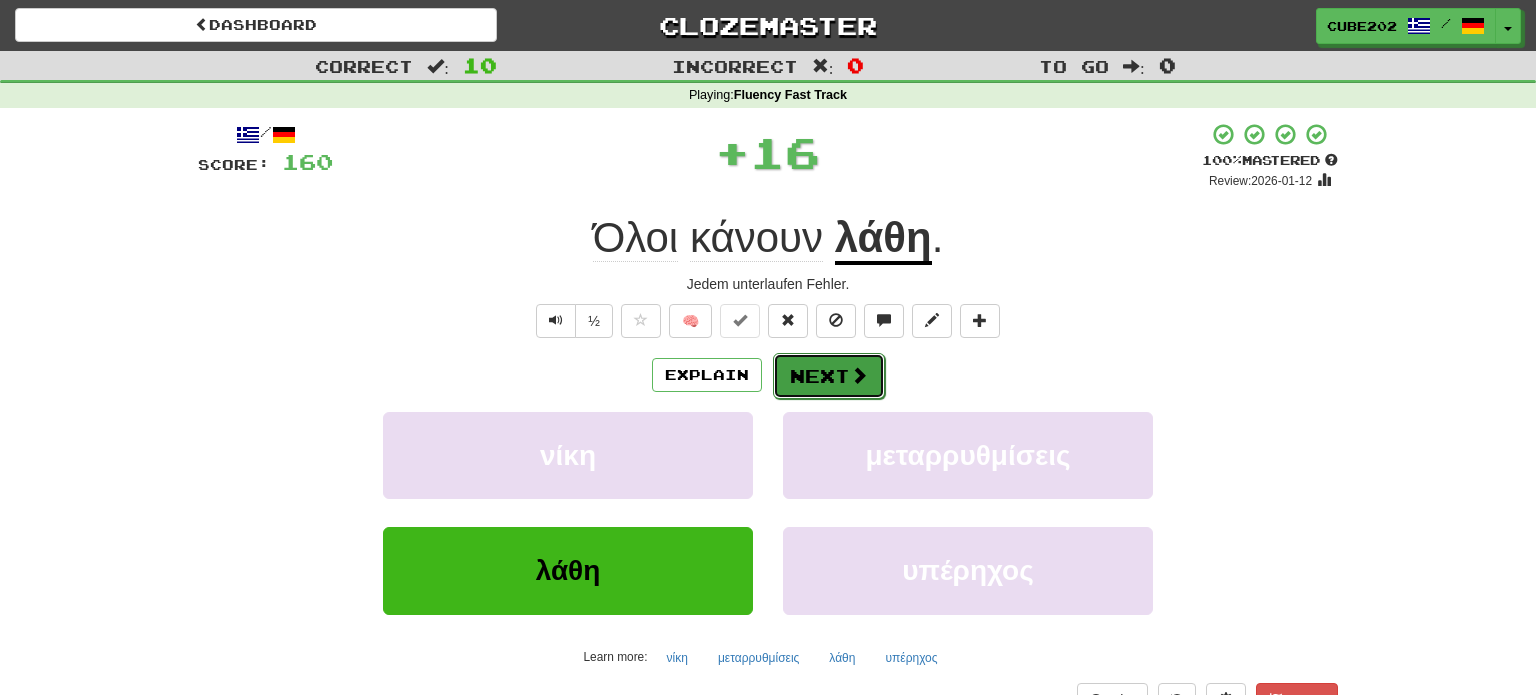 click on "Next" at bounding box center (829, 376) 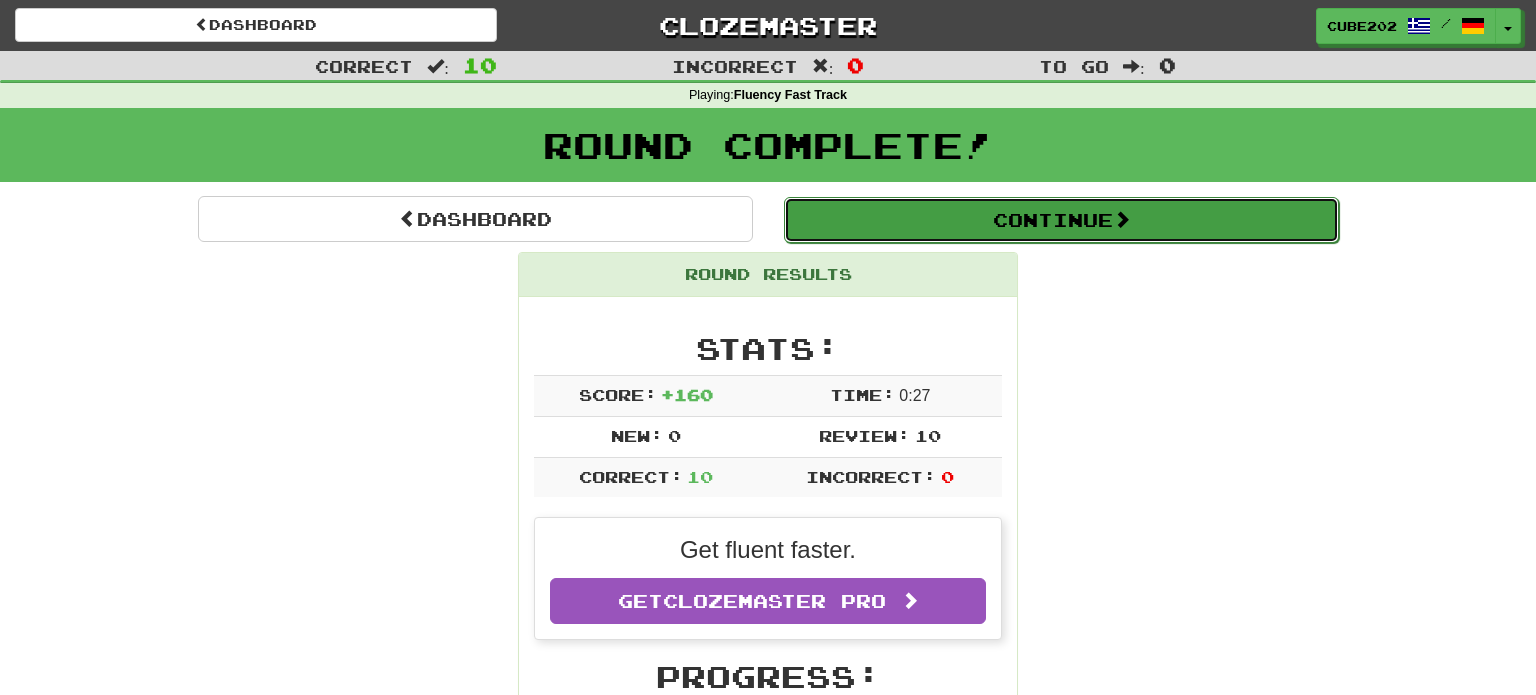 click on "Continue" at bounding box center (1061, 220) 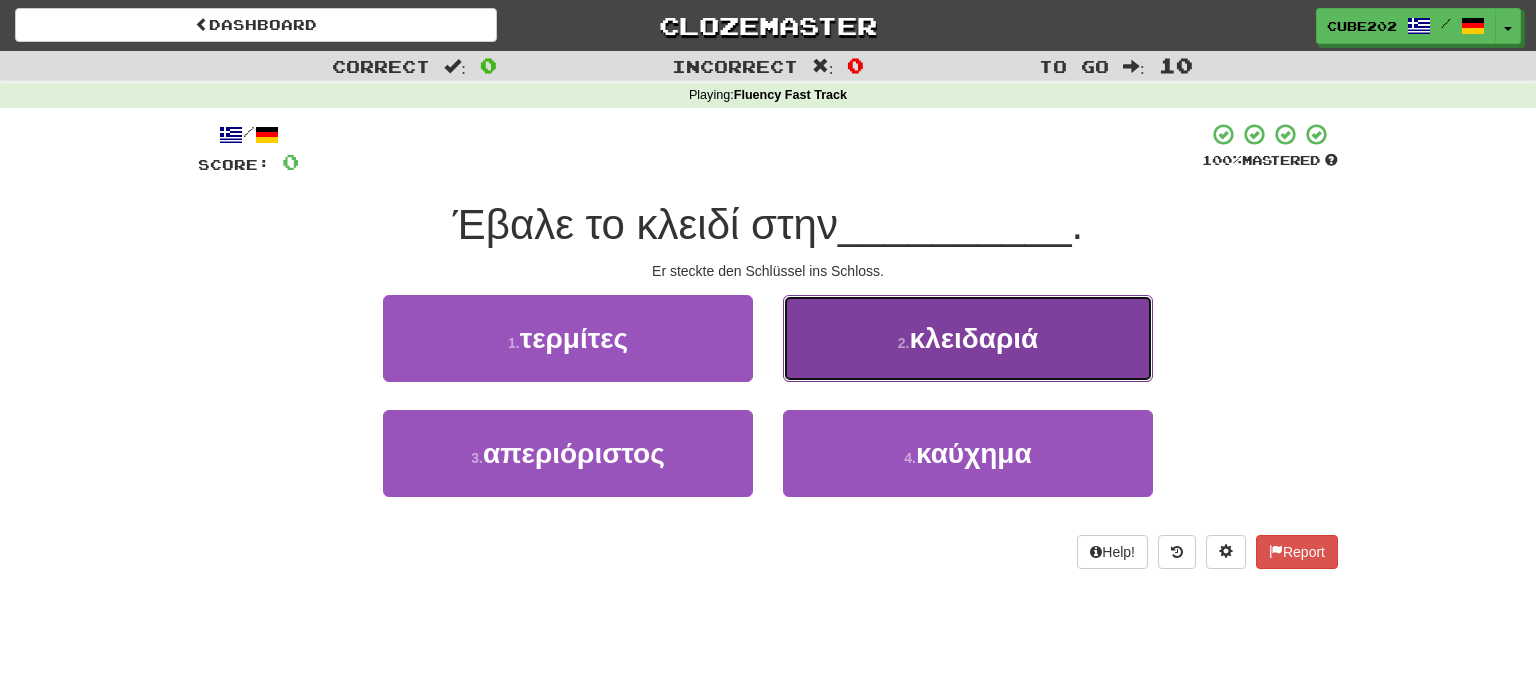 click on "2 .  κλειδαριά" at bounding box center [968, 338] 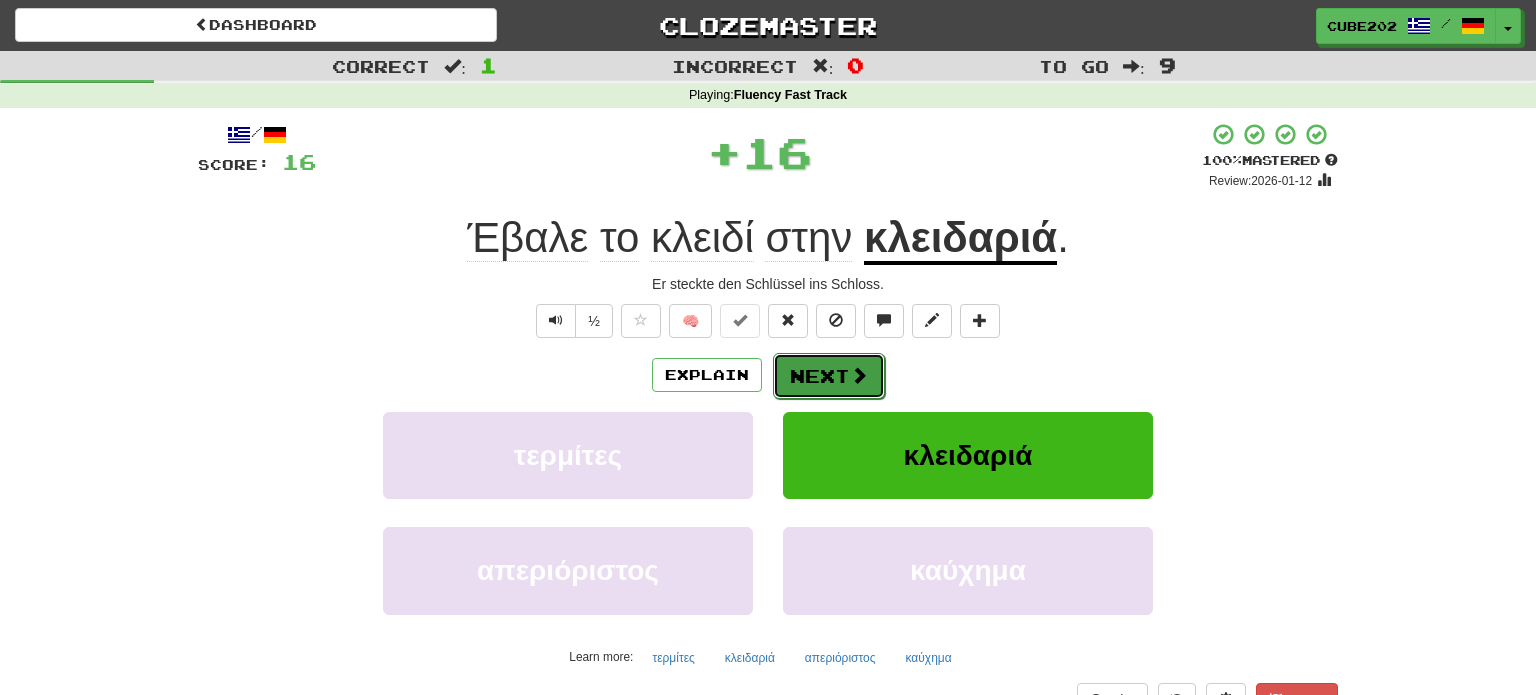 click on "Next" at bounding box center [829, 376] 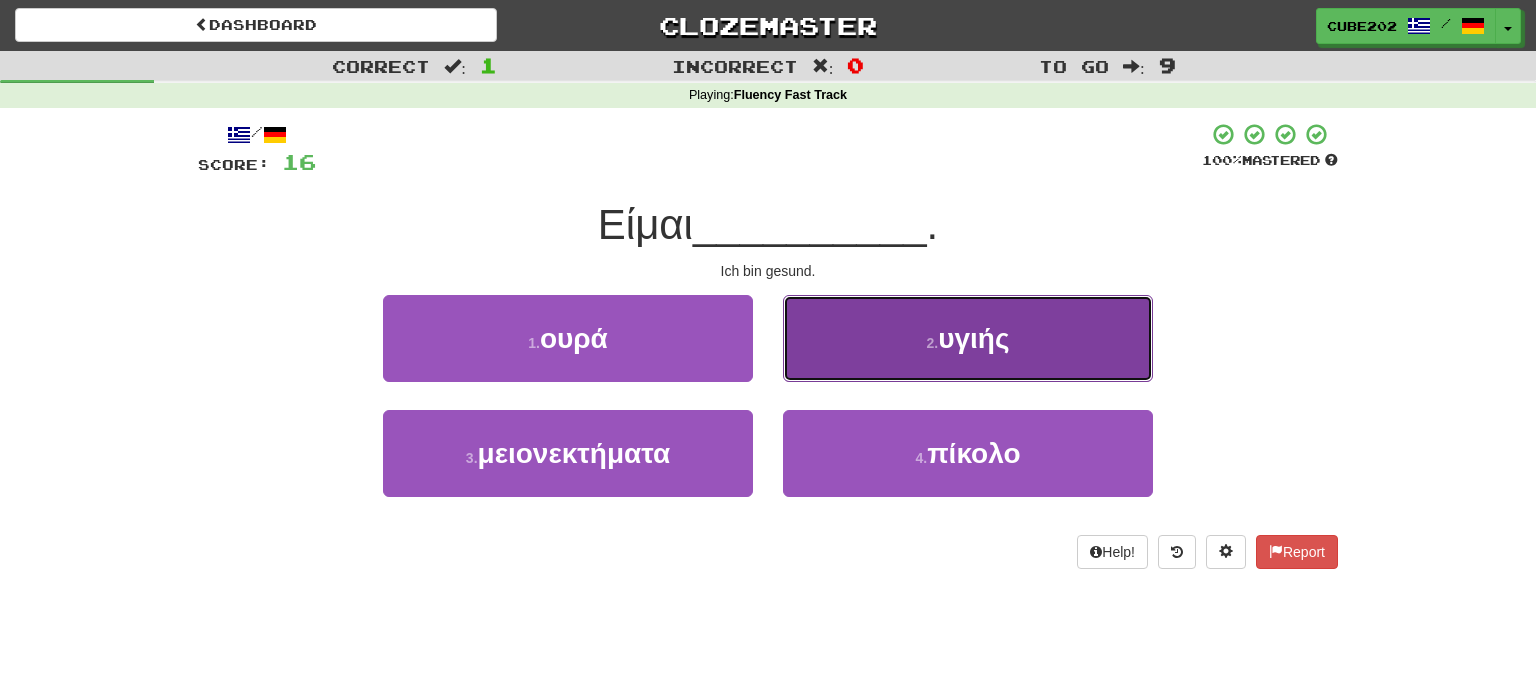 click on "2 .  υγιής" at bounding box center (968, 338) 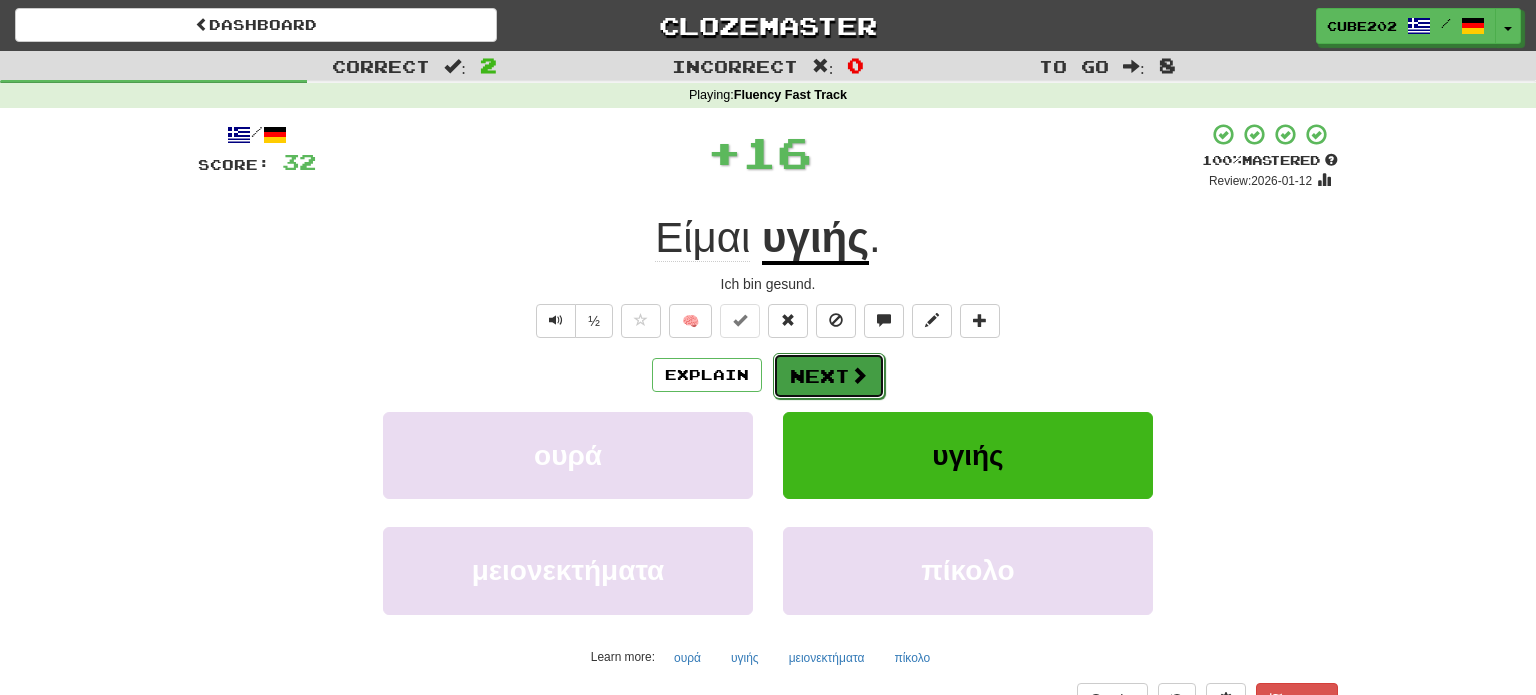 click on "Next" at bounding box center [829, 376] 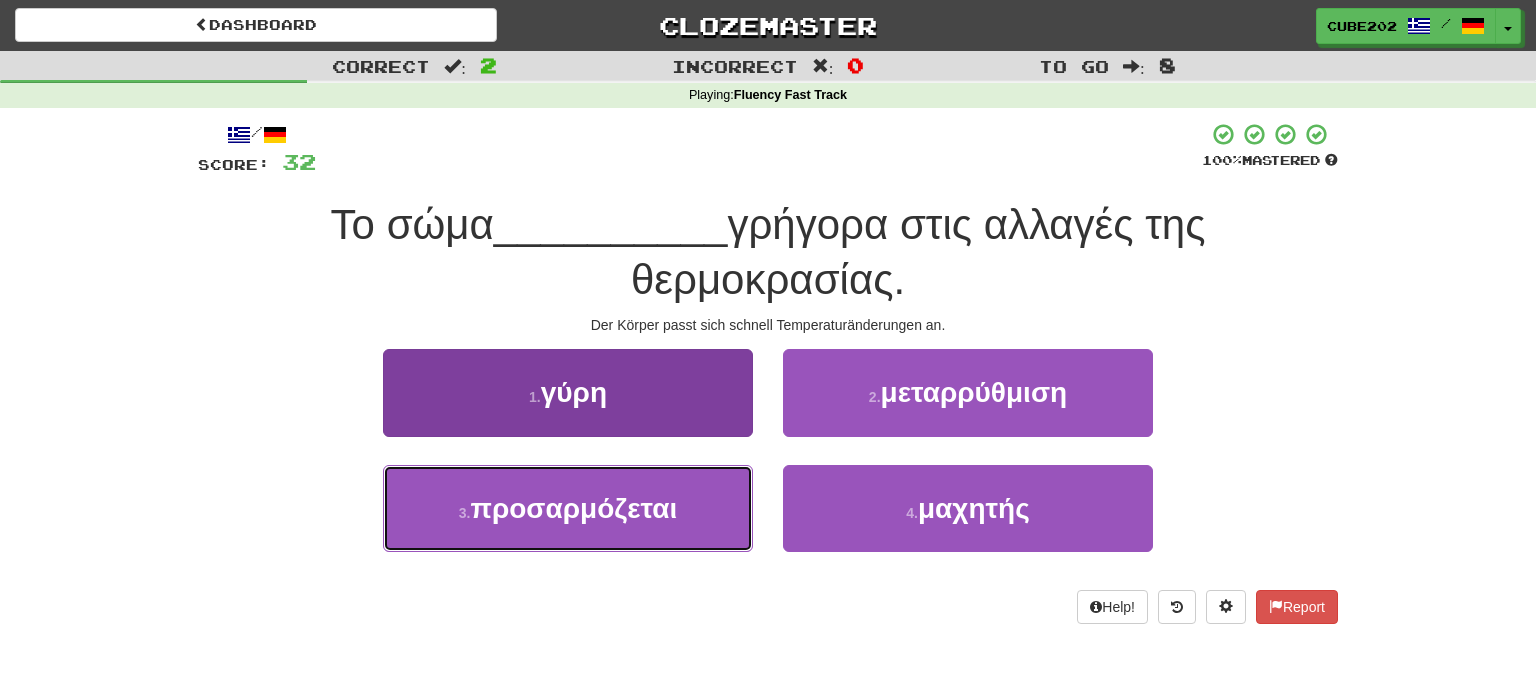 click on "προσαρμόζεται" at bounding box center [574, 508] 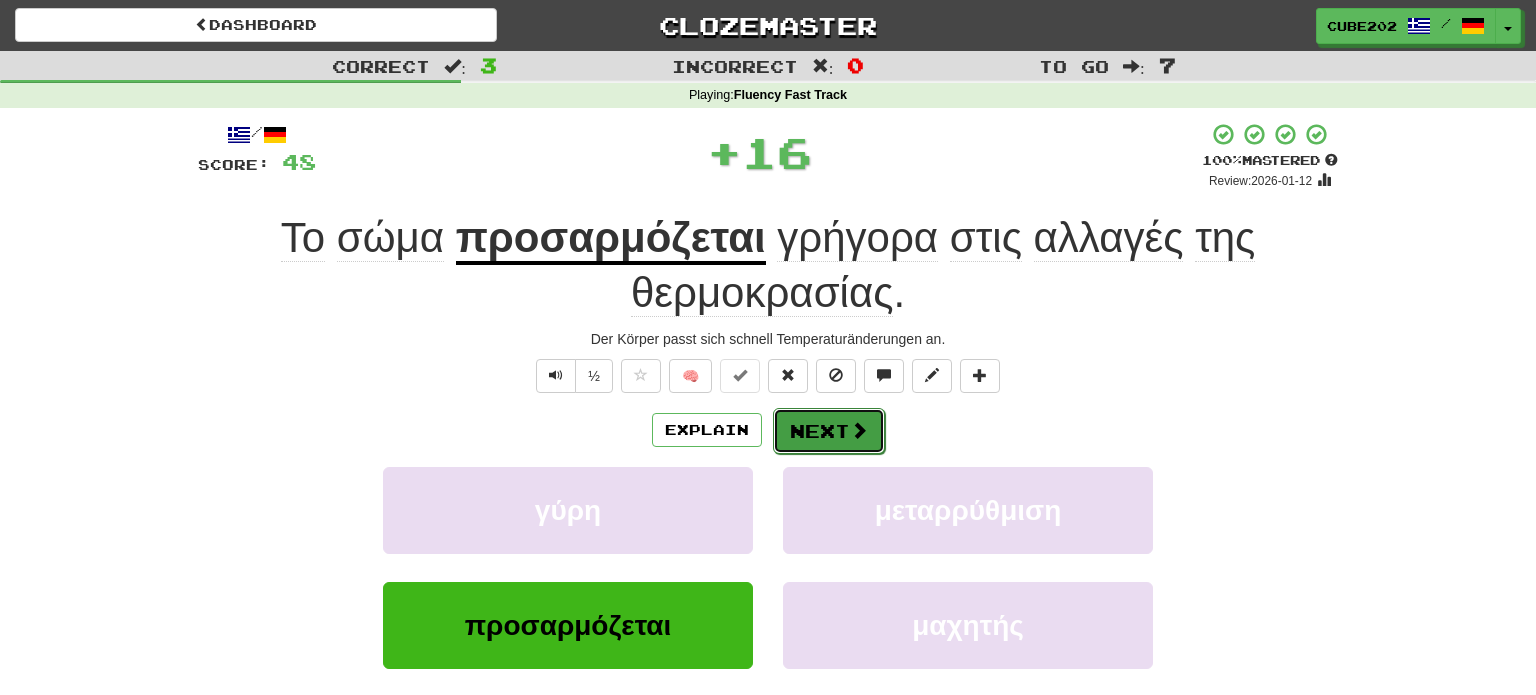 click on "Next" at bounding box center [829, 431] 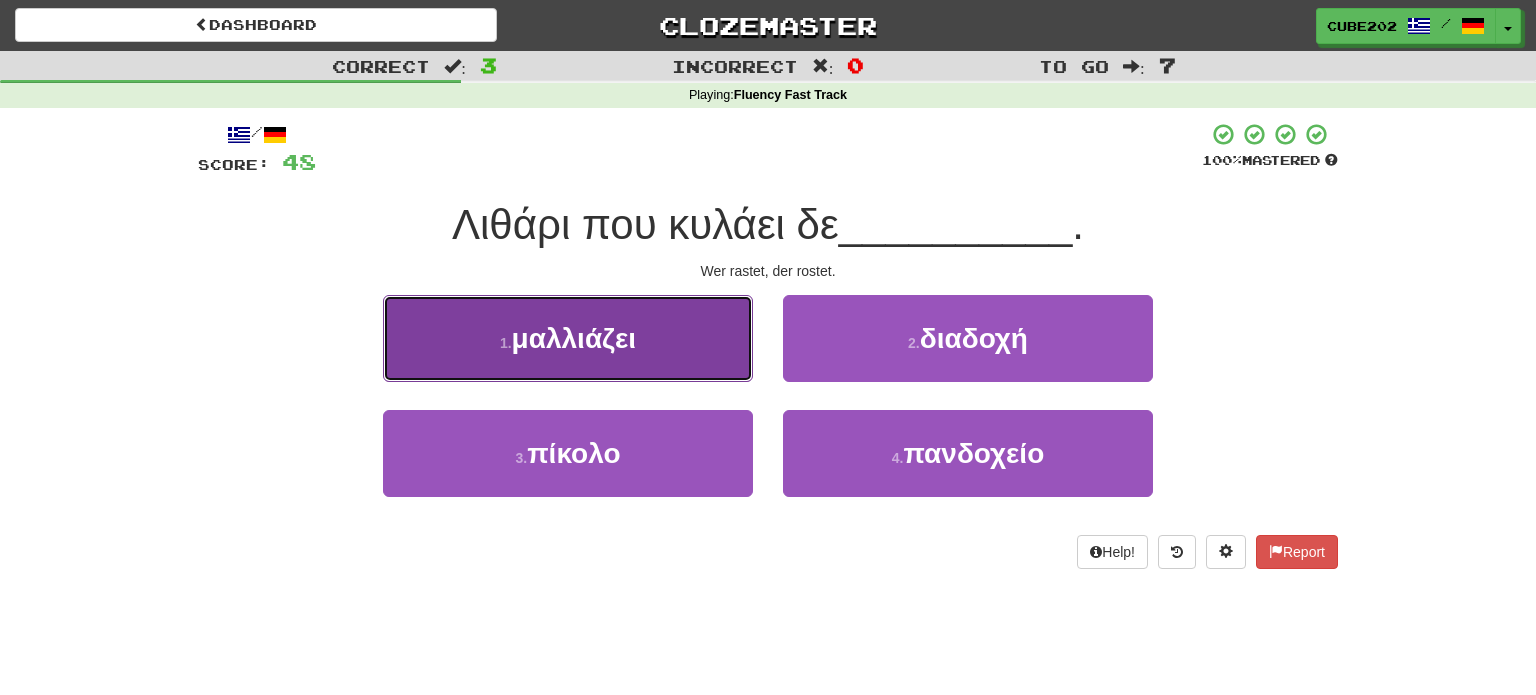 click on "1 .  μαλλιάζει" at bounding box center [568, 338] 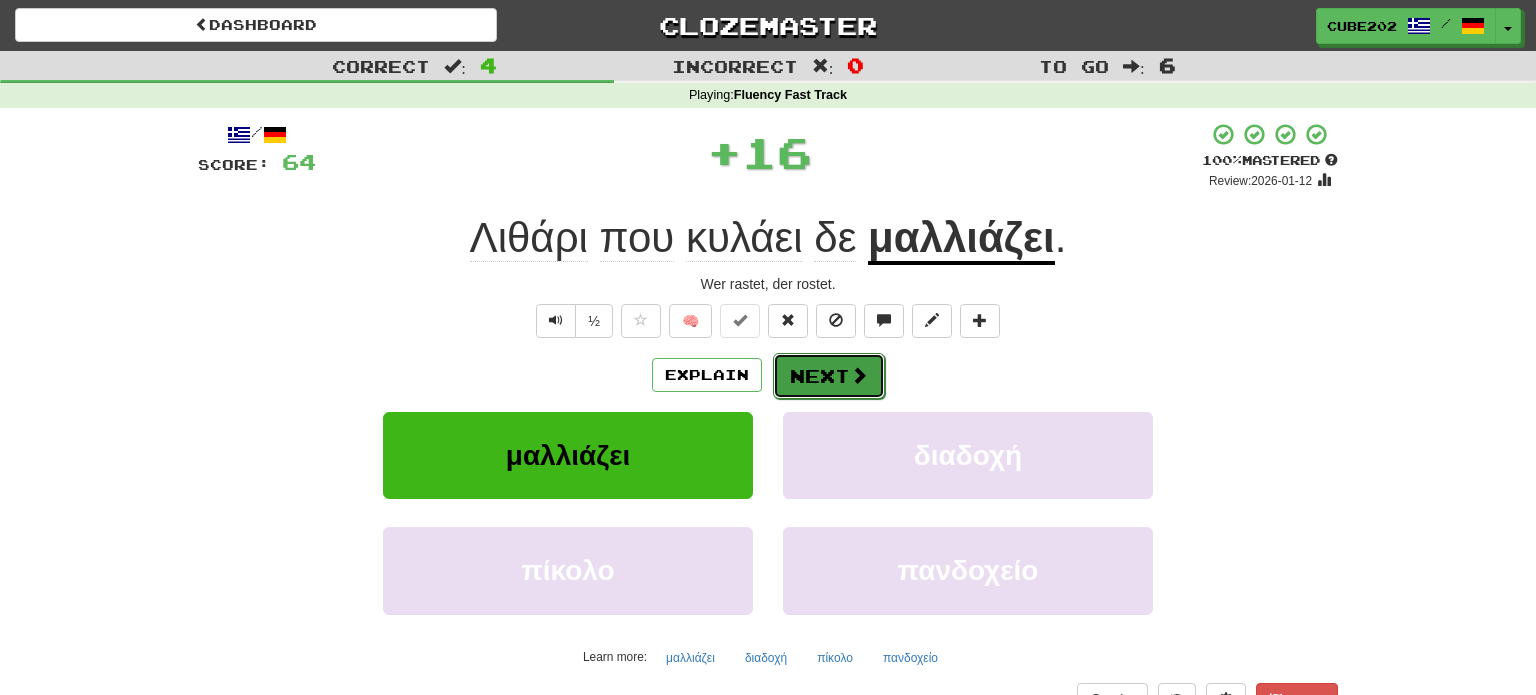 click on "Next" at bounding box center (829, 376) 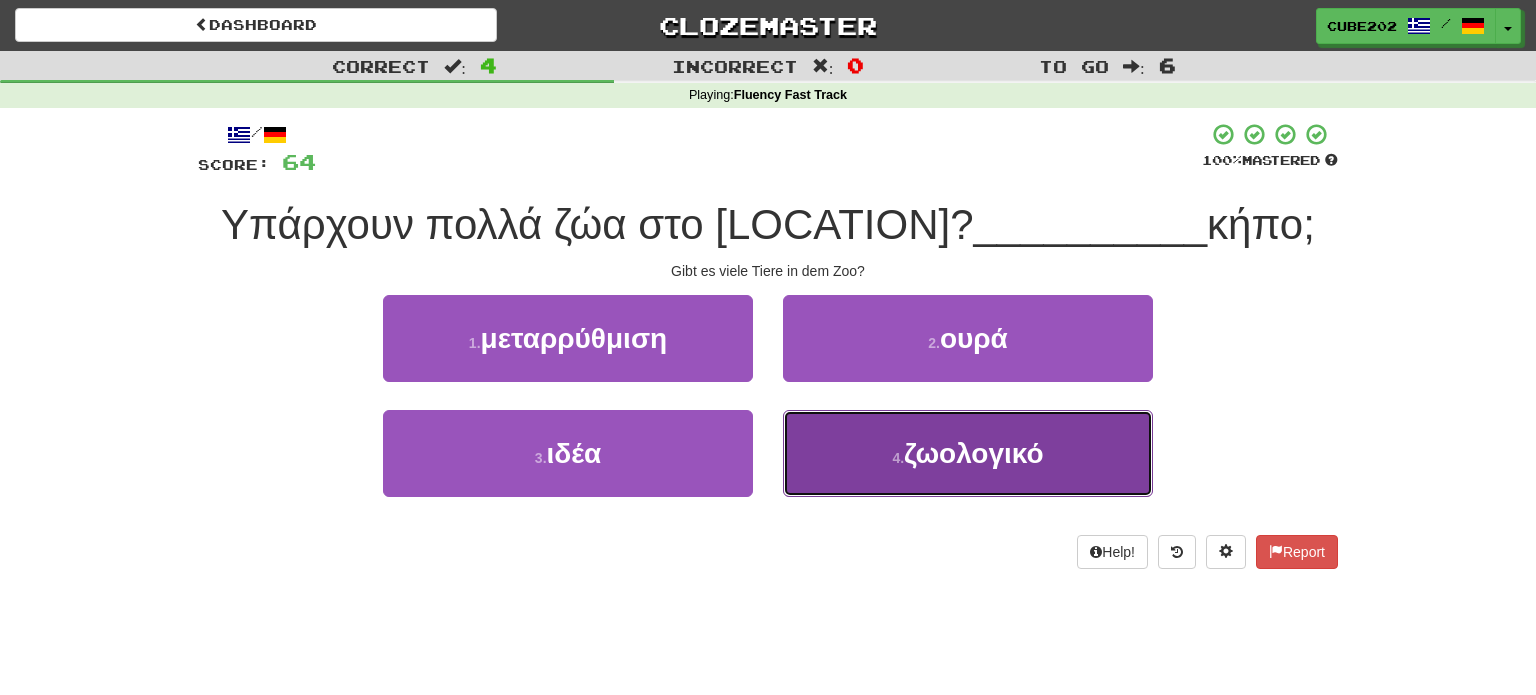 click on "4 .  ζωολογικό" at bounding box center [968, 453] 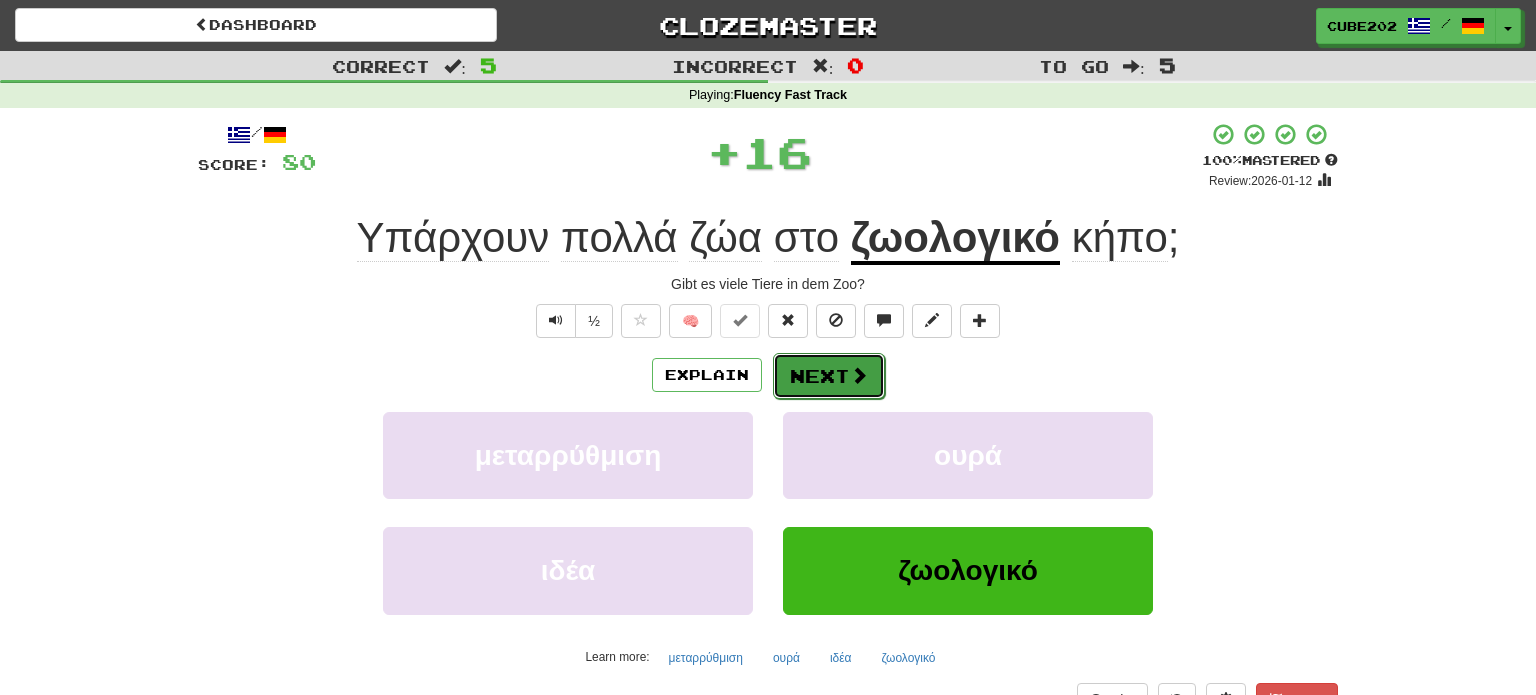 click on "Next" at bounding box center (829, 376) 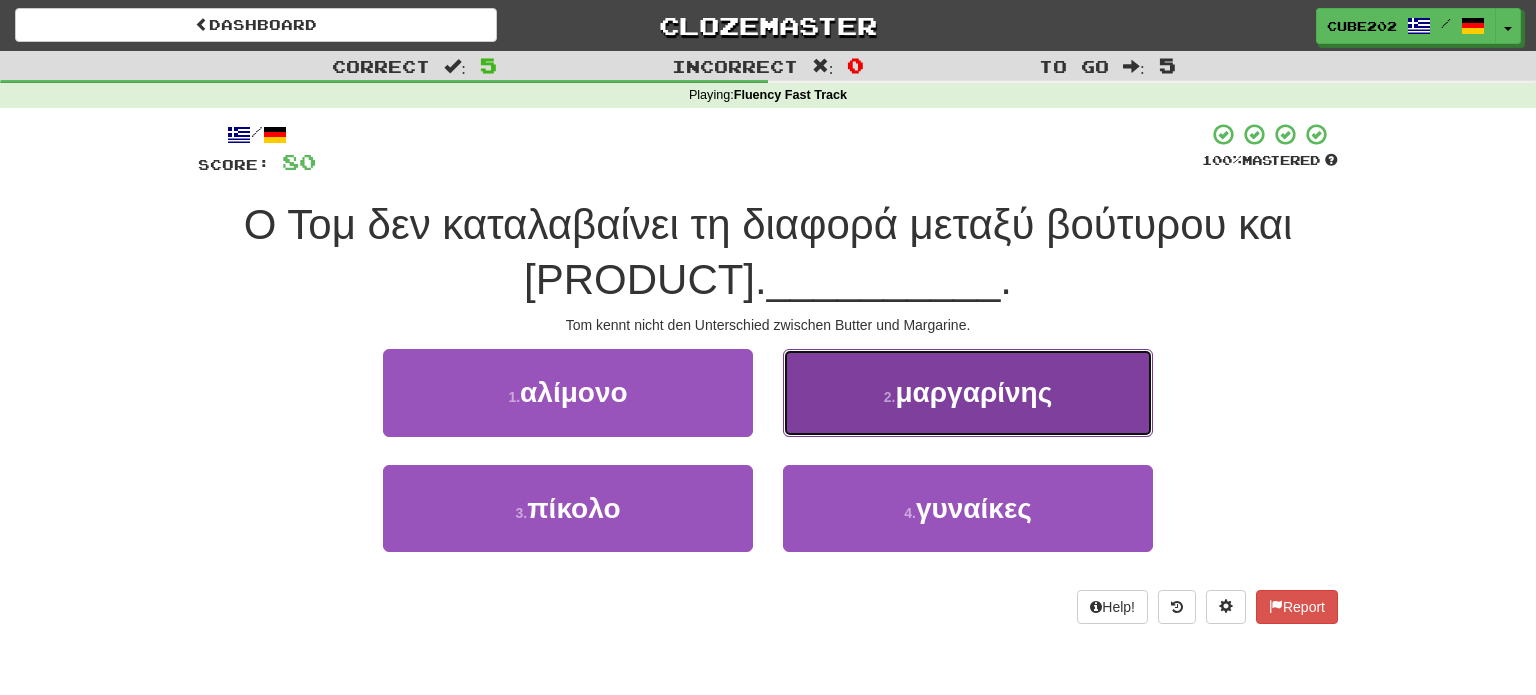 click on "2 .  μαργαρίνης" at bounding box center (968, 392) 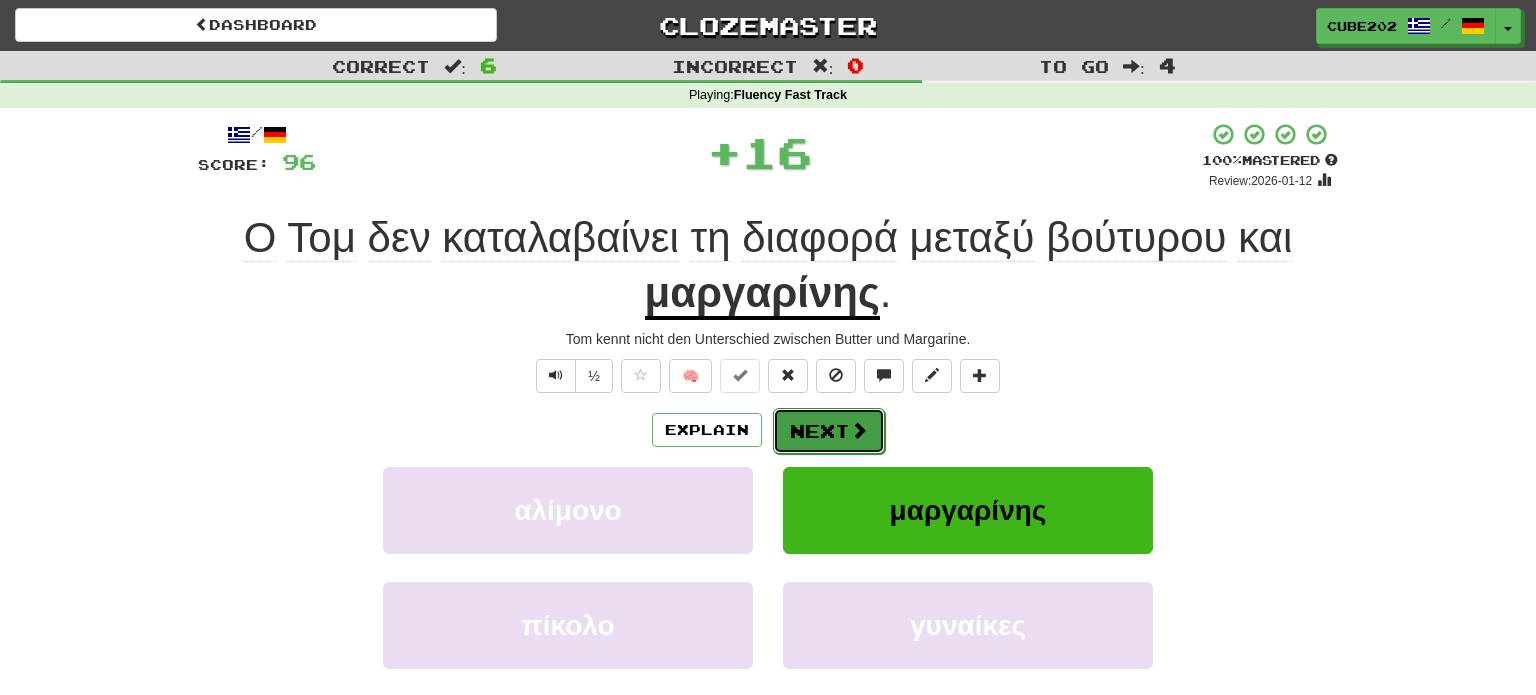 click on "Next" at bounding box center [829, 431] 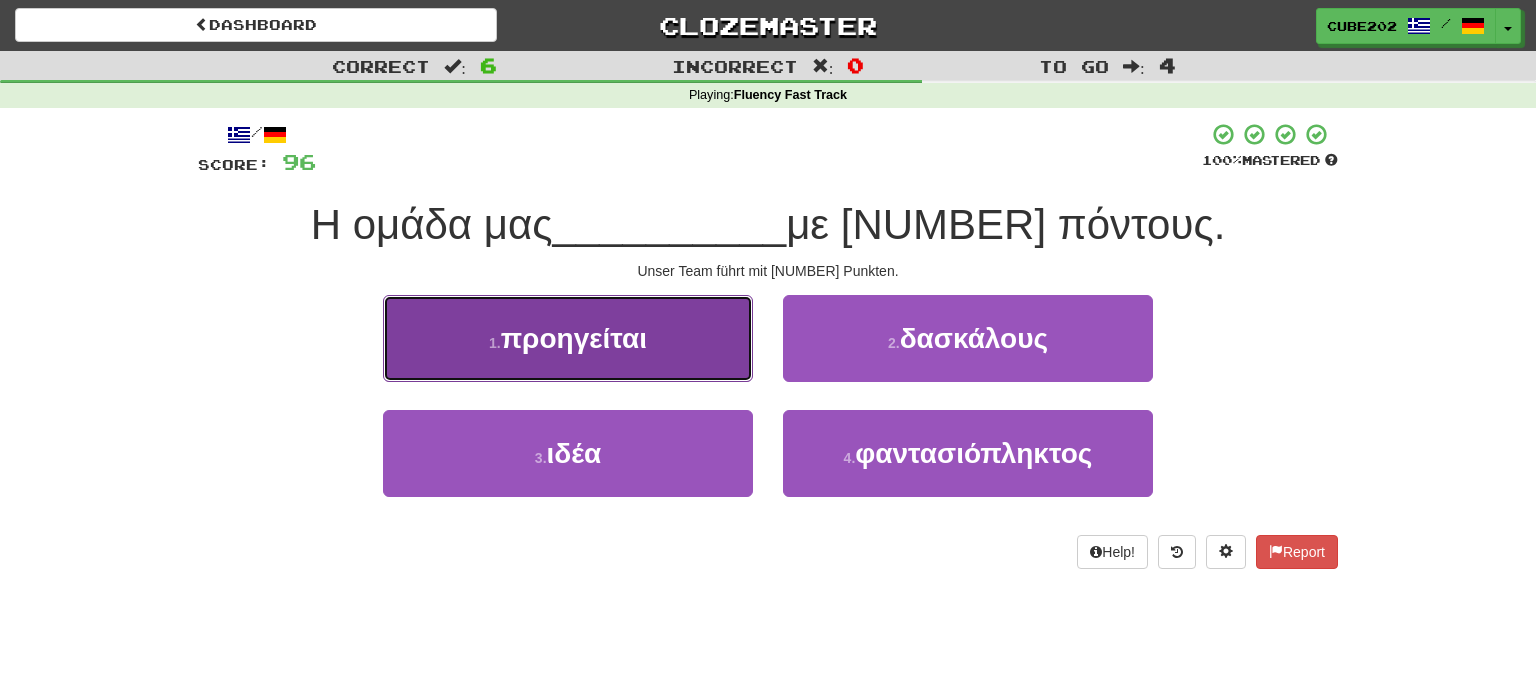 click on "1 .  προηγείται" at bounding box center (568, 338) 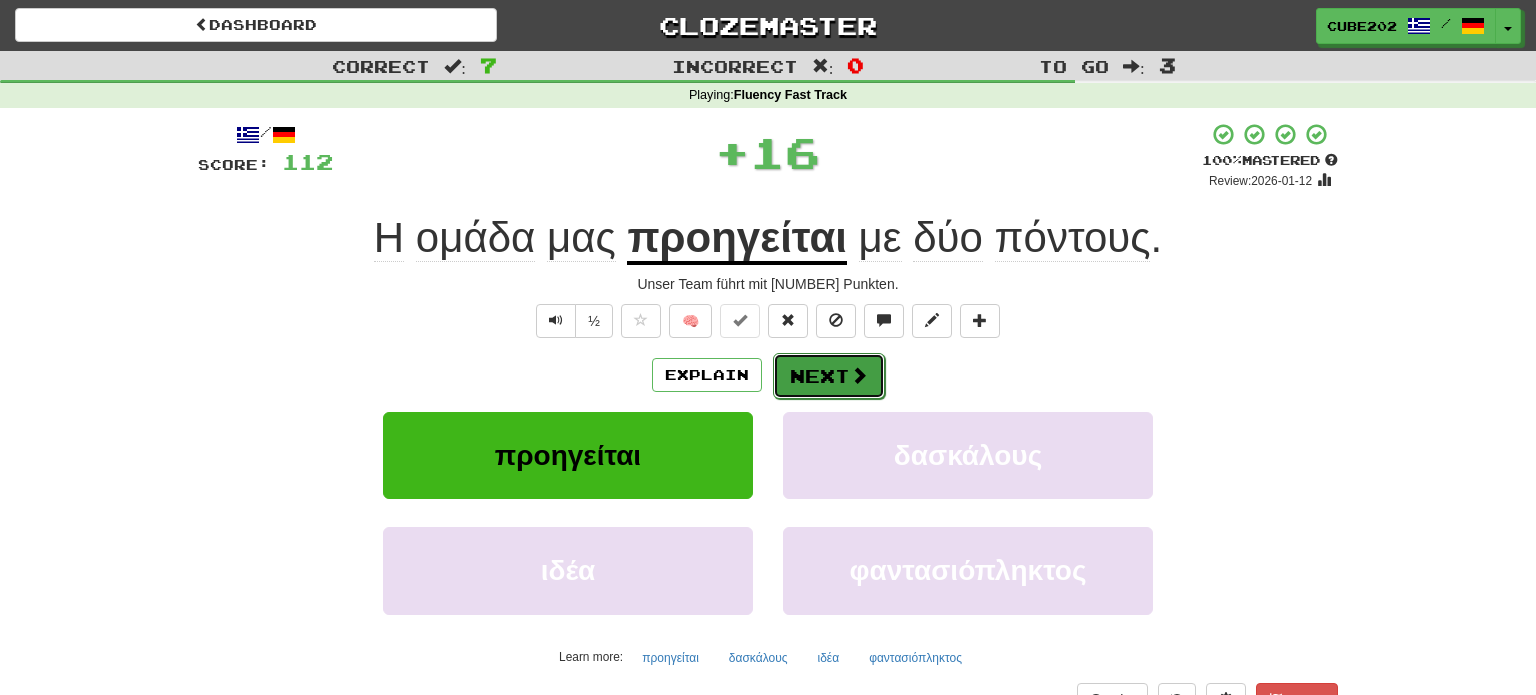 click on "Next" at bounding box center [829, 376] 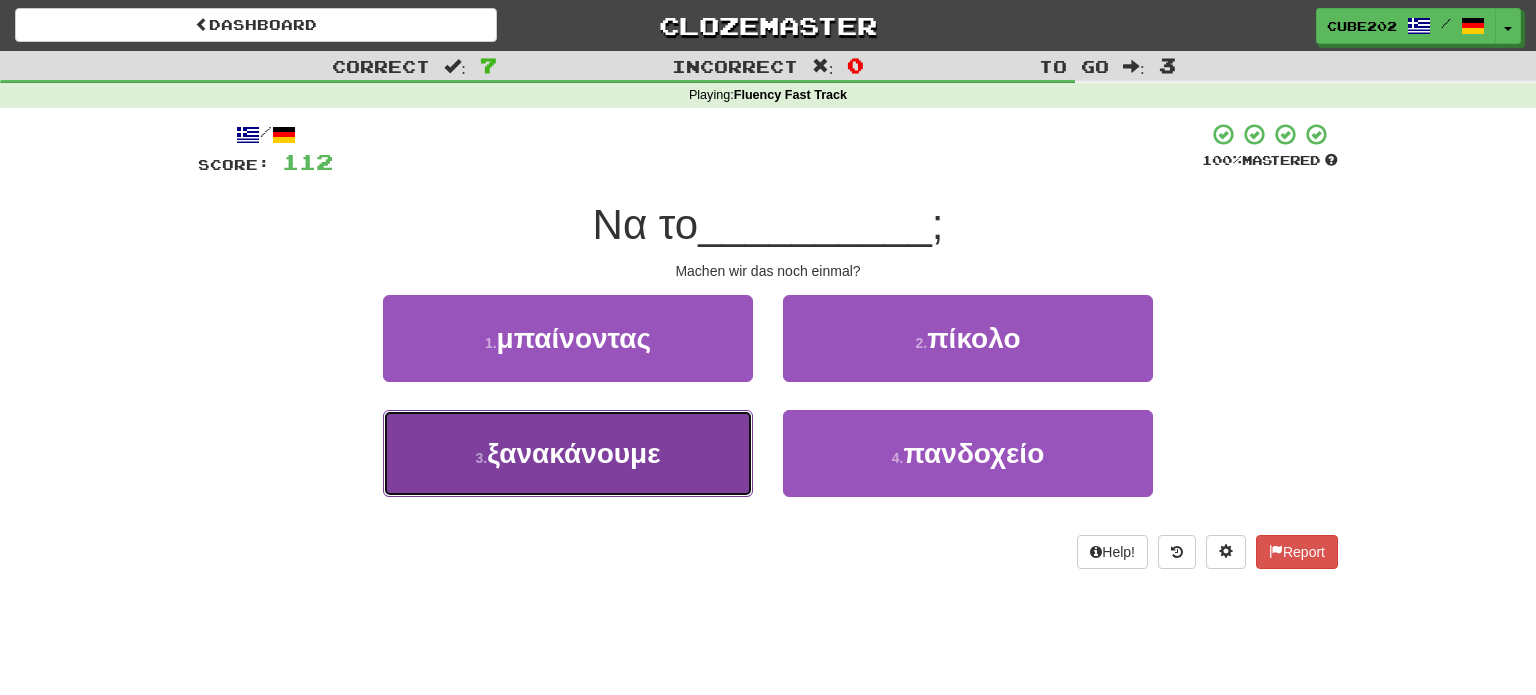 click on "3 .  ξανακάνουμε" at bounding box center (568, 453) 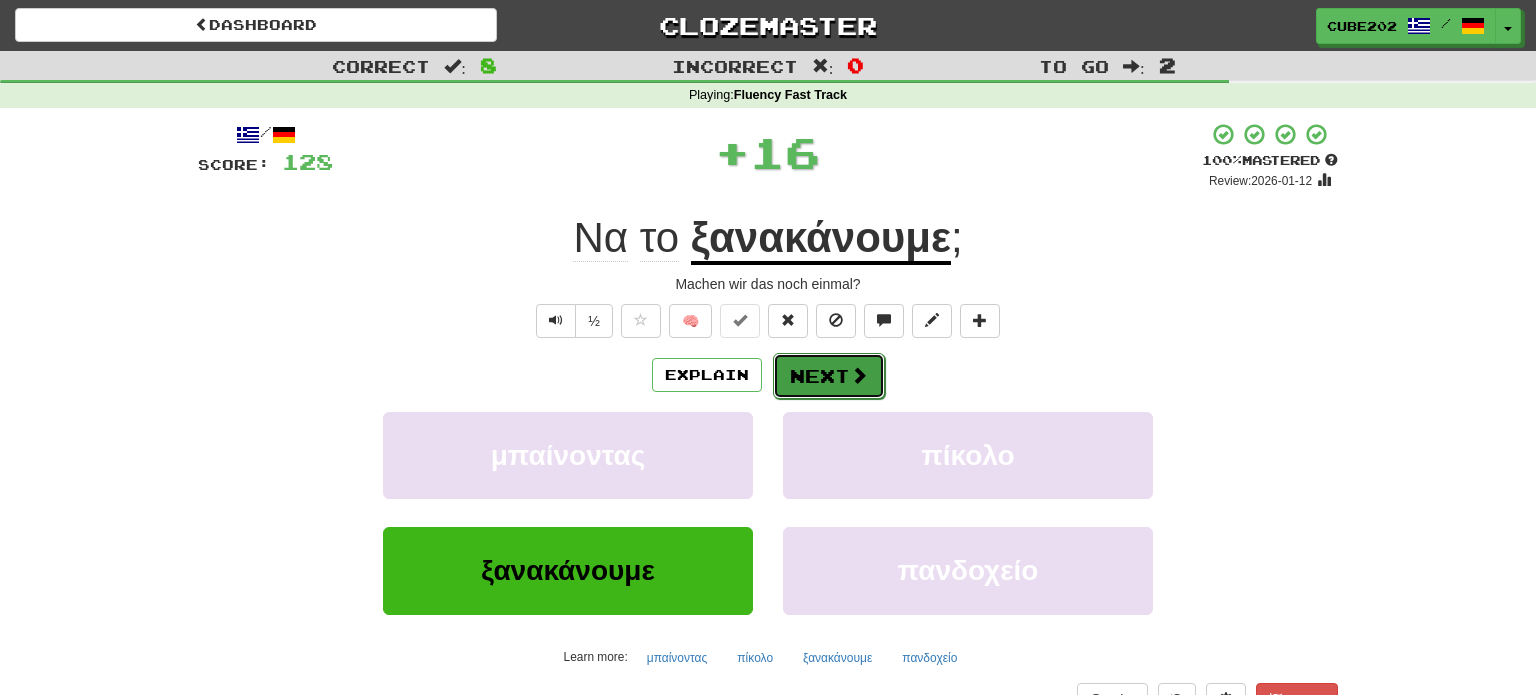 click on "Next" at bounding box center [829, 376] 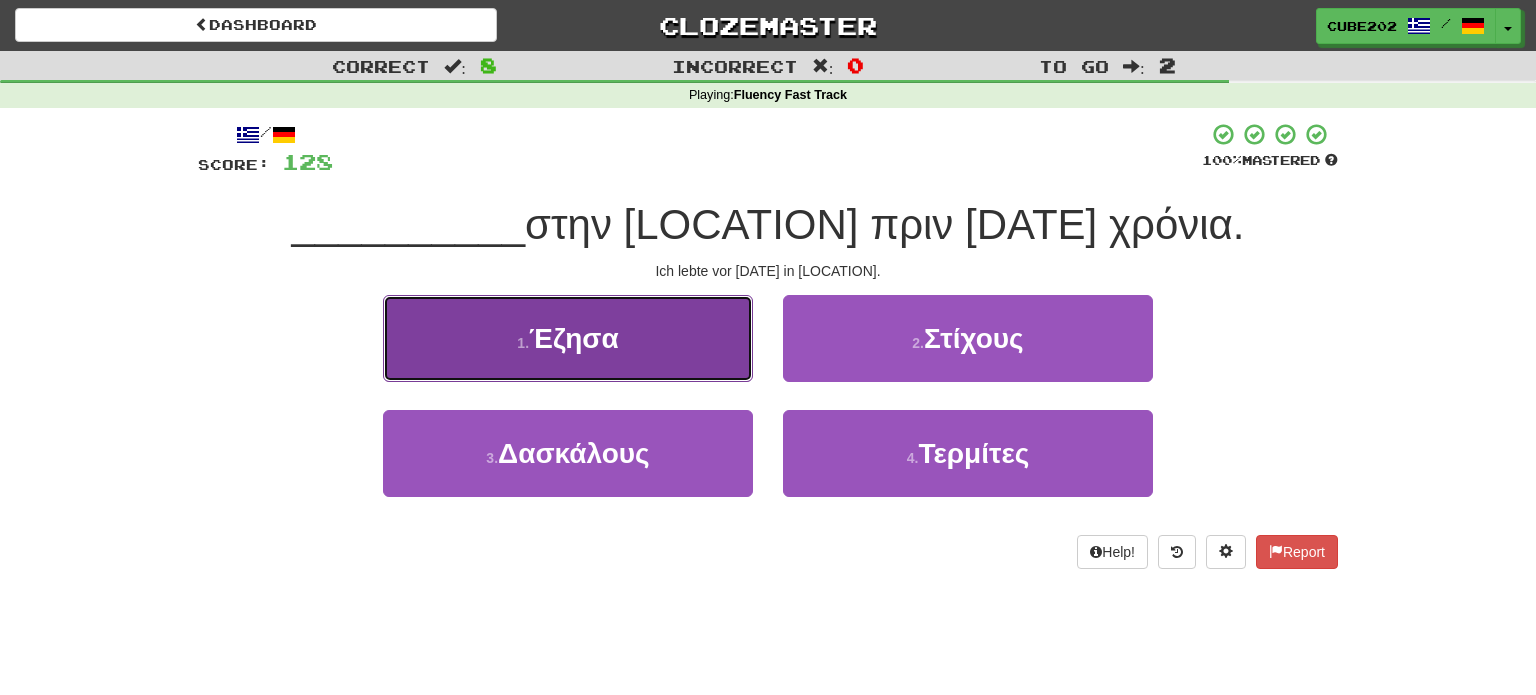 click on "1 .  Έζησα" at bounding box center [568, 338] 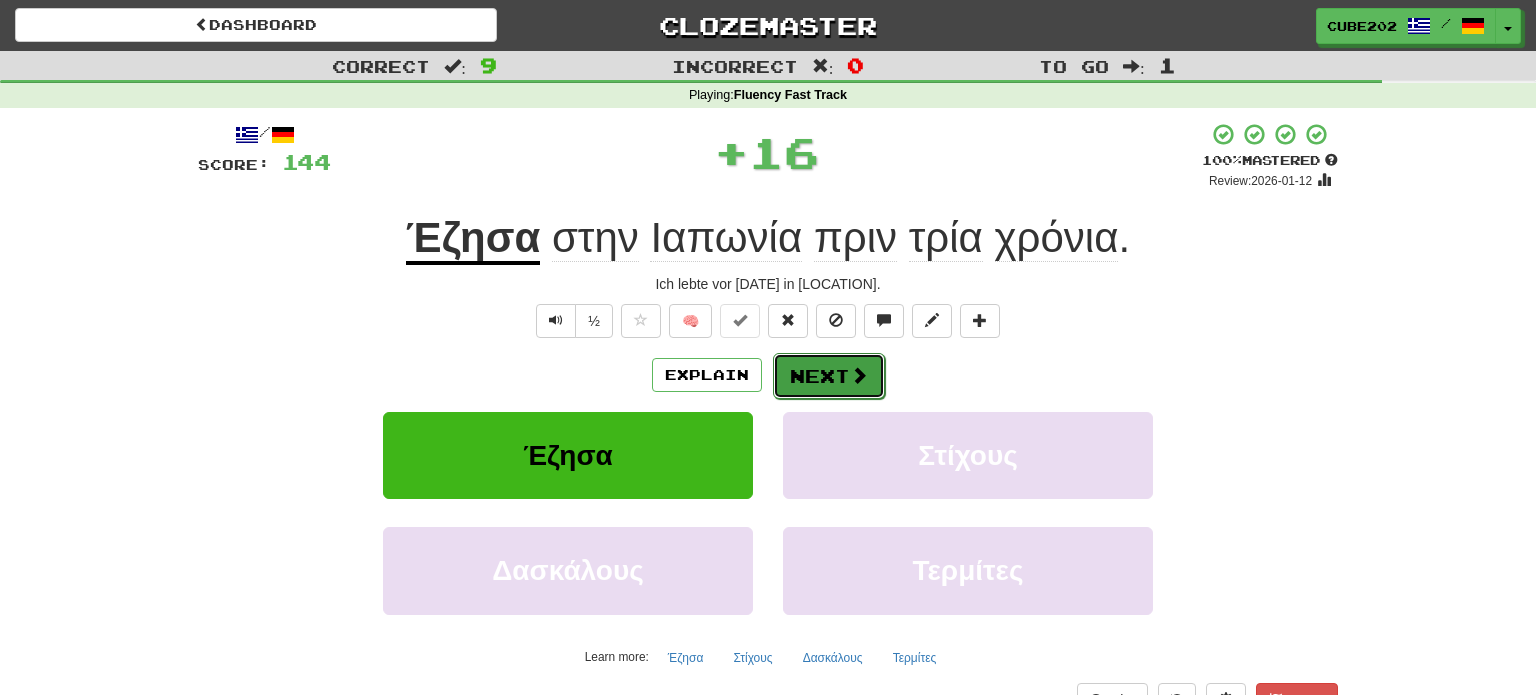 click on "Next" at bounding box center [829, 376] 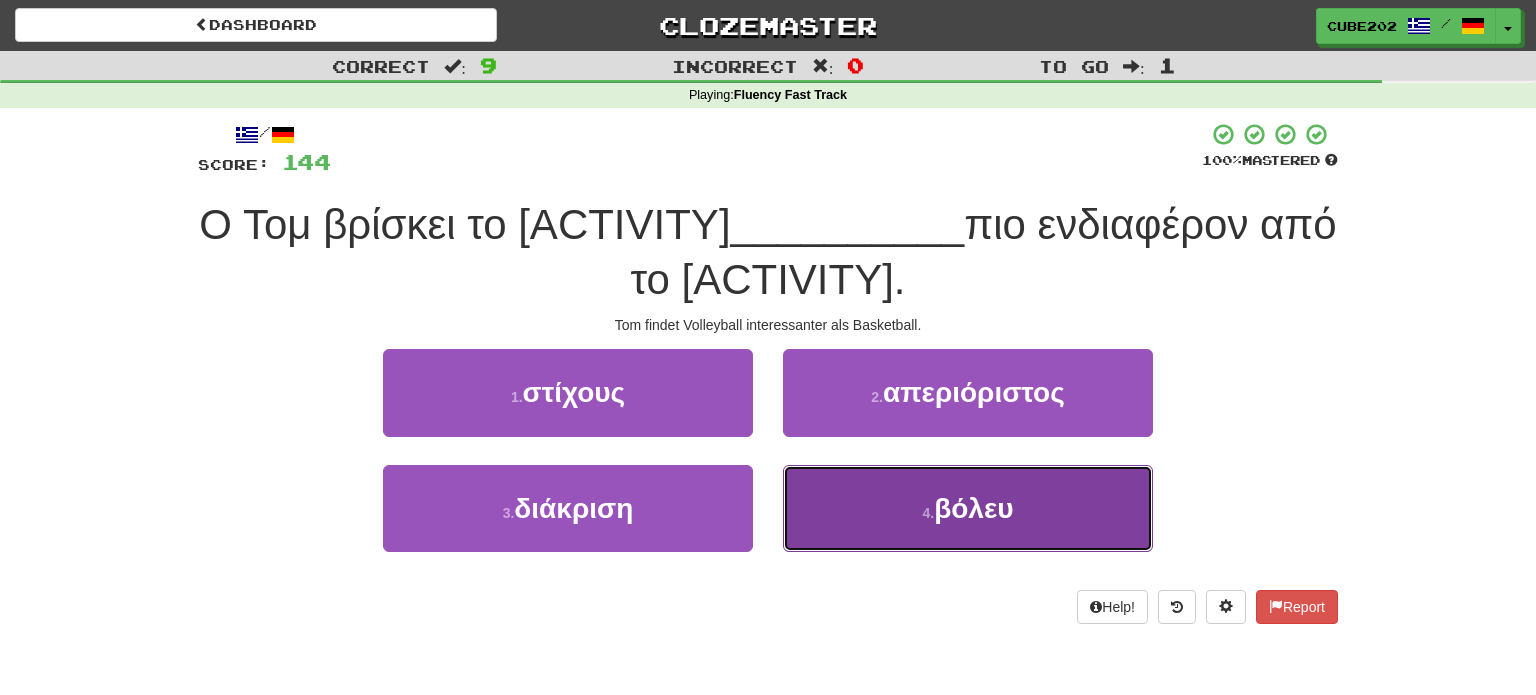 click on "4 .  βόλευ" at bounding box center [968, 508] 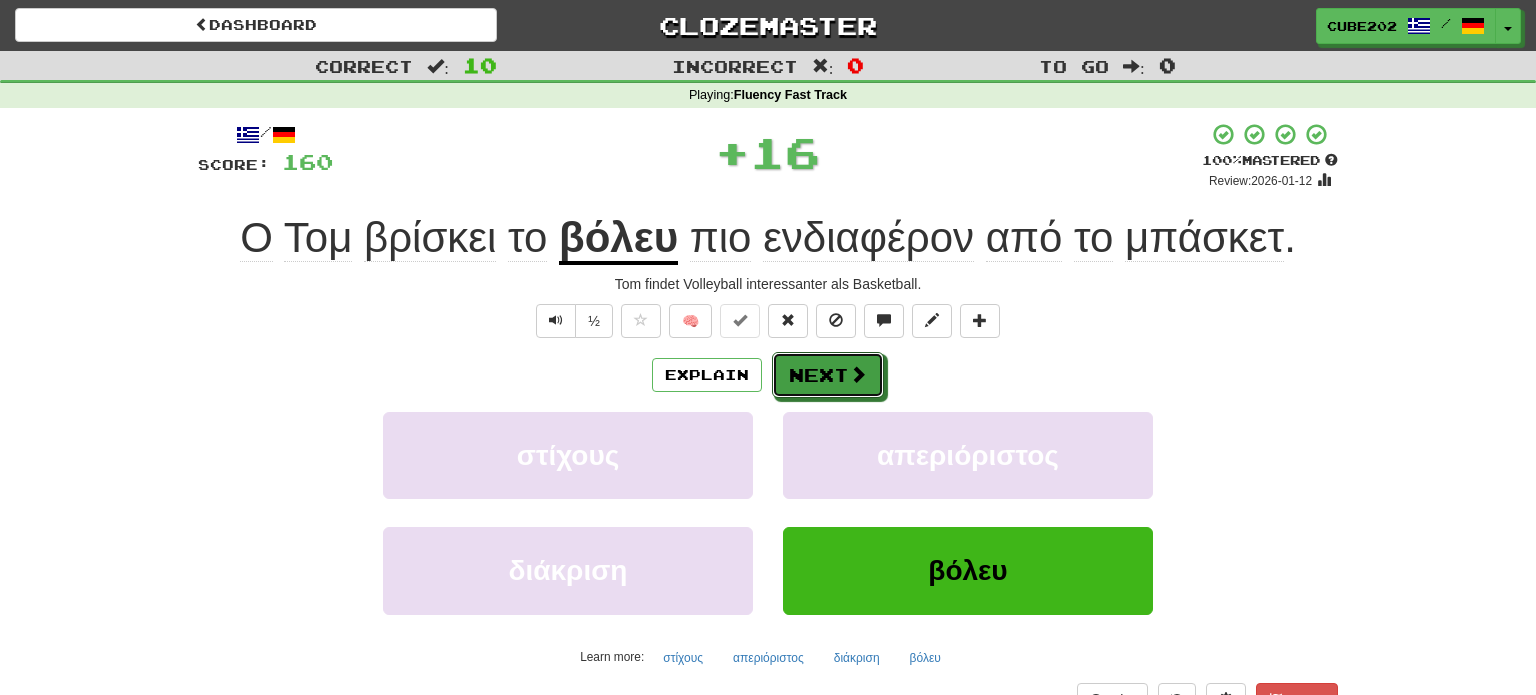 click on "Next" at bounding box center (828, 375) 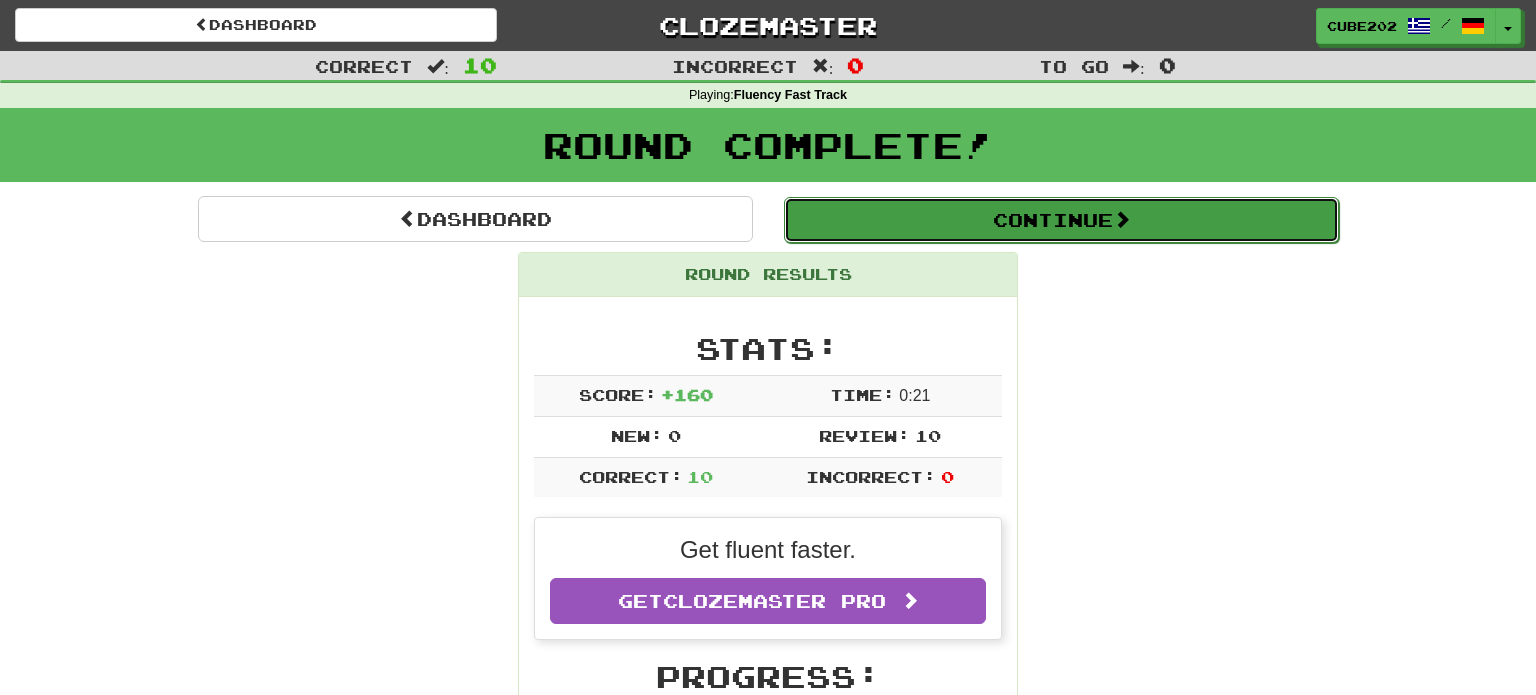 click on "Continue" at bounding box center [1061, 220] 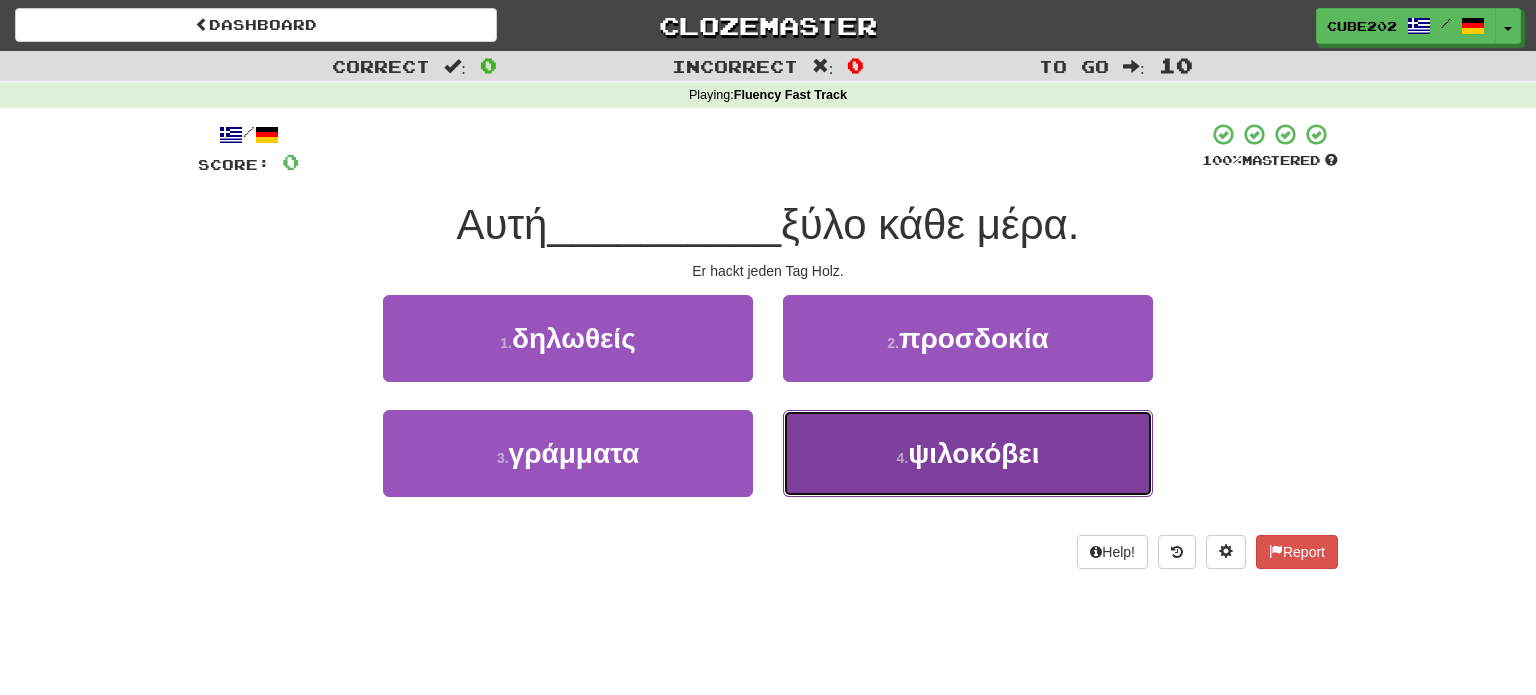 click on "4 .  ψιλοκόβει" at bounding box center [968, 453] 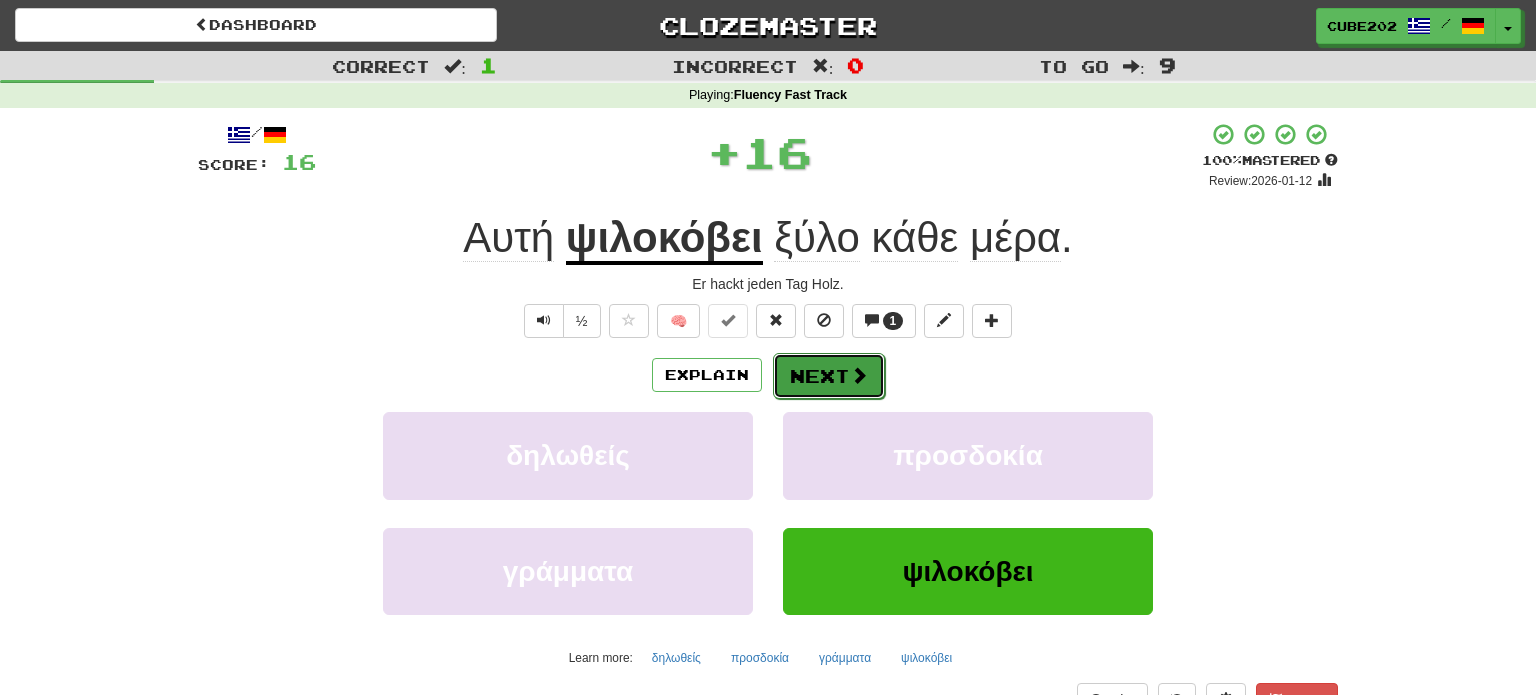click on "Next" at bounding box center (829, 376) 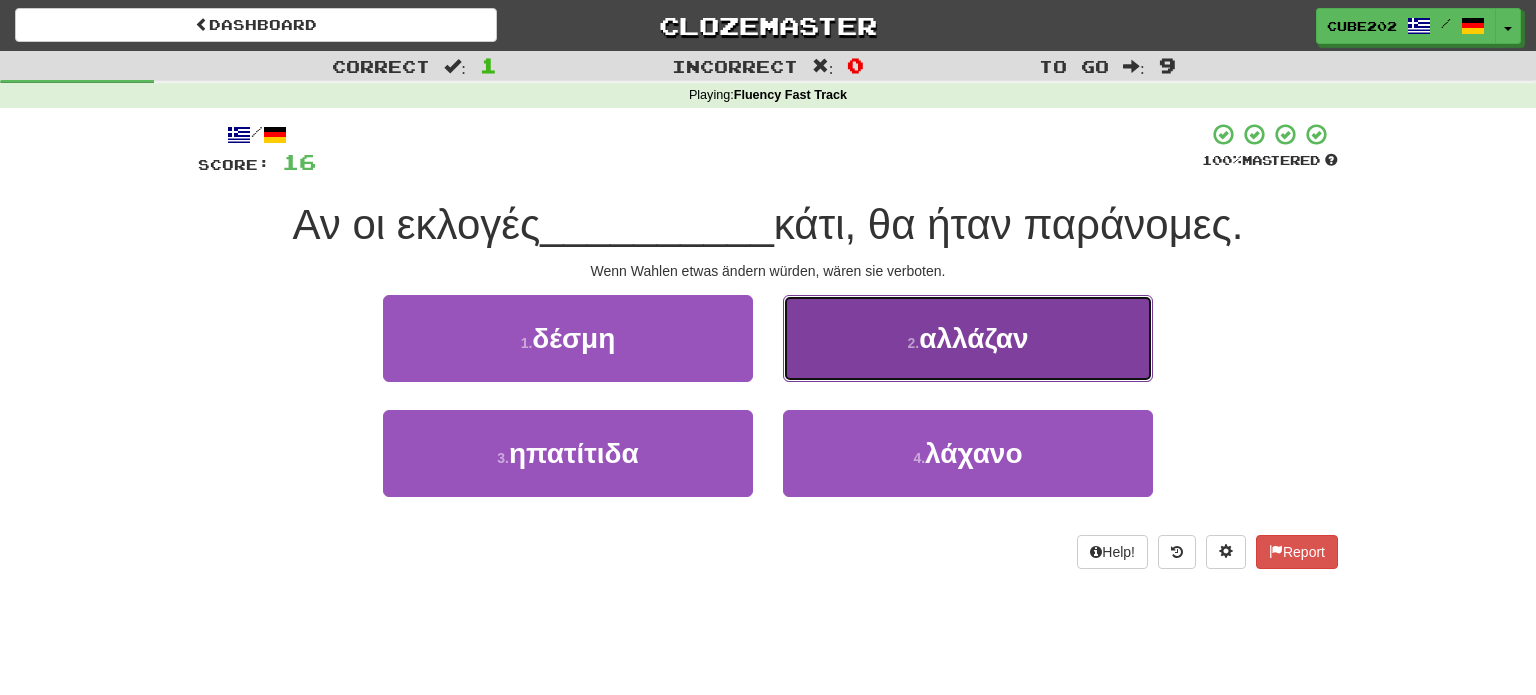 click on "2 .  αλλάζαν" at bounding box center [968, 338] 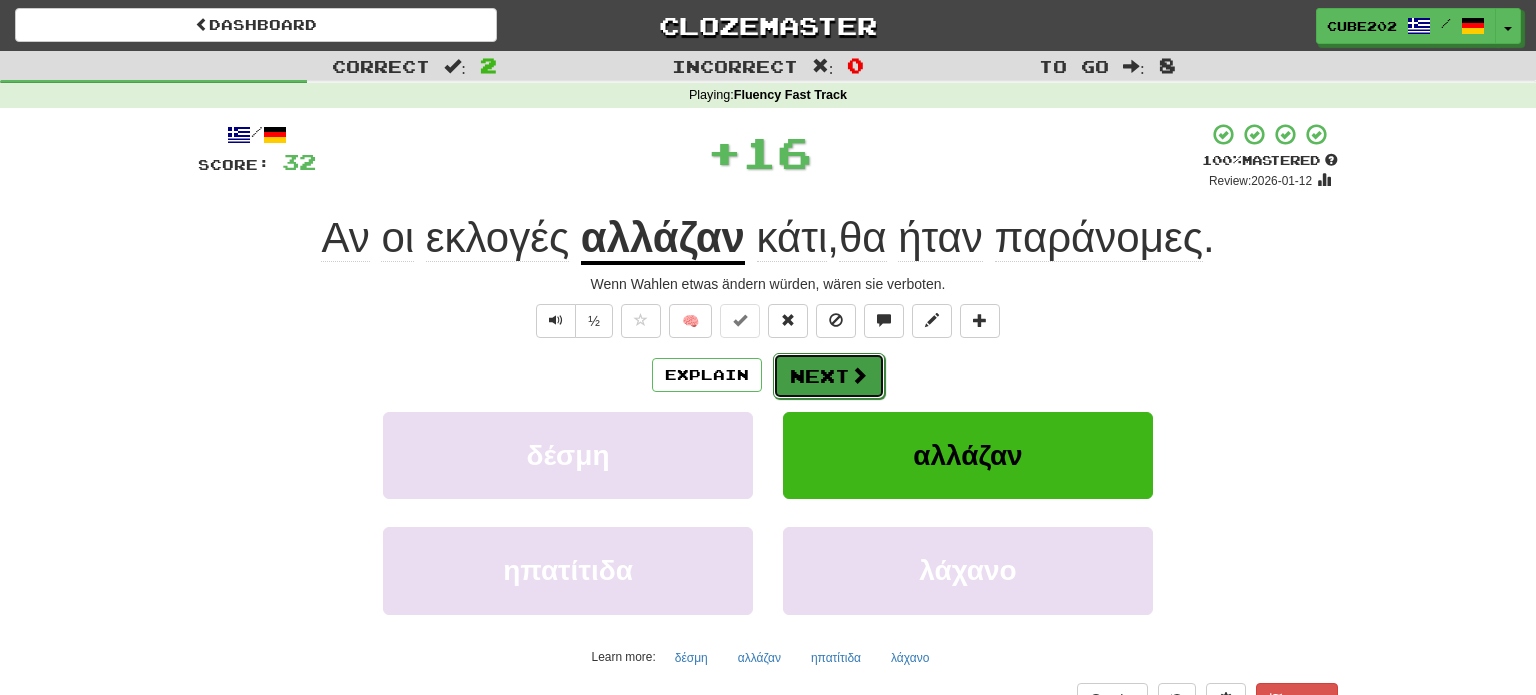 click on "Next" at bounding box center (829, 376) 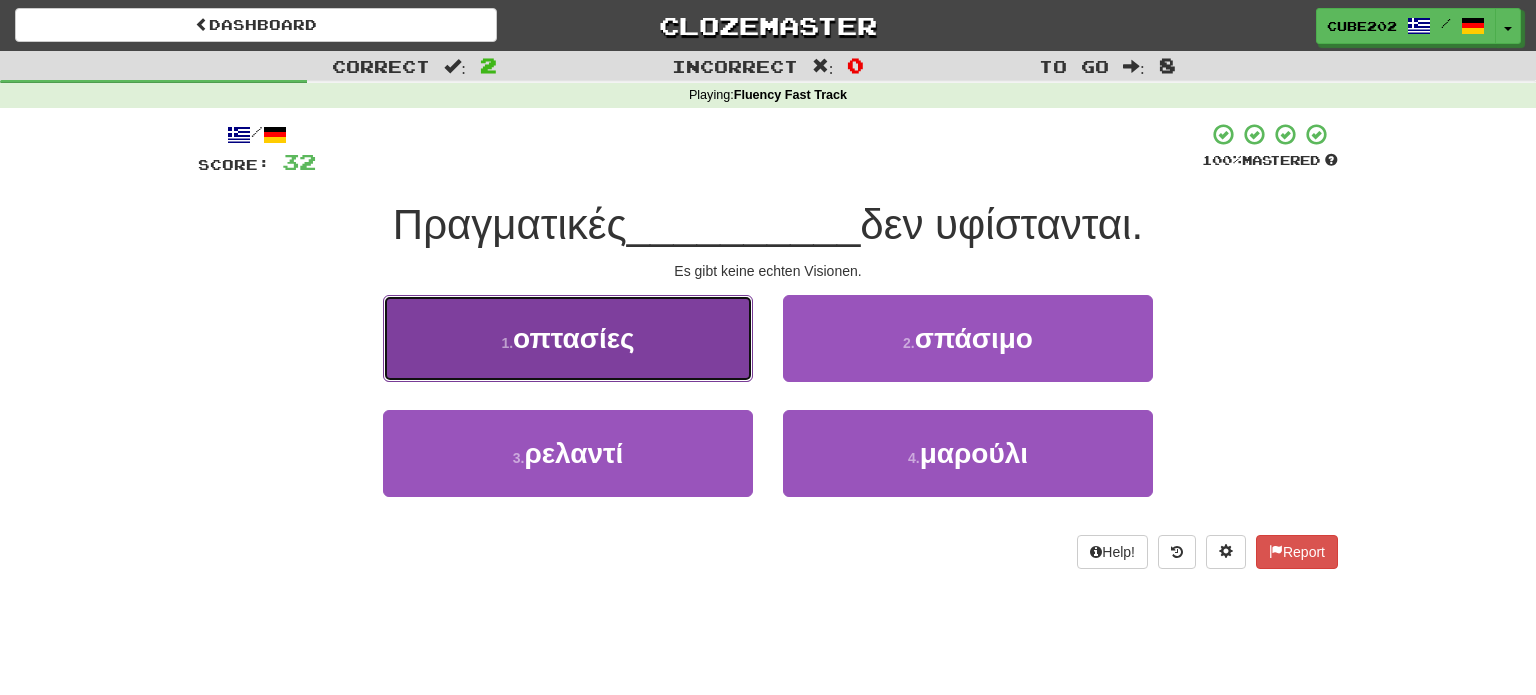 click on "1 .  οπτασίες" at bounding box center (568, 338) 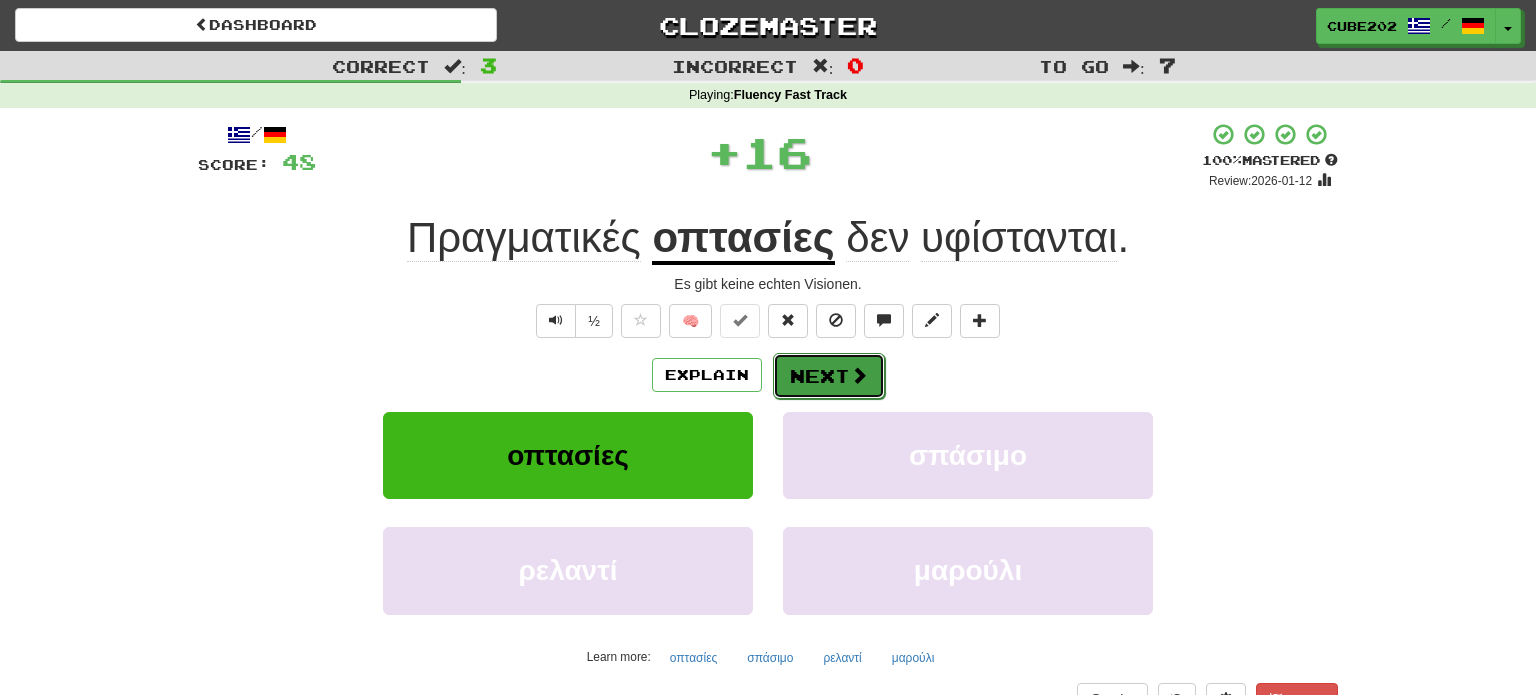 click on "Next" at bounding box center (829, 376) 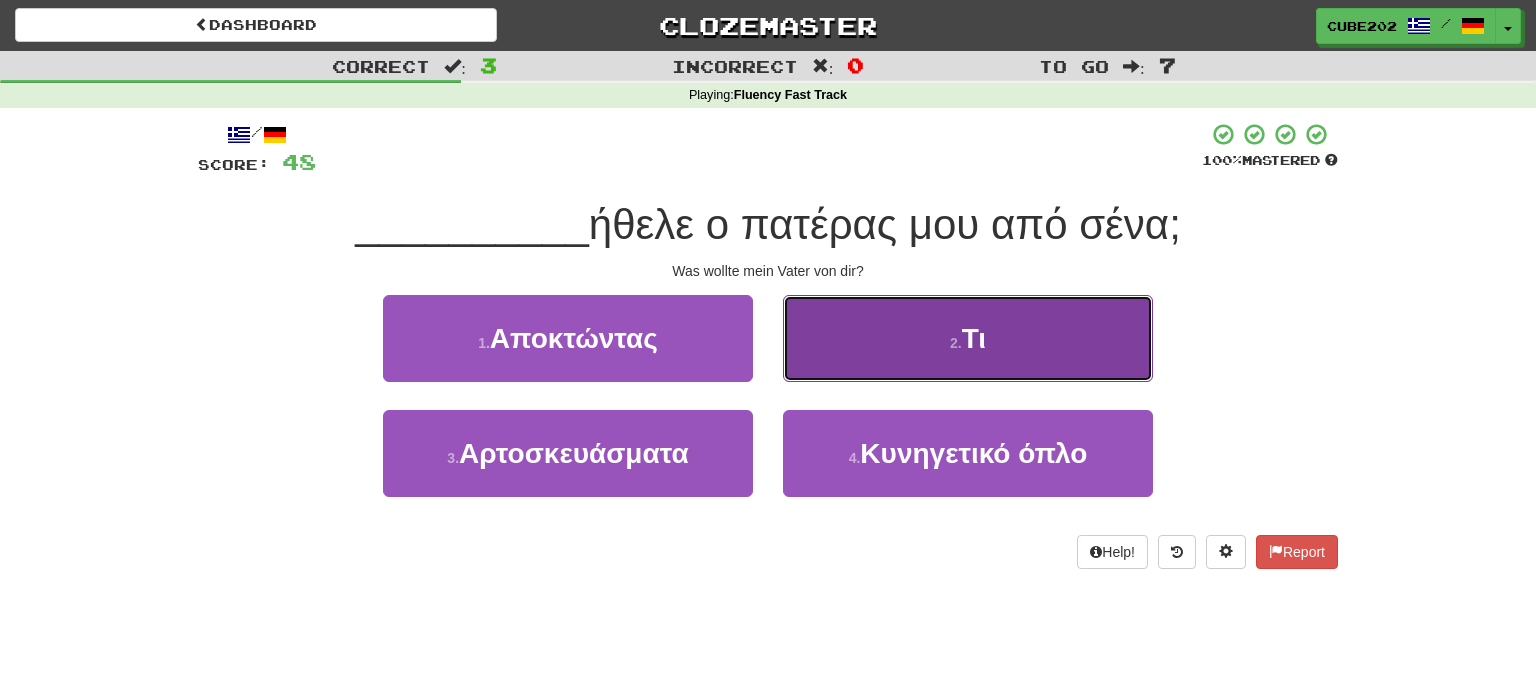 click on "2 .  Τι" at bounding box center [968, 338] 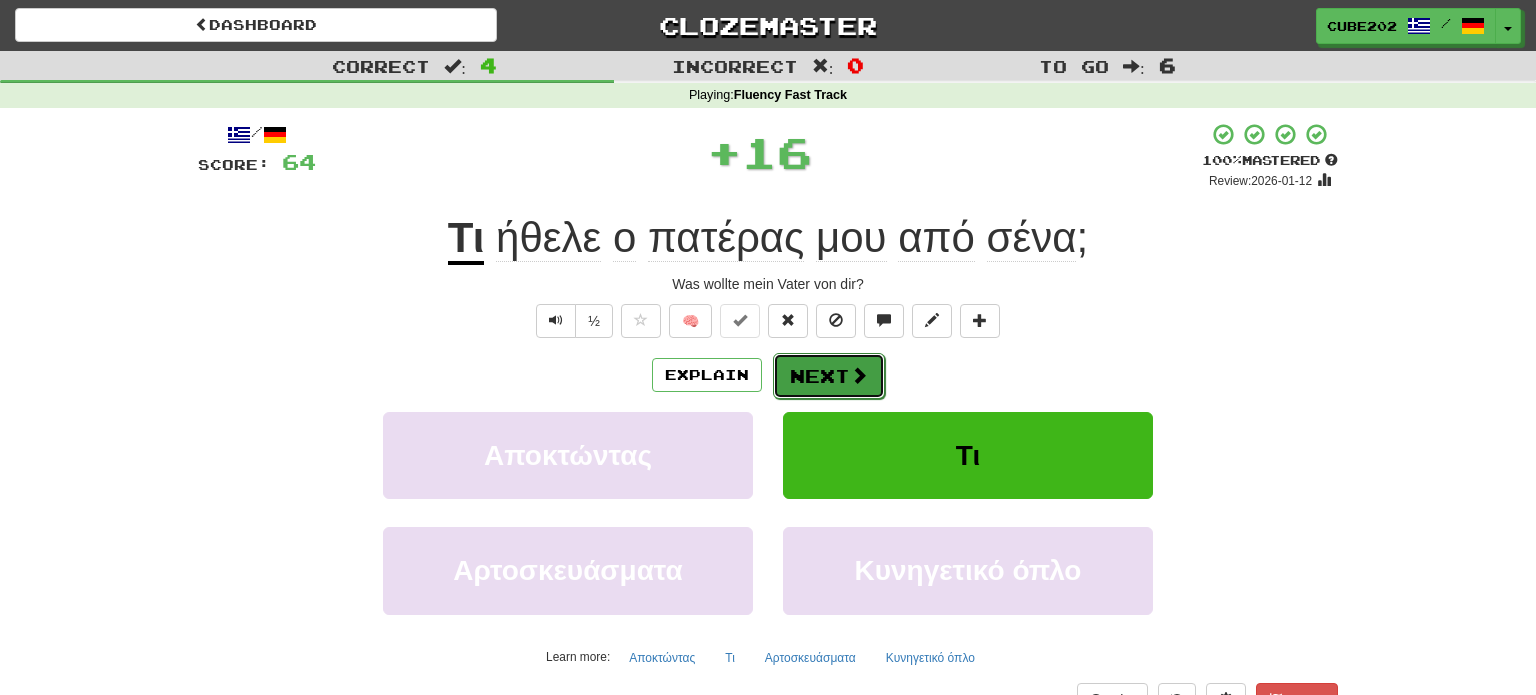 click on "Next" at bounding box center (829, 376) 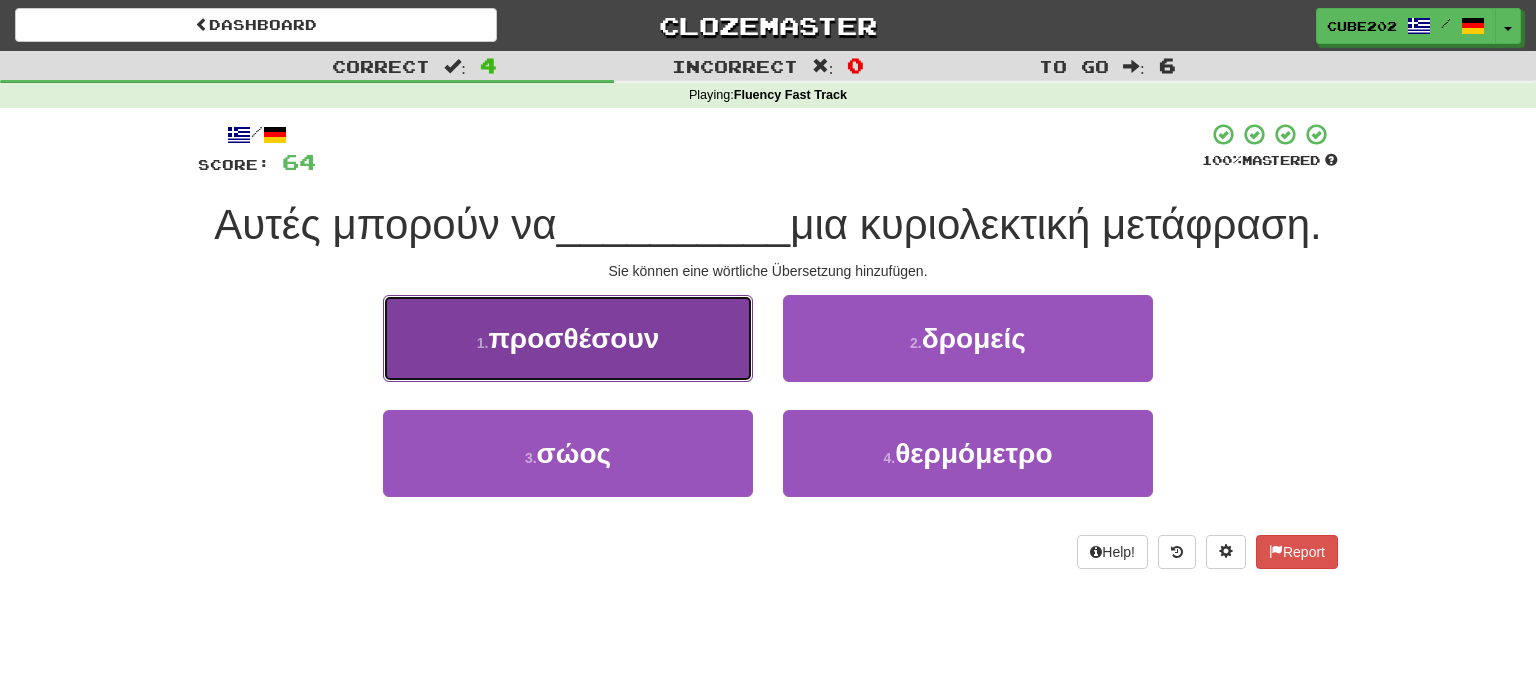 click on "1 .  προσθέσουν" at bounding box center (568, 338) 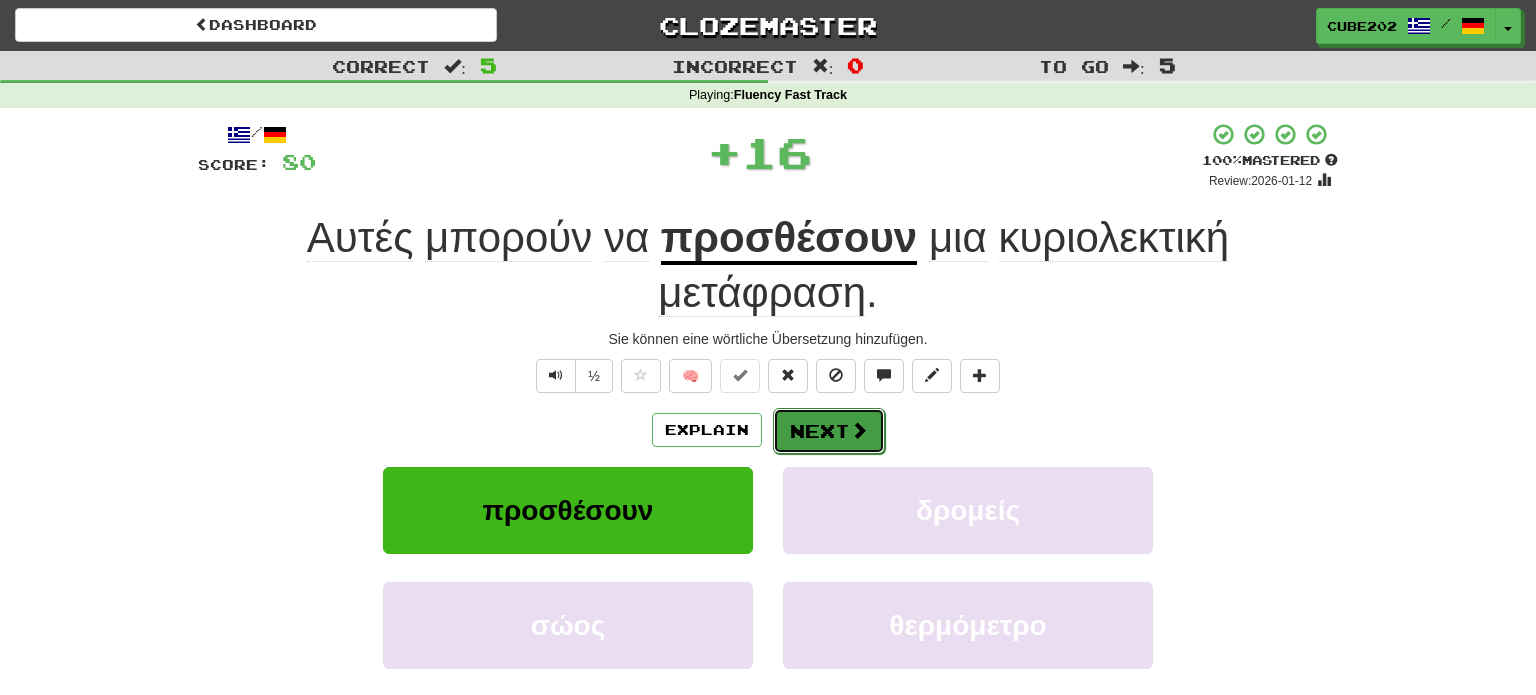 click on "Next" at bounding box center [829, 431] 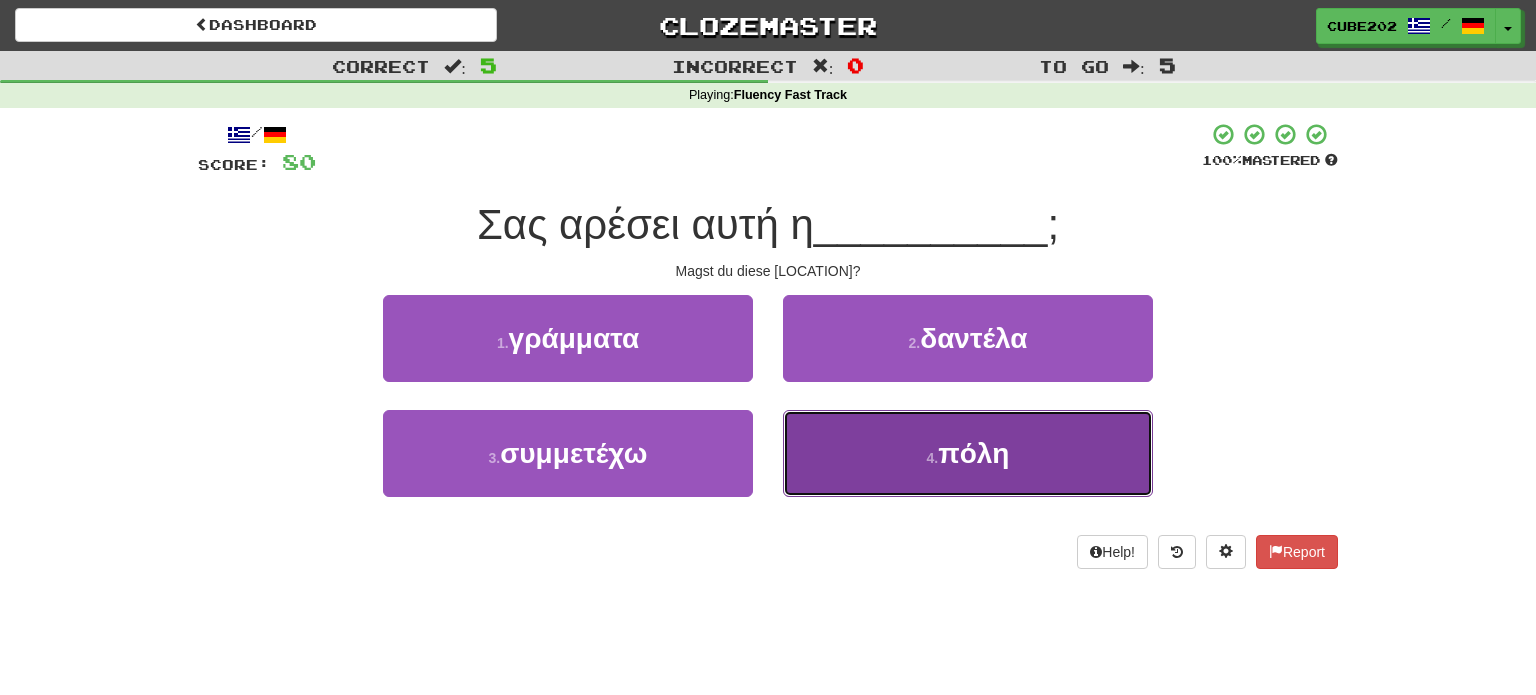 click on "4 .  πόλη" at bounding box center (968, 453) 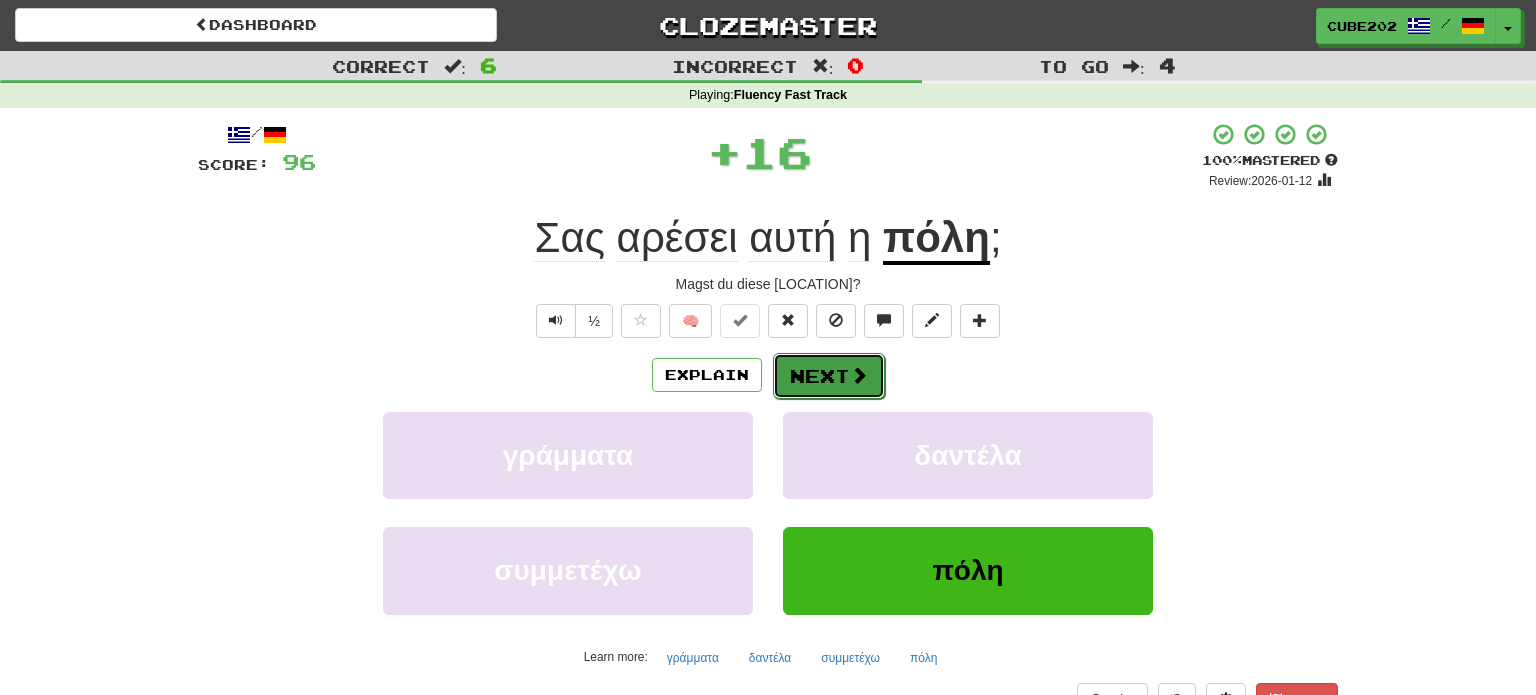 click on "Next" at bounding box center (829, 376) 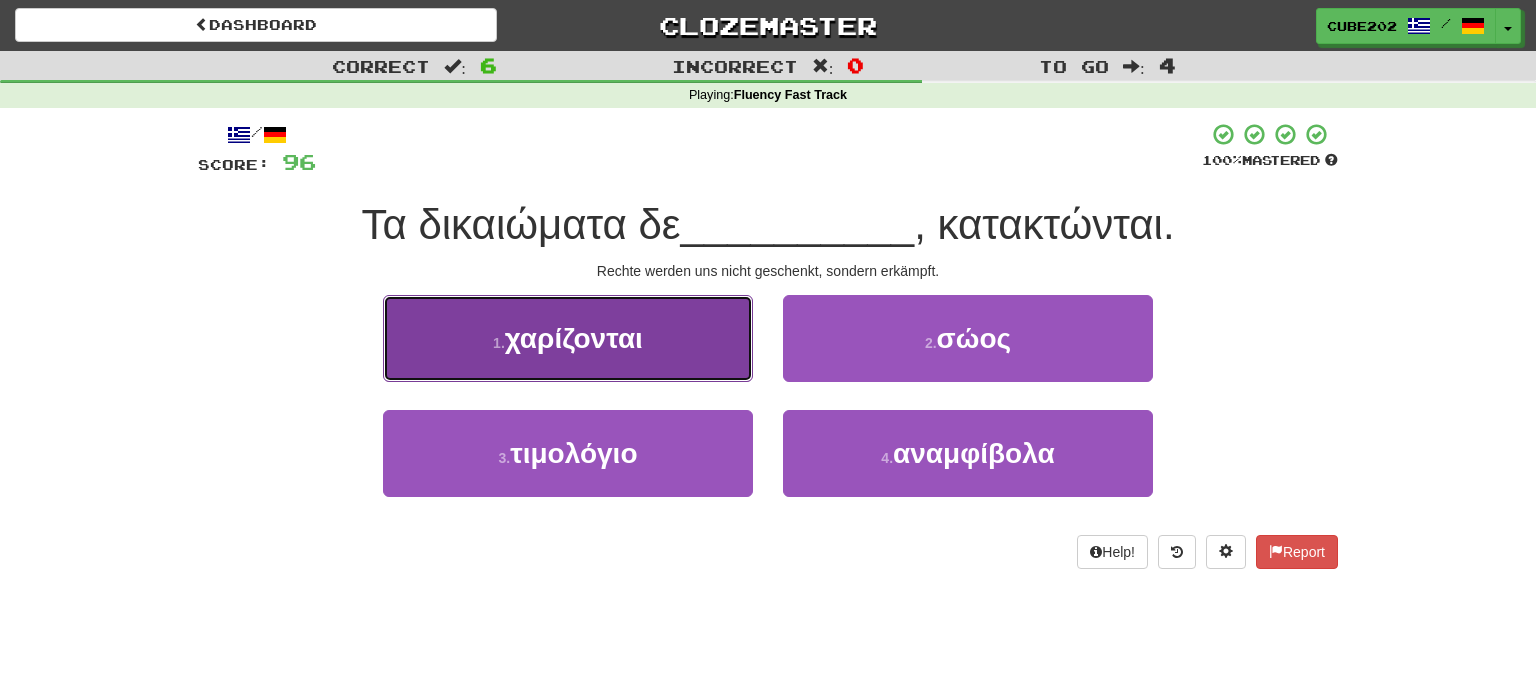 click on "1 .  χαρίζονται" at bounding box center (568, 338) 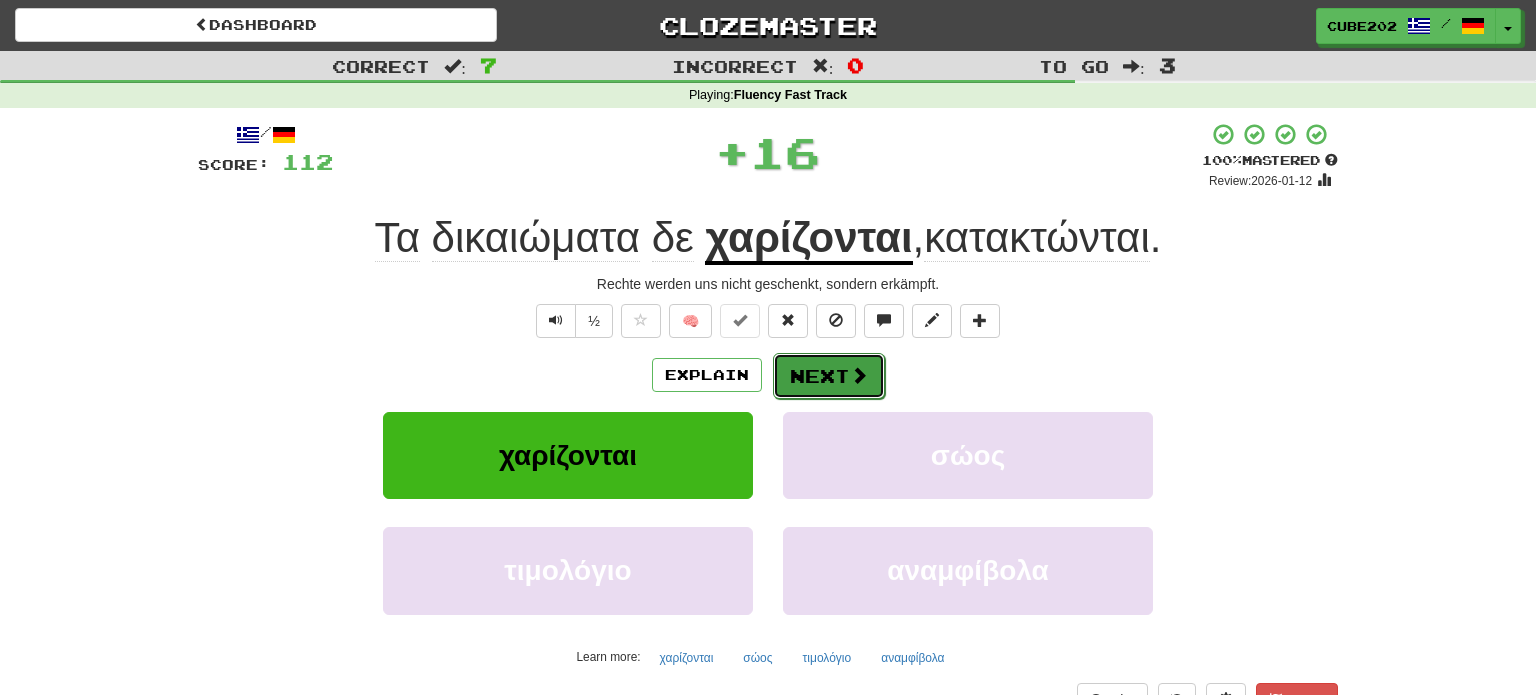 click on "Next" at bounding box center [829, 376] 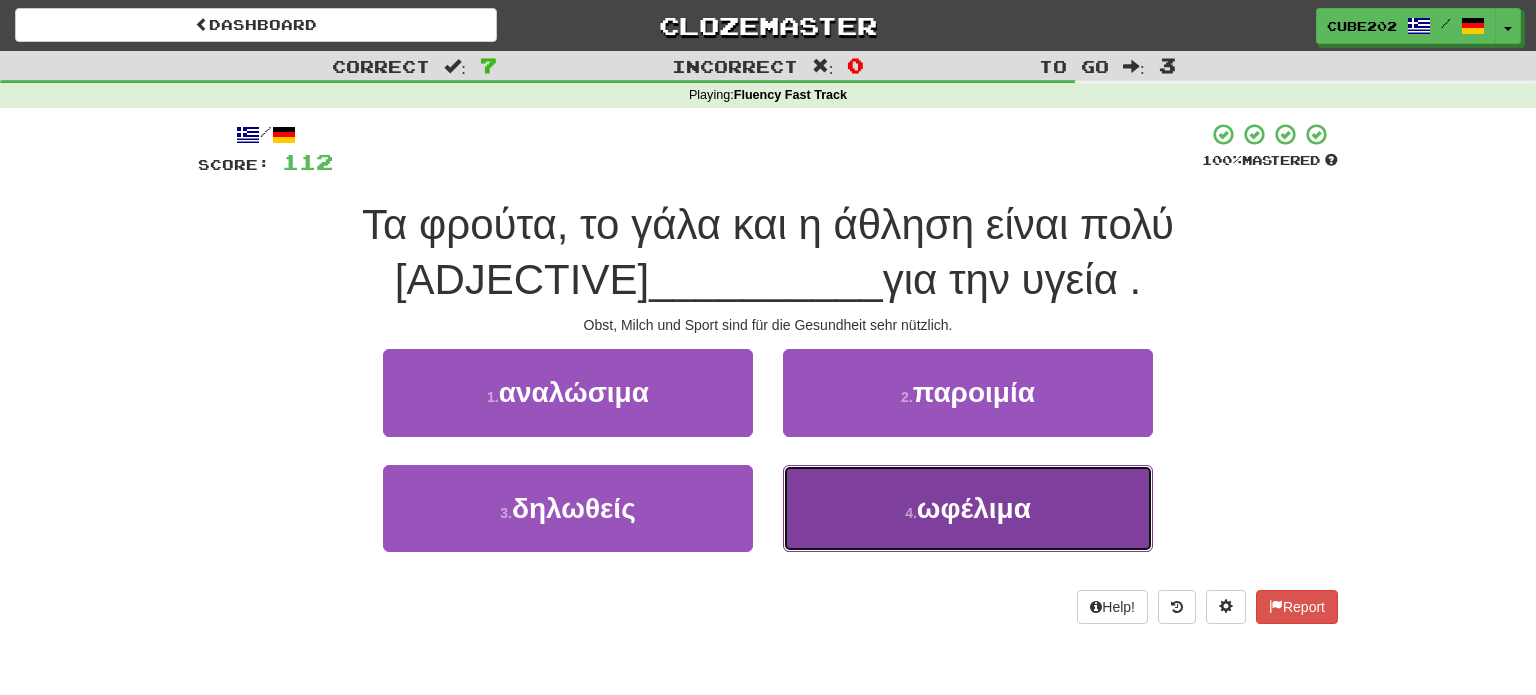 click on "4 .  ωφέλιμα" at bounding box center (968, 508) 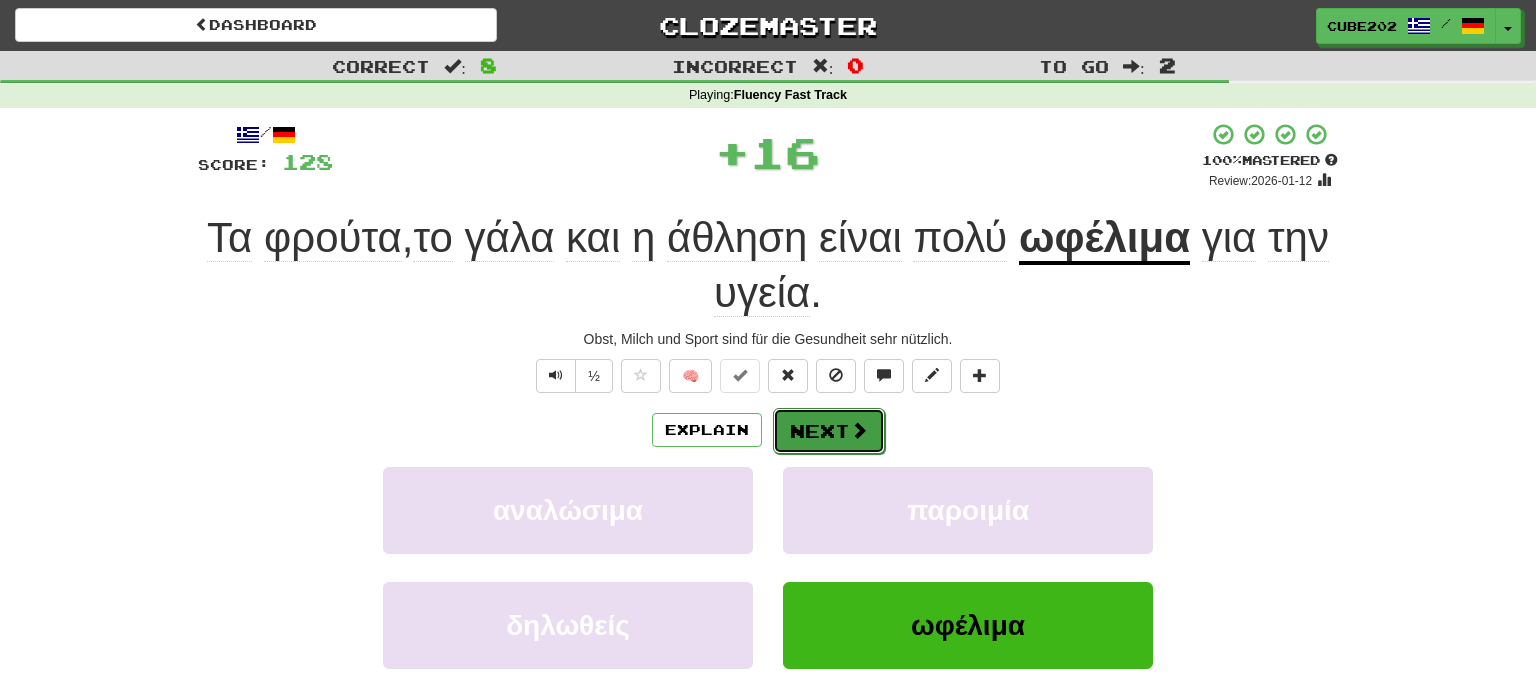 click on "Next" at bounding box center (829, 431) 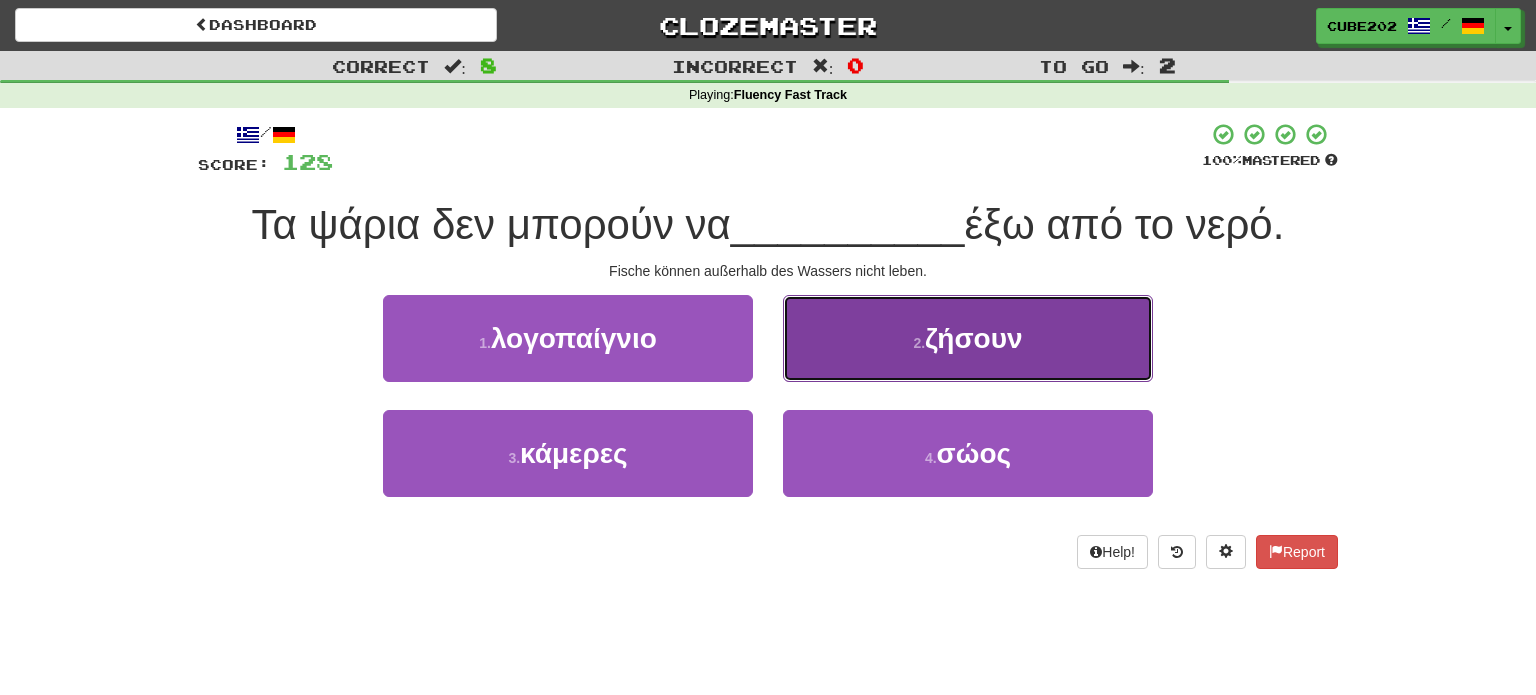click on "2 .  ζήσουν" at bounding box center [968, 338] 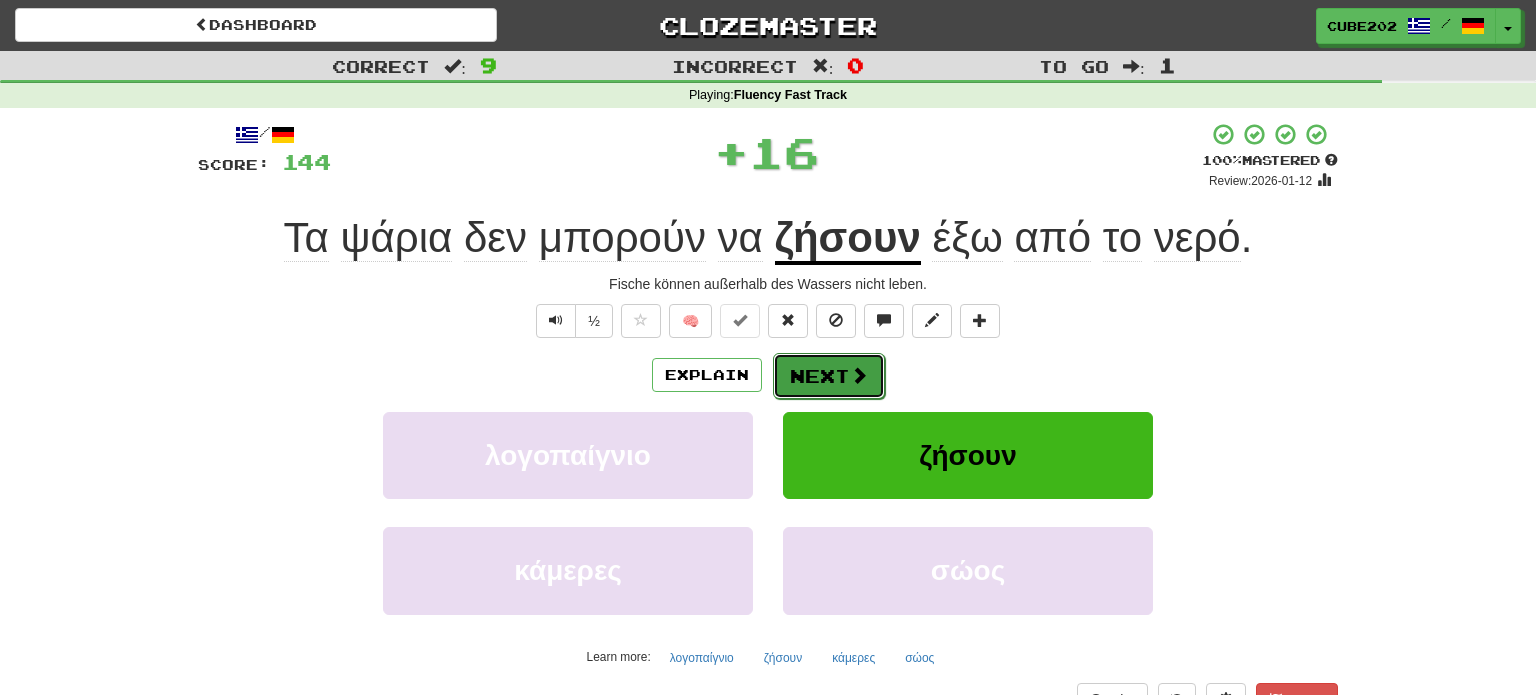click on "Next" at bounding box center [829, 376] 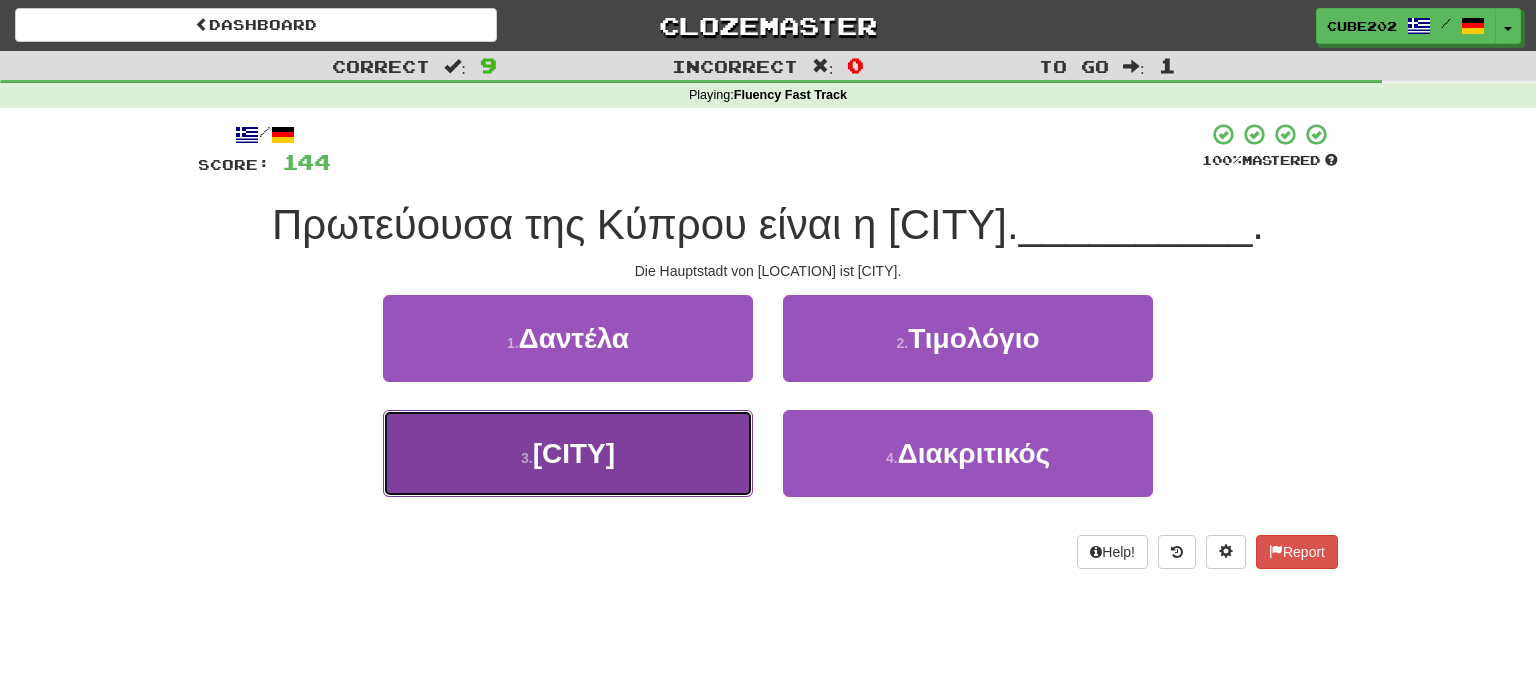 click on "3 .  Λευκωσία" at bounding box center [568, 453] 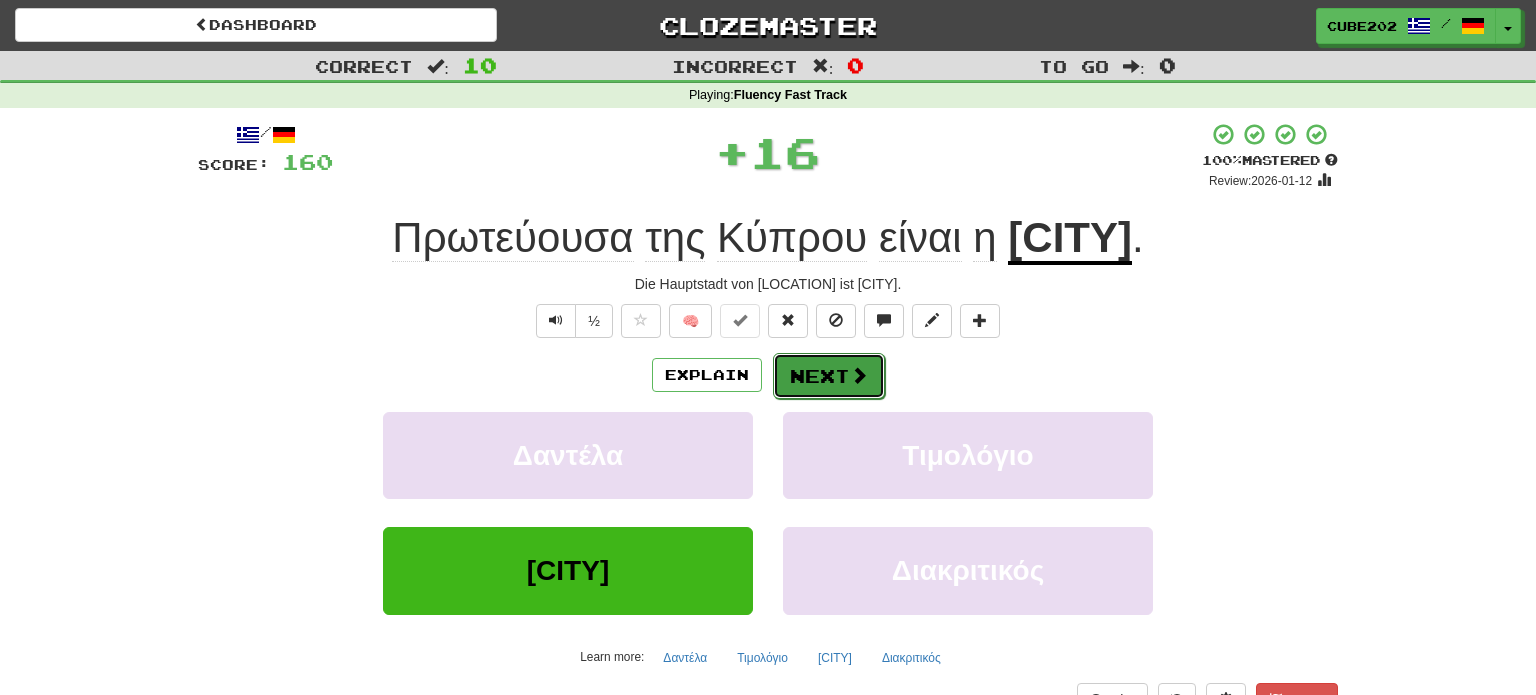 click on "Next" at bounding box center (829, 376) 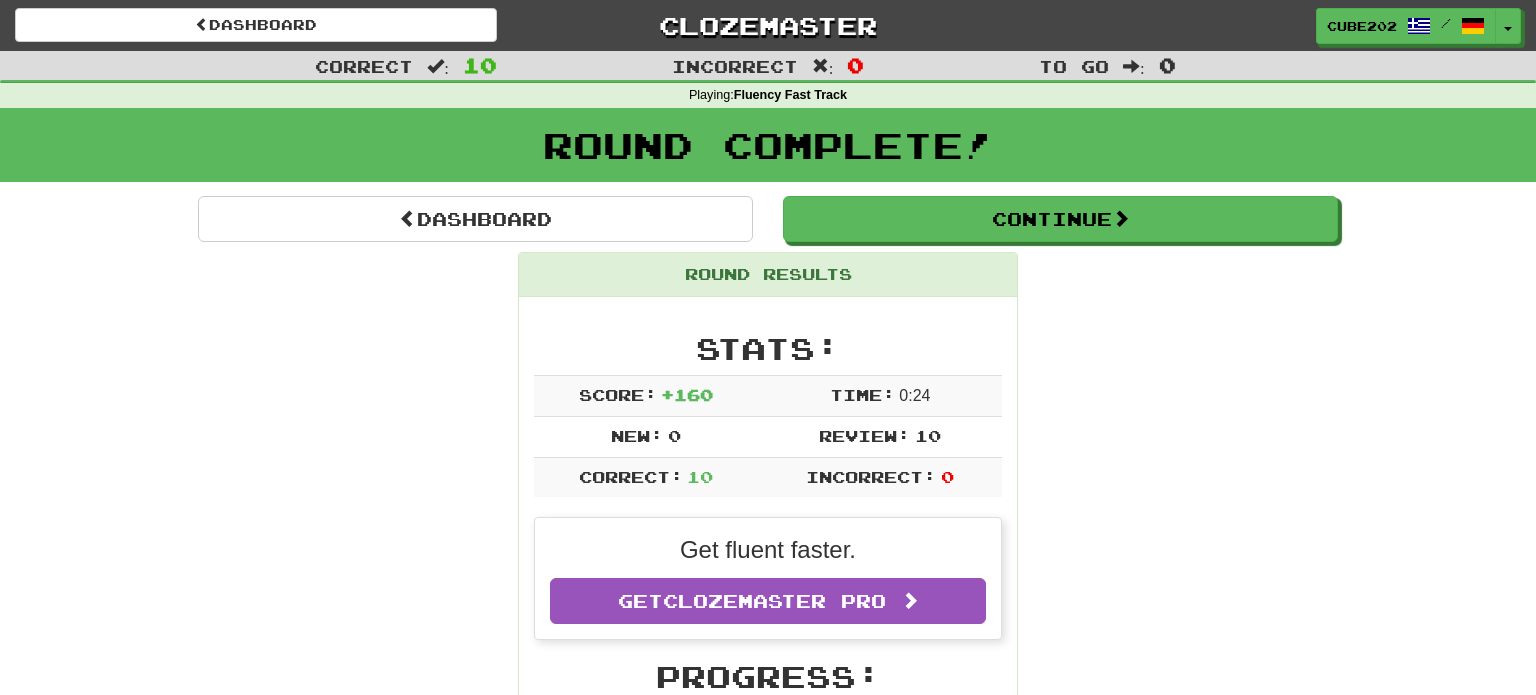 click on "Dashboard Continue  Round Results Stats: Score:   + 160 Time:   0 : 24 New:   0 Review:   10 Correct:   10 Incorrect:   0 Get fluent faster. Get  Clozemaster Pro   Progress: Fluency Fast Track Playing:  4,294  /  4,294 100% Mastered:  4,155  /  4,294 96.763% Ready for Review:  300  /  Level:  112 7,657  points to level  113  - keep going! Ranked:  3 rd  this week ( 260  points to  2 nd ) Sentences: 1  Report Αυτή  ψιλοκόβει  ξύλο κάθε μέρα. Er hackt jeden Tag Holz.  Report Αν οι εκλογές  αλλάζαν  κάτι, θα ήταν παράνομες. Wenn Wahlen etwas ändern würden, wären sie verboten.  Report Πραγματικές  οπτασίες  δεν υφίστανται. Es gibt keine echten Visionen.  Report Τι  ήθελε ο πατέρας μου από σένα;  Was wollte mein Vater von dir?  Report Αυτές μπορούν να  προσθέσουν  μια κυριολεκτική μετάφραση. Sie können eine wörtliche Übersetzung hinzufügen. ;" at bounding box center (768, 1292) 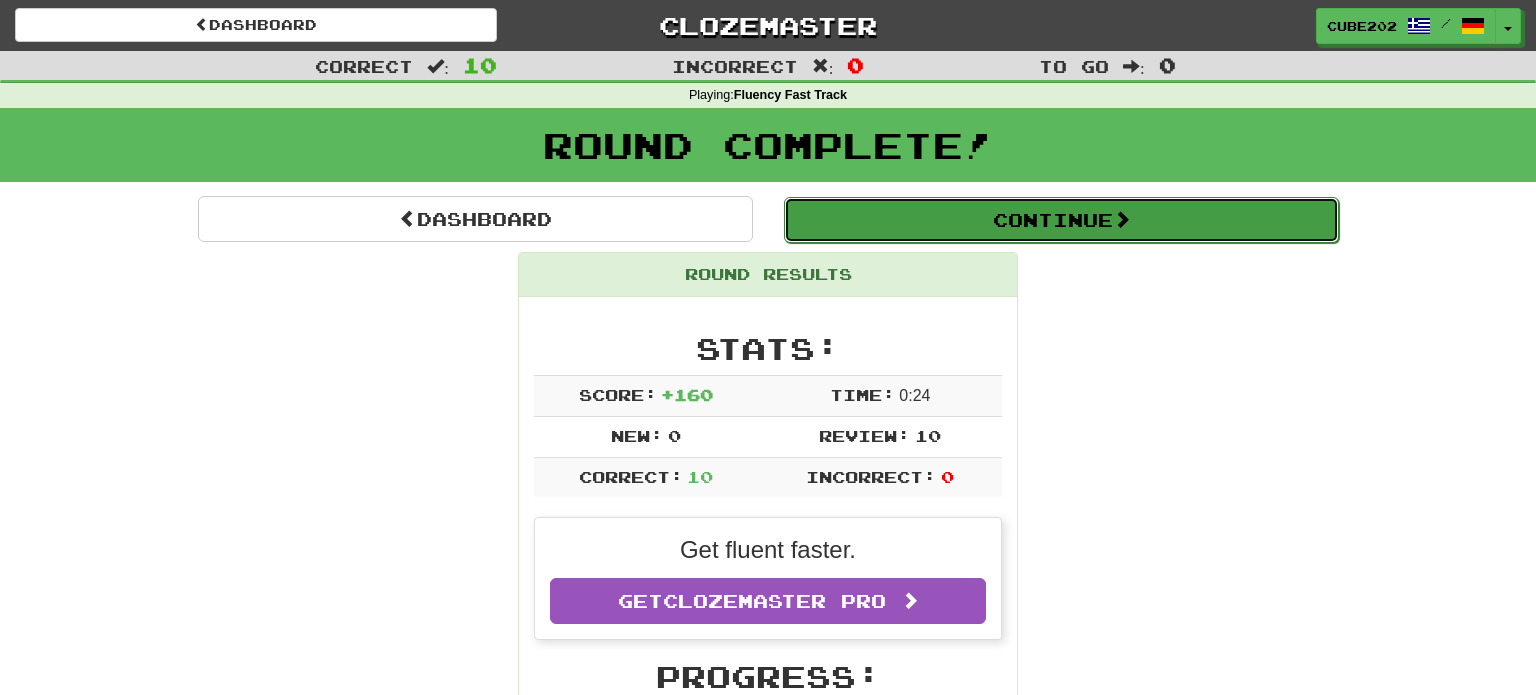 click on "Continue" at bounding box center (1061, 220) 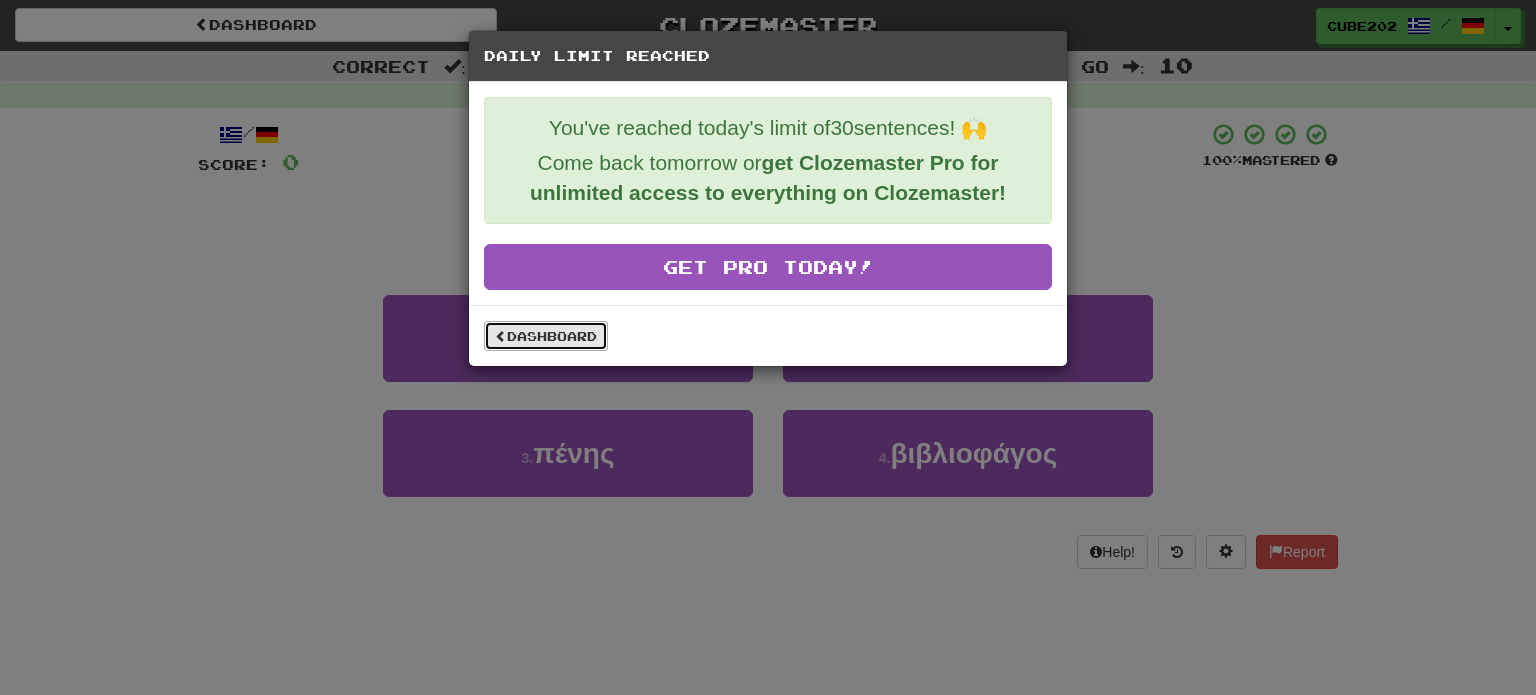 click on "Dashboard" at bounding box center [546, 336] 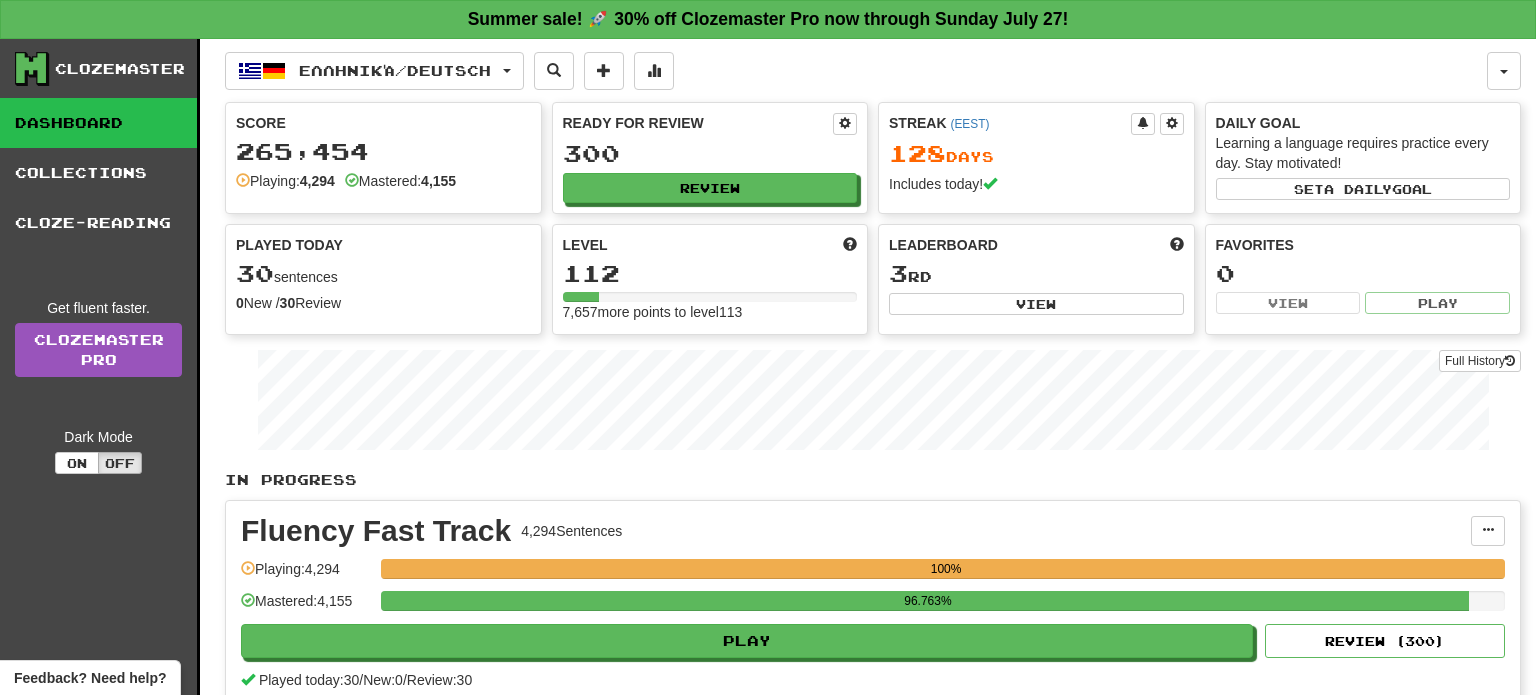 scroll, scrollTop: 0, scrollLeft: 0, axis: both 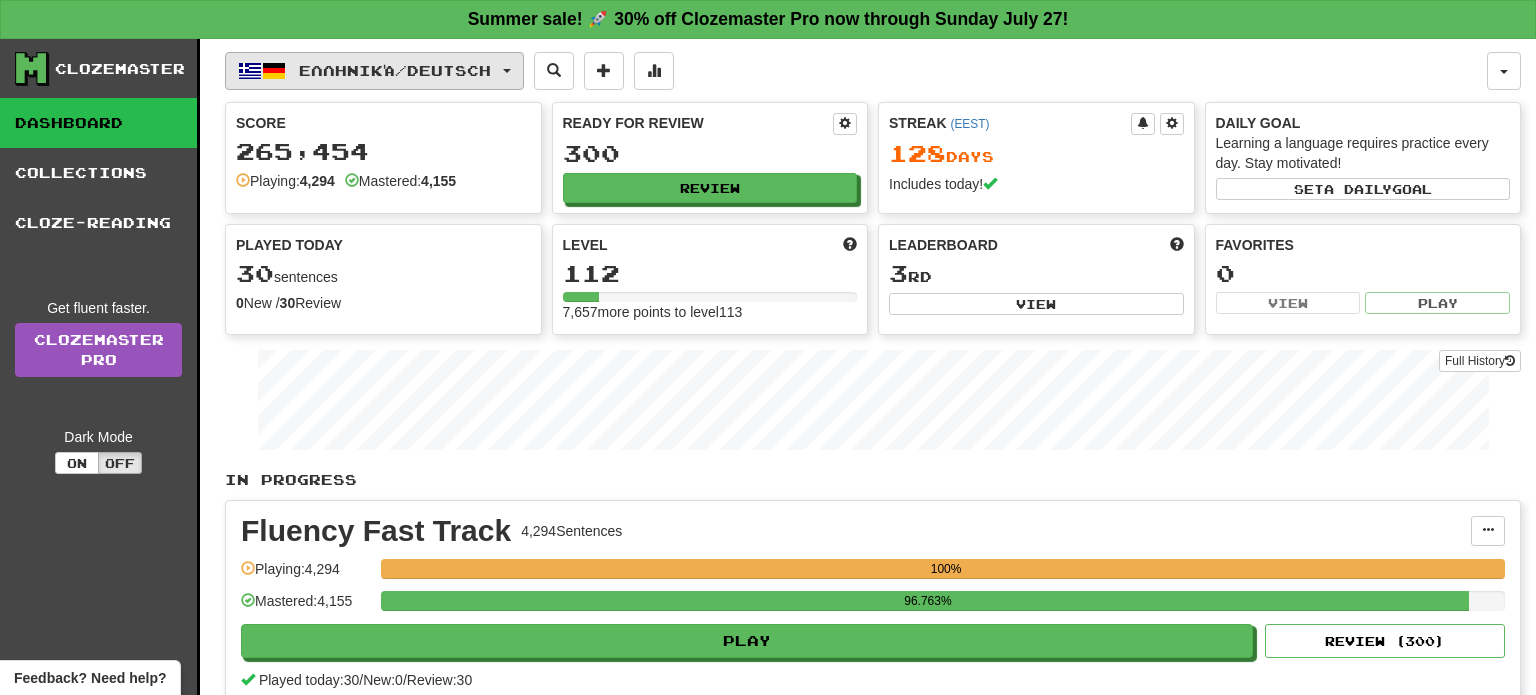 click on "Ελληνικά  /  Deutsch" at bounding box center (374, 71) 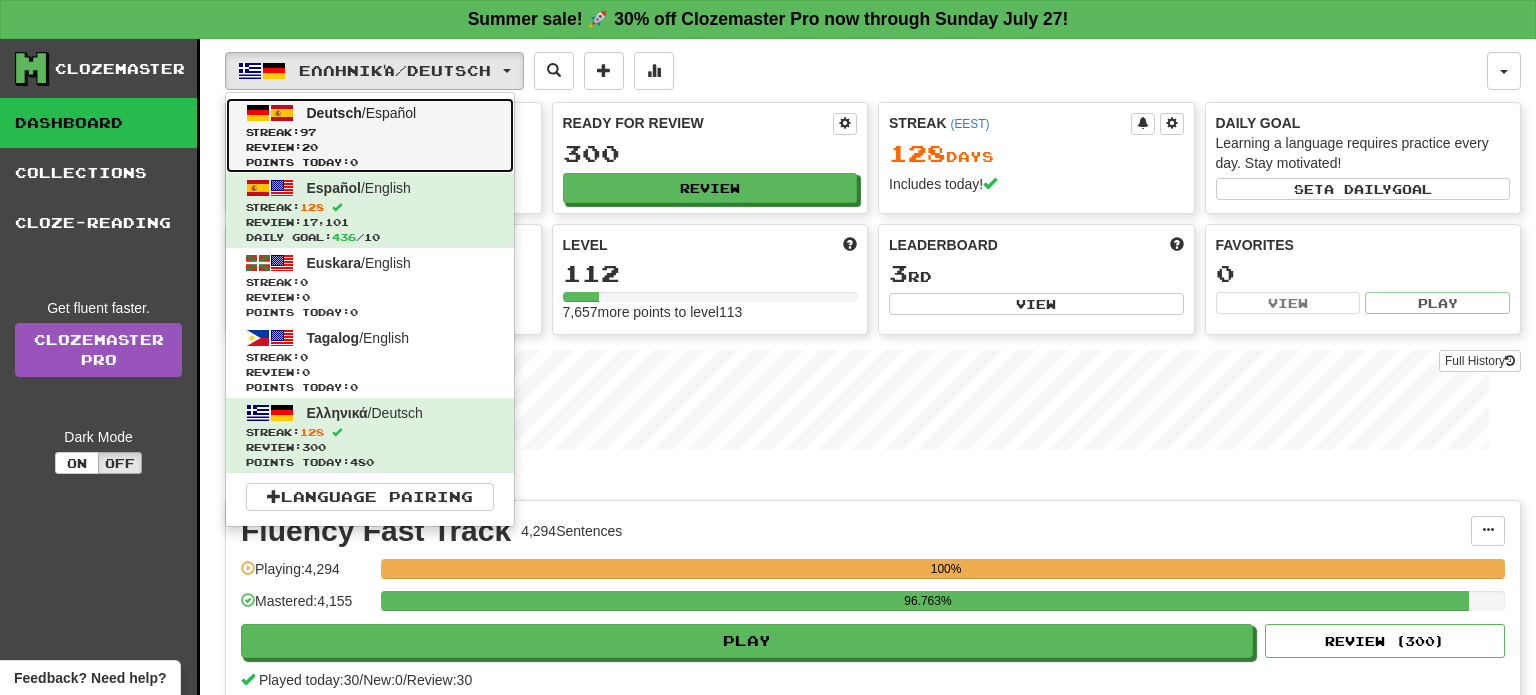 click on "Streak:  97" at bounding box center [370, 132] 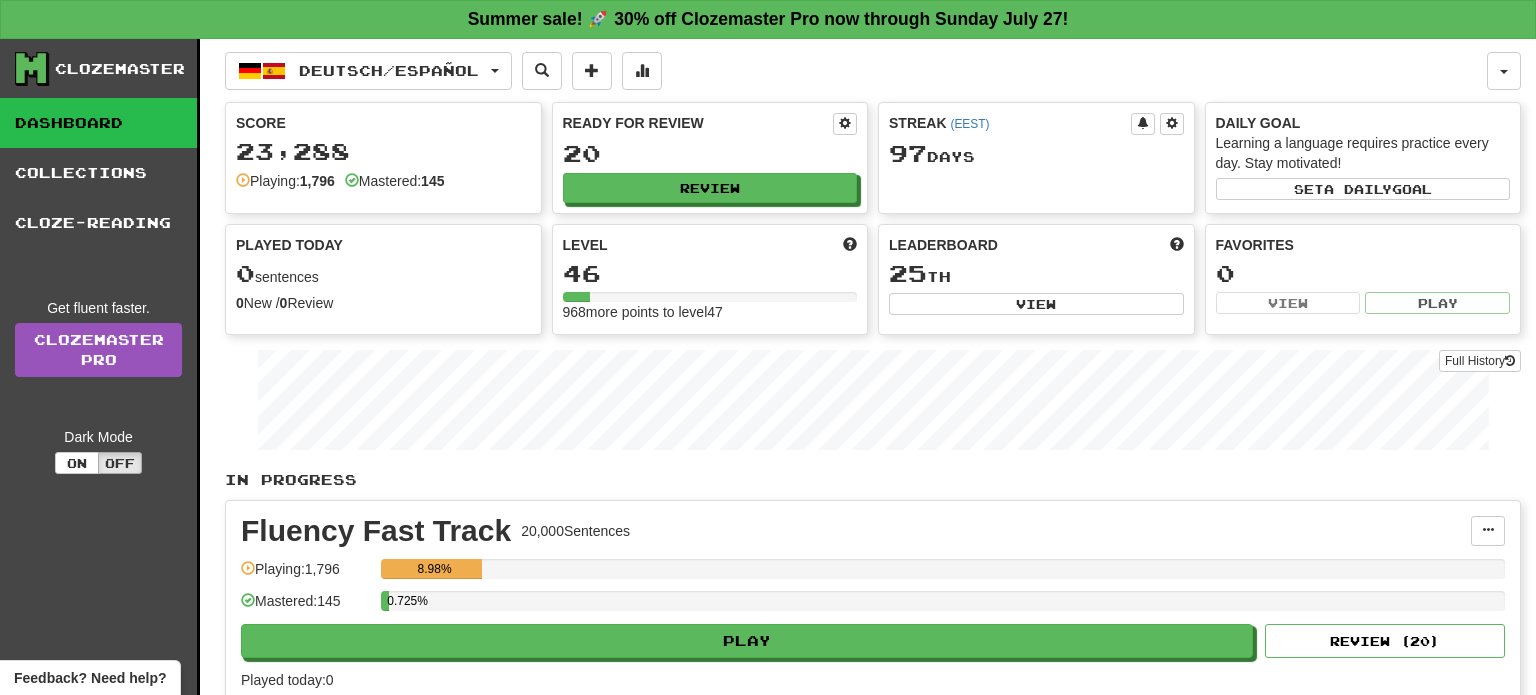 scroll, scrollTop: 0, scrollLeft: 0, axis: both 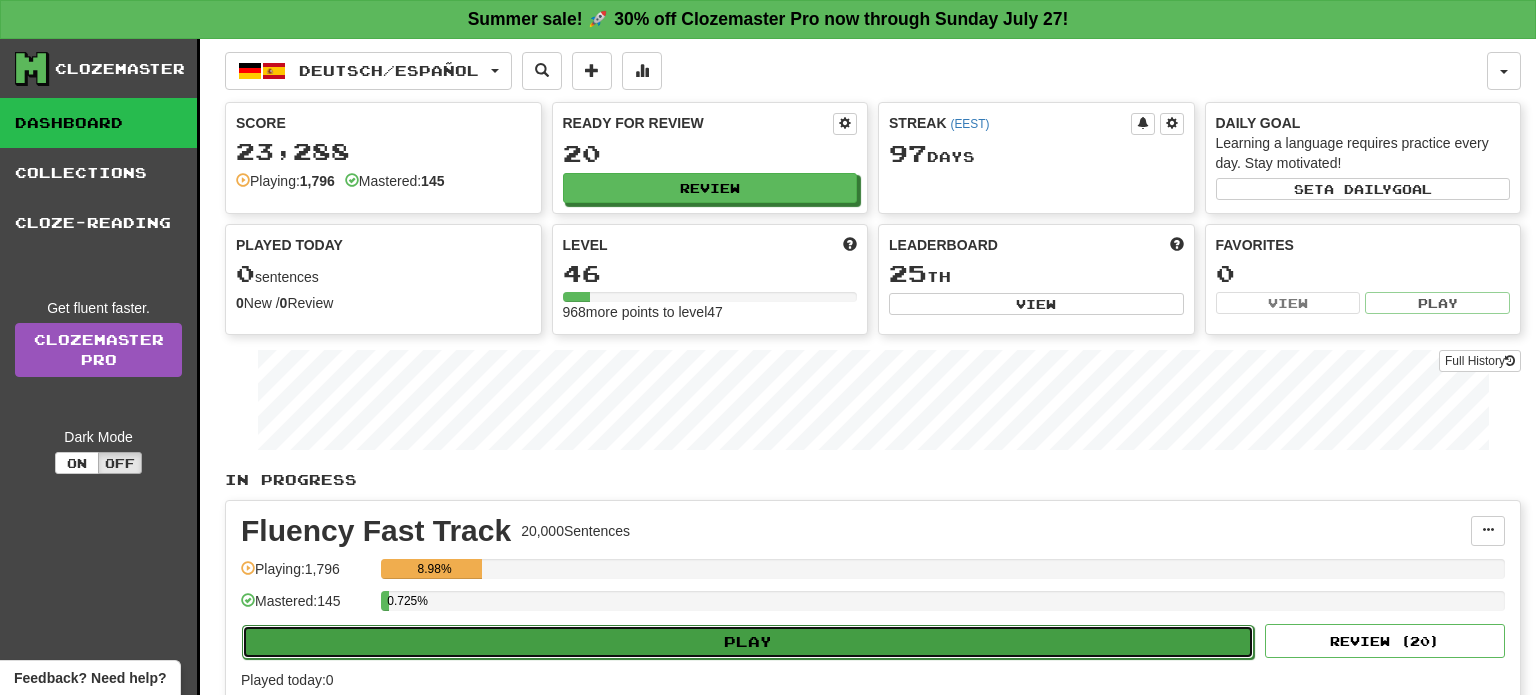 click on "Play" at bounding box center (748, 642) 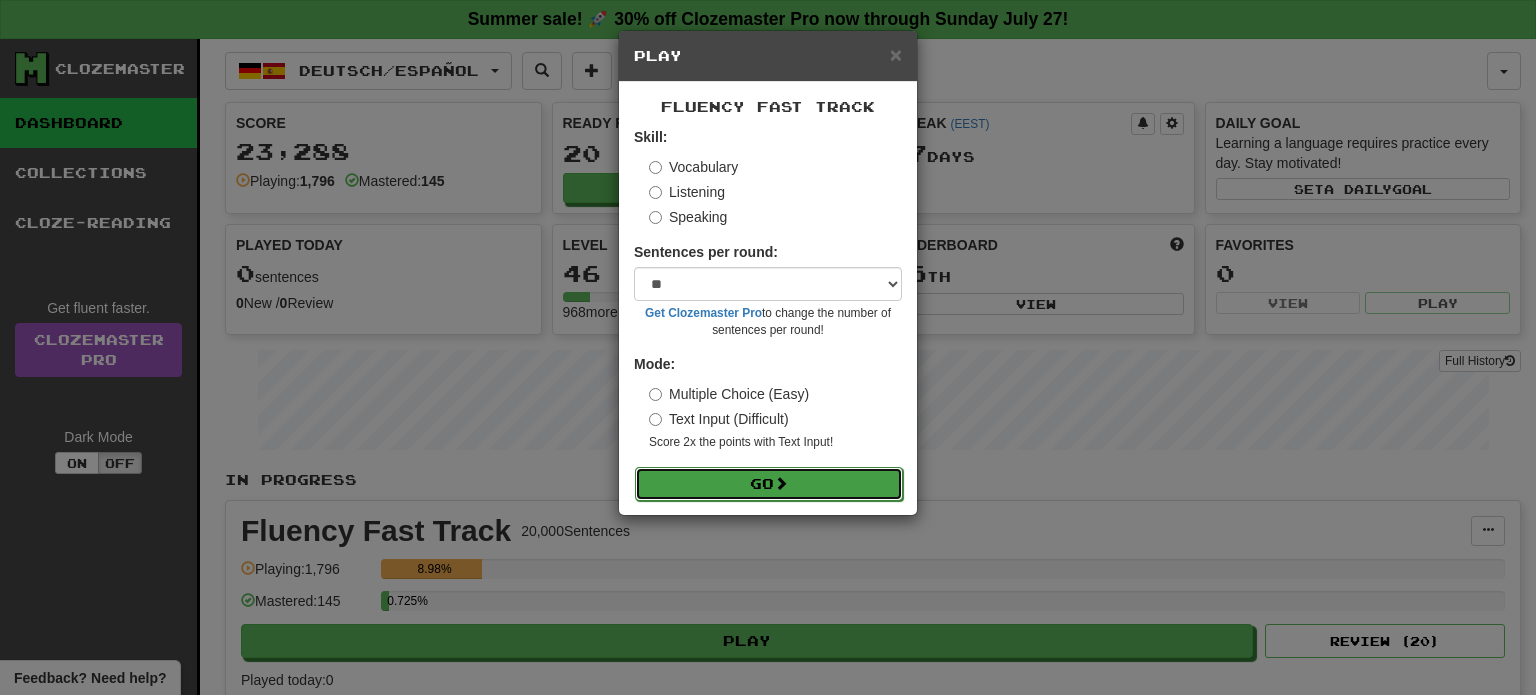 click on "Go" at bounding box center [769, 484] 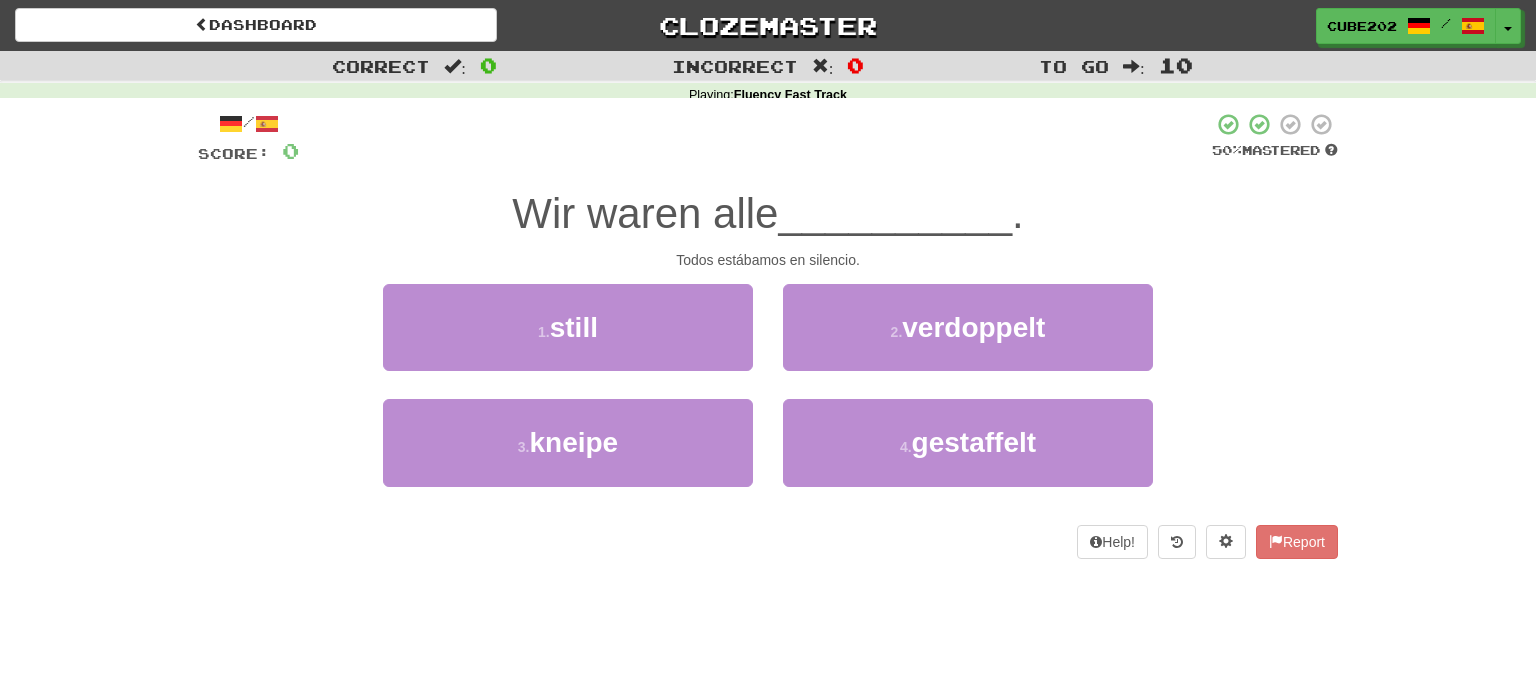 scroll, scrollTop: 0, scrollLeft: 0, axis: both 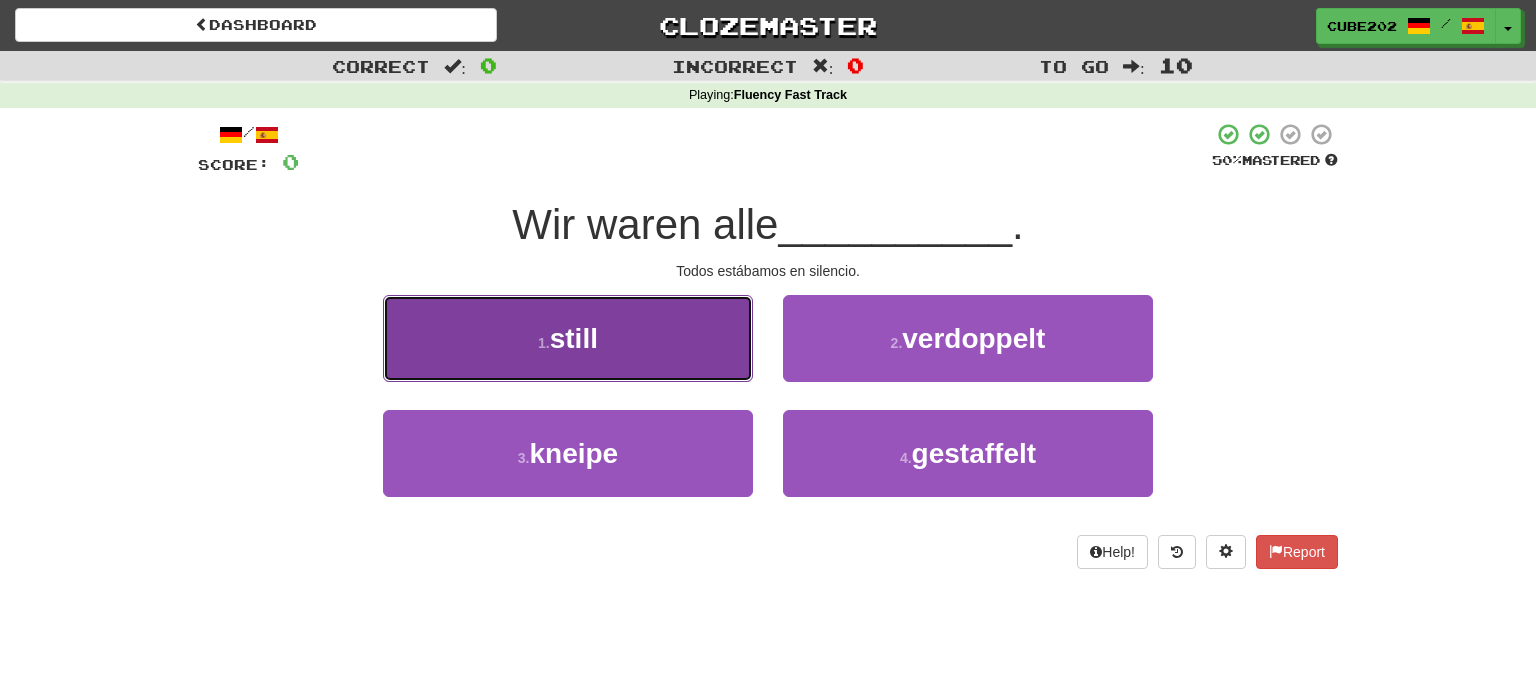 click on "1 .  still" at bounding box center (568, 338) 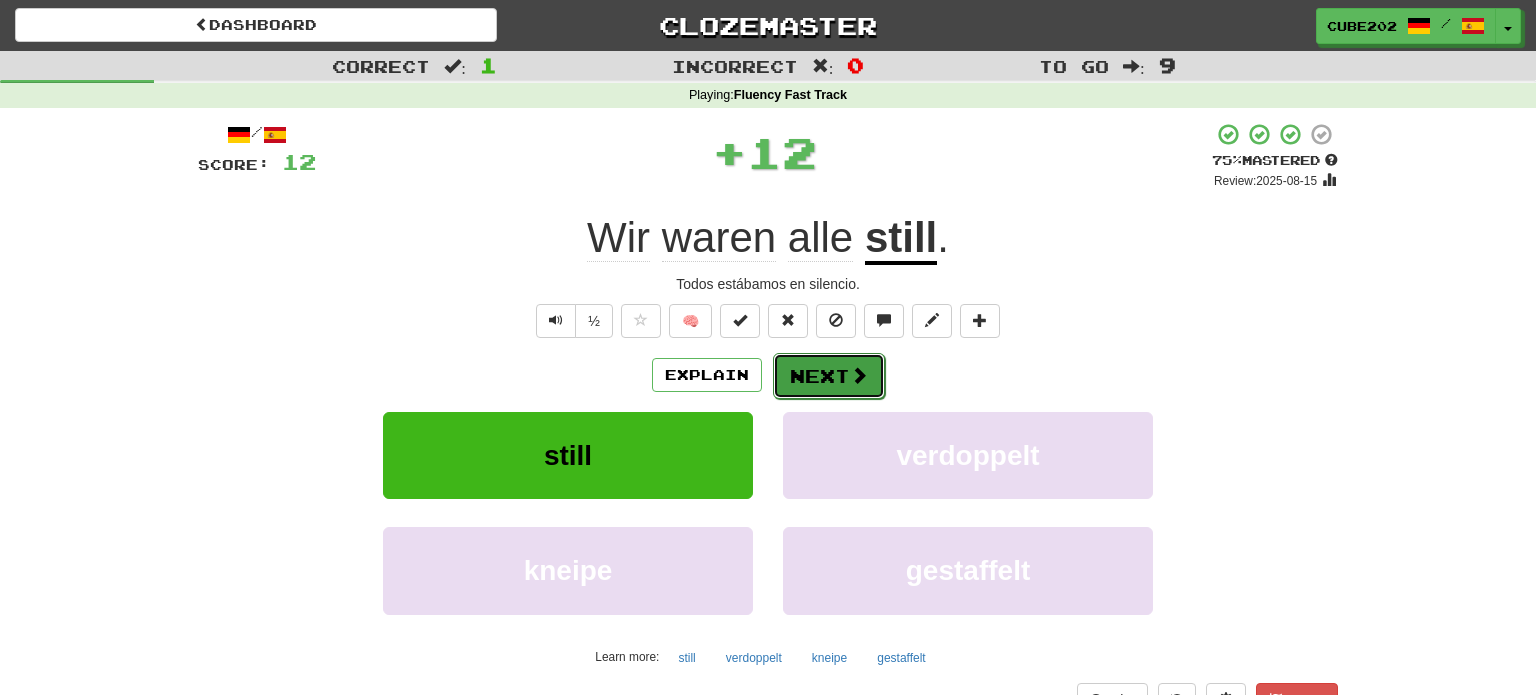 click on "Next" at bounding box center (829, 376) 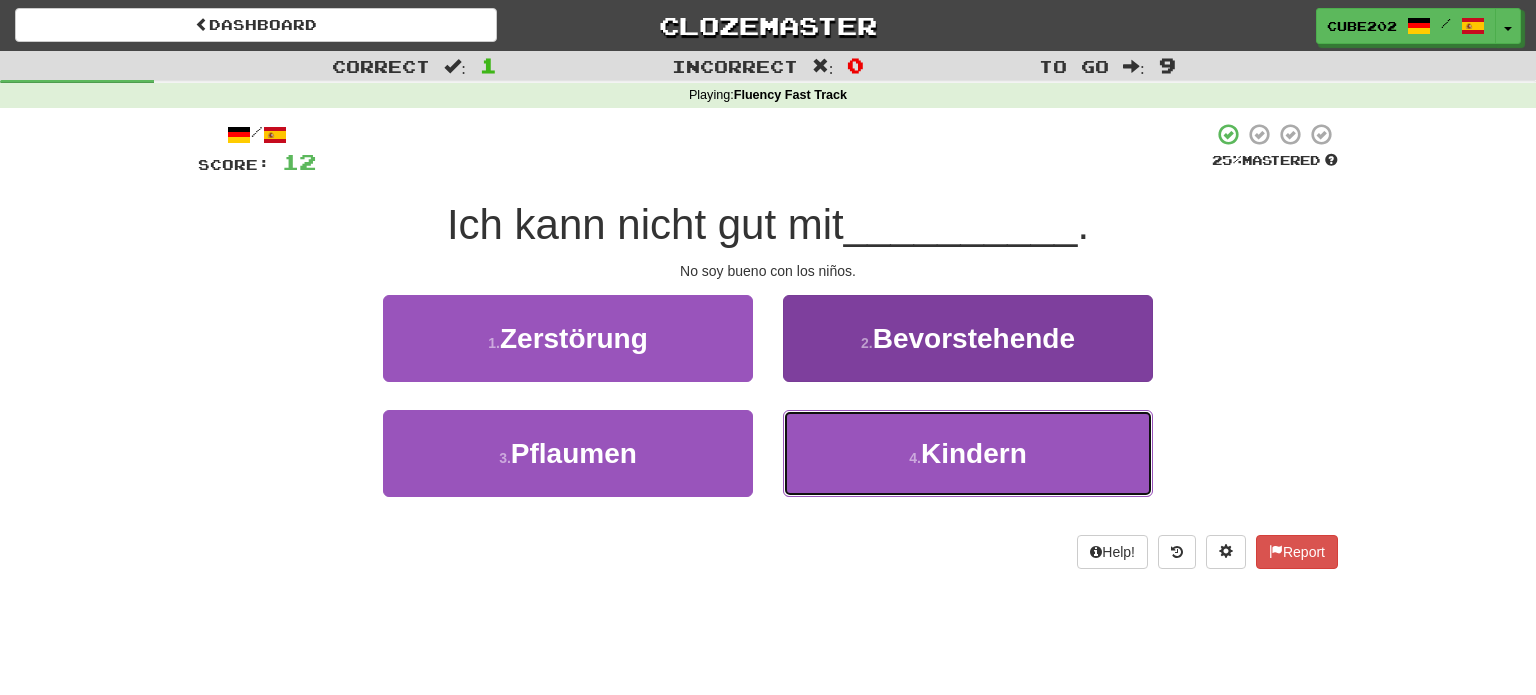 click on "4 ." at bounding box center (915, 458) 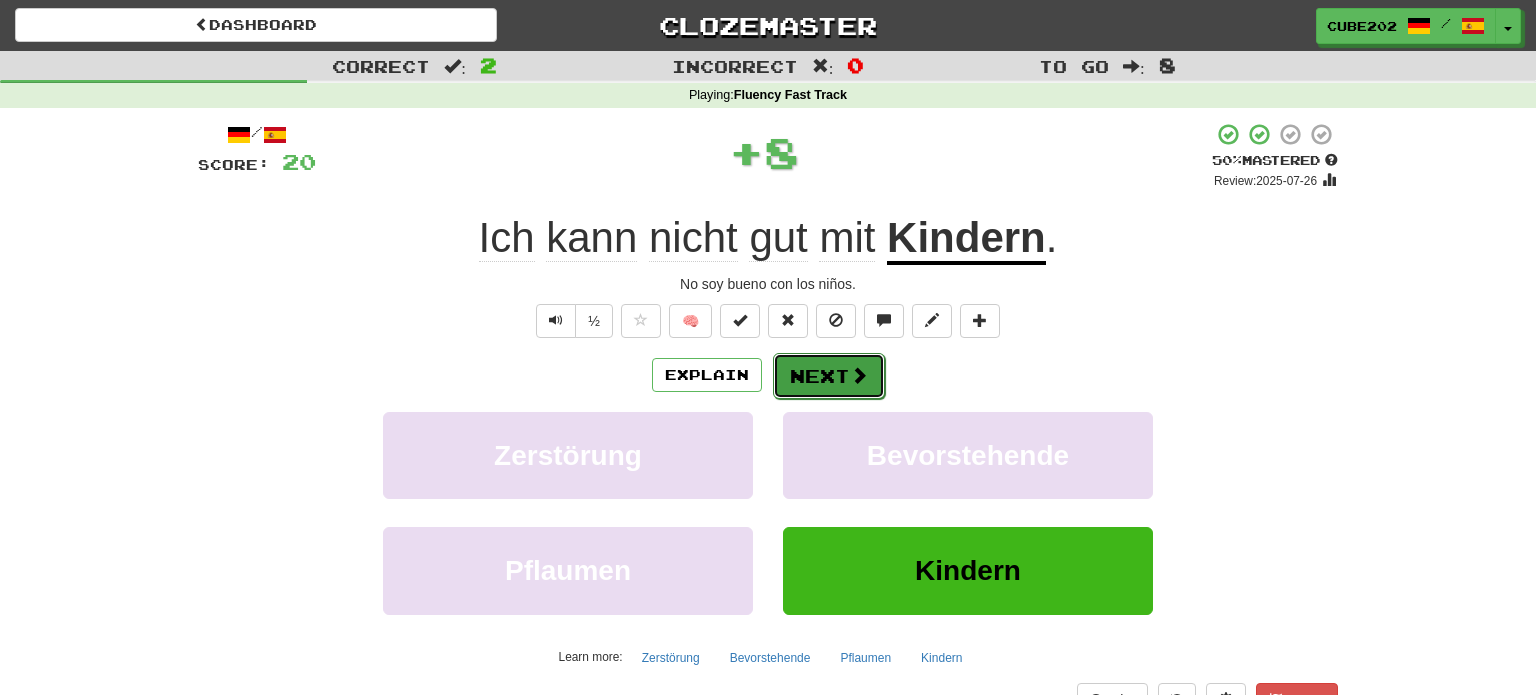 click on "Next" at bounding box center [829, 376] 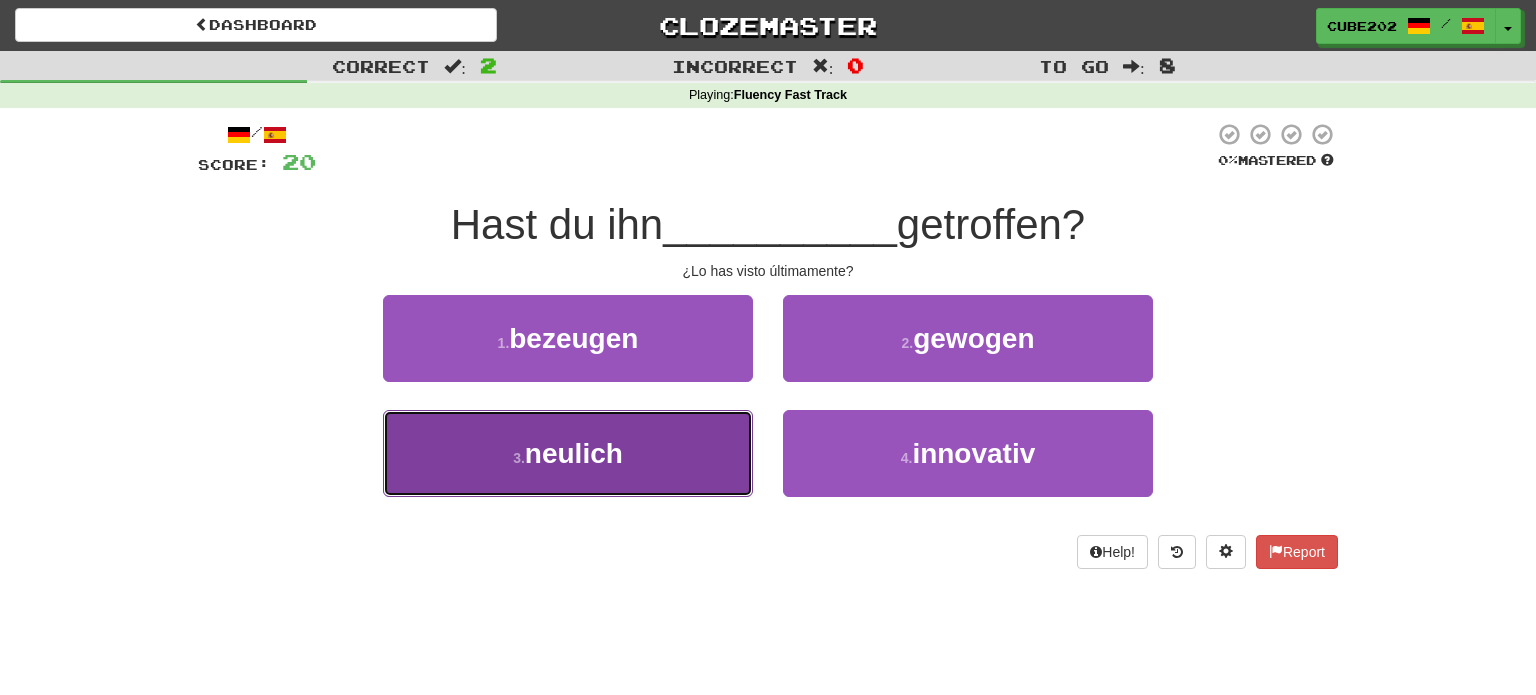 click on "3 .  neulich" at bounding box center (568, 453) 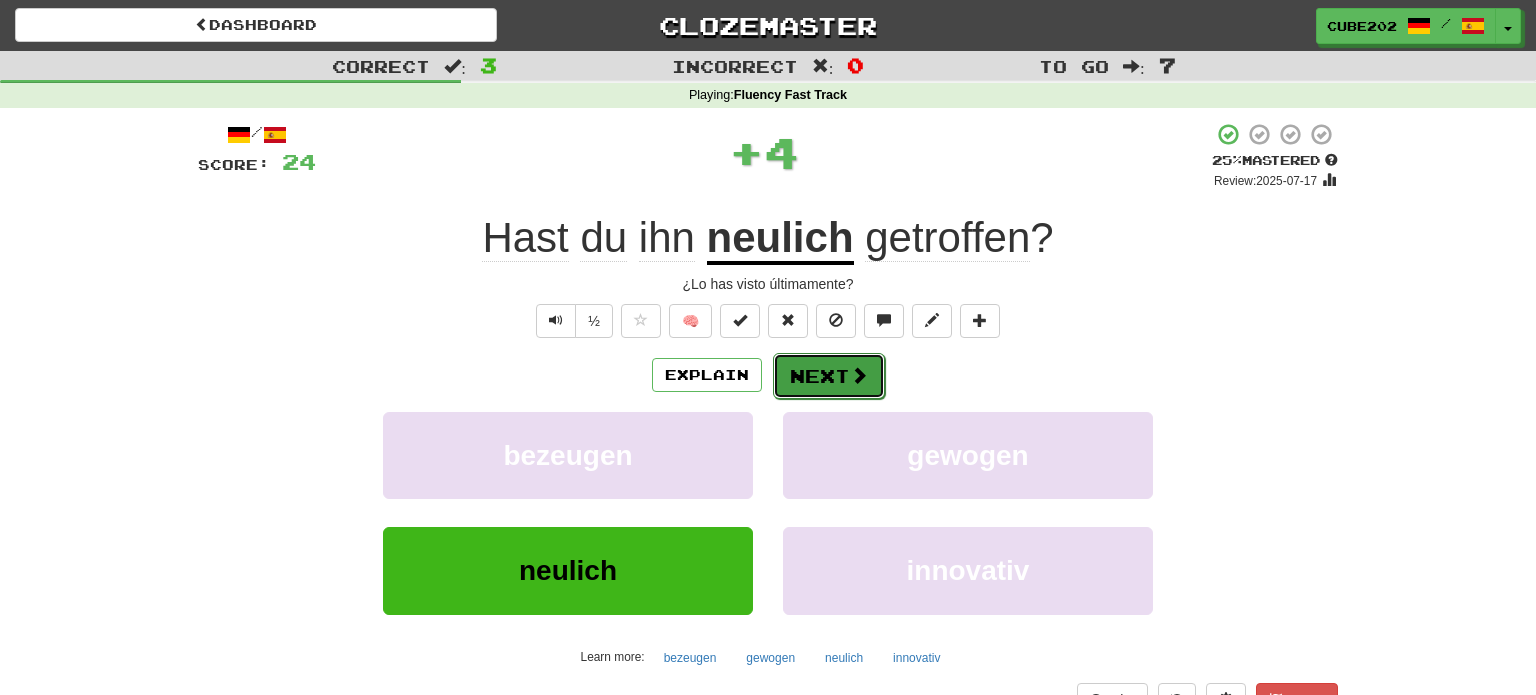 click on "Next" at bounding box center (829, 376) 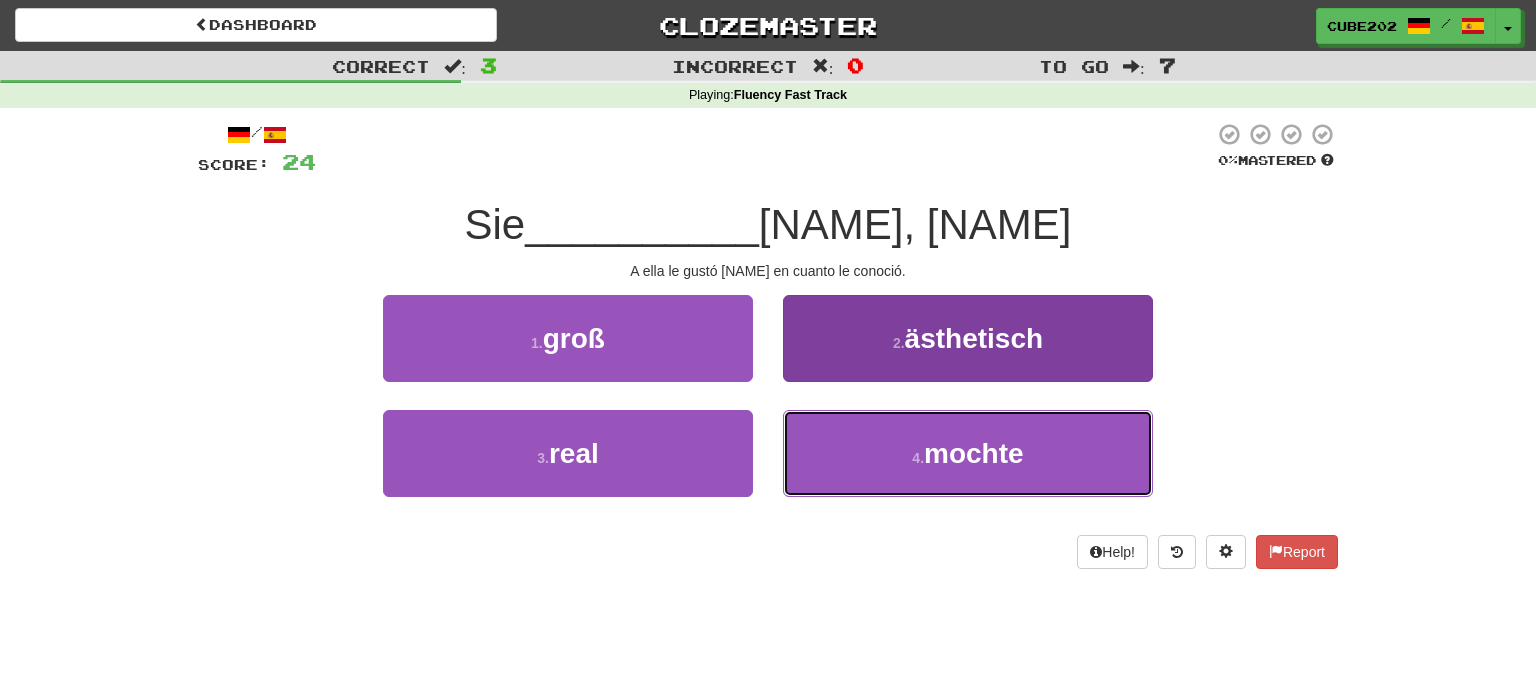 click on "4 .  mochte" at bounding box center [968, 453] 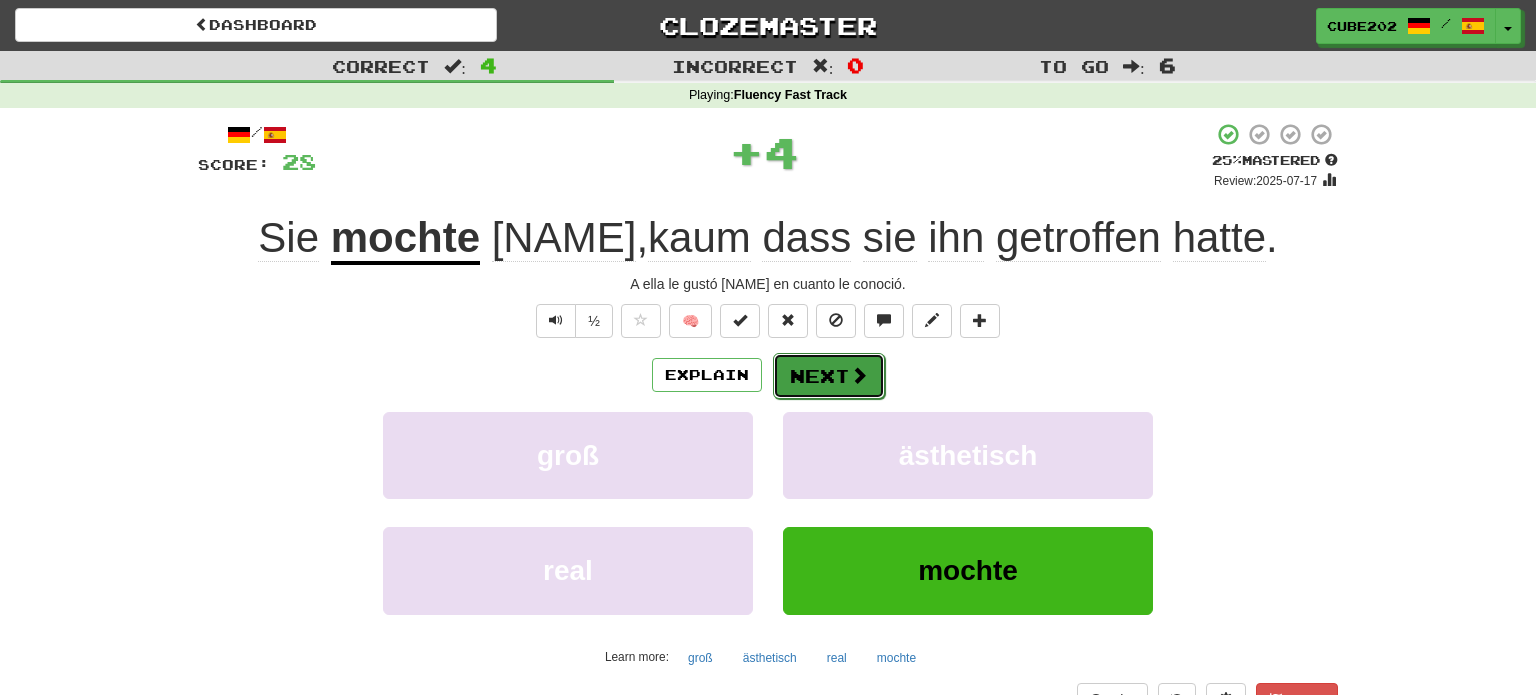 click on "Next" at bounding box center [829, 376] 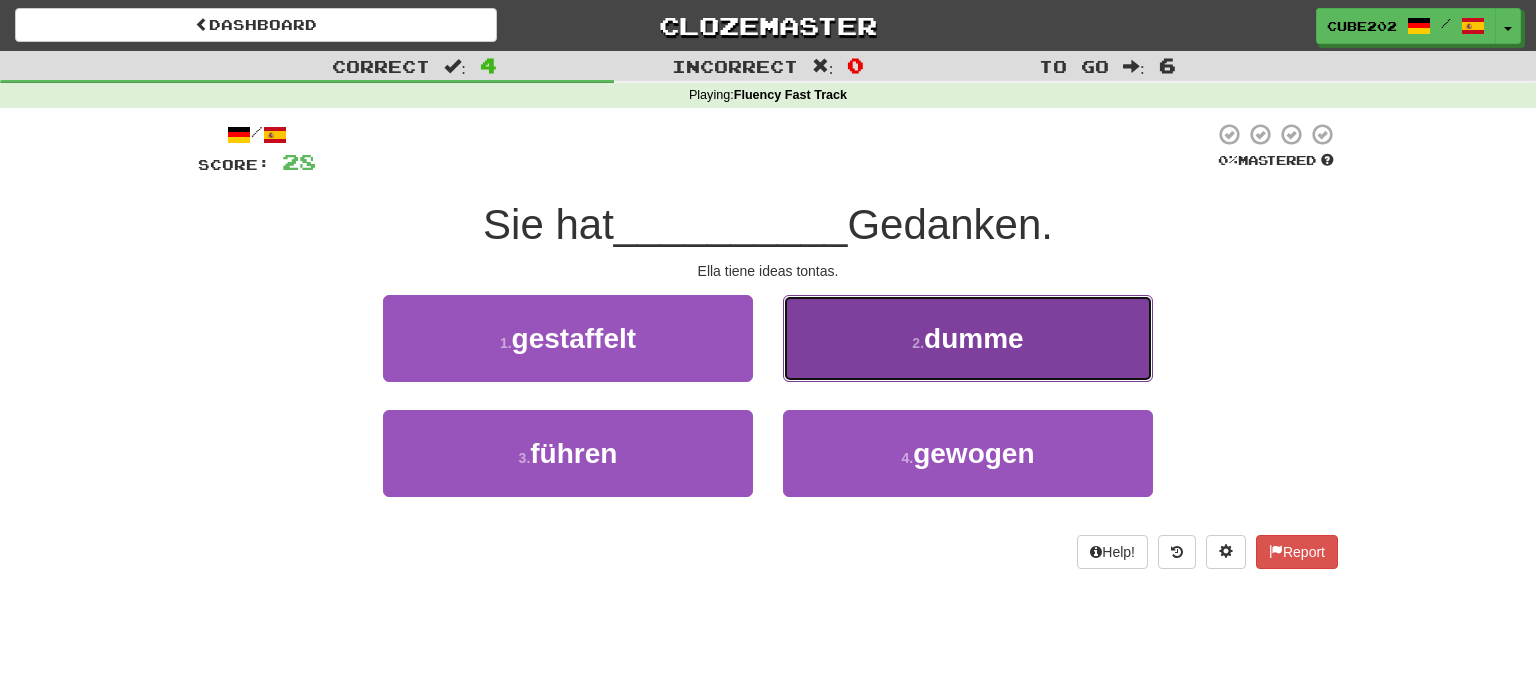 click on "2 .  dumme" at bounding box center [968, 338] 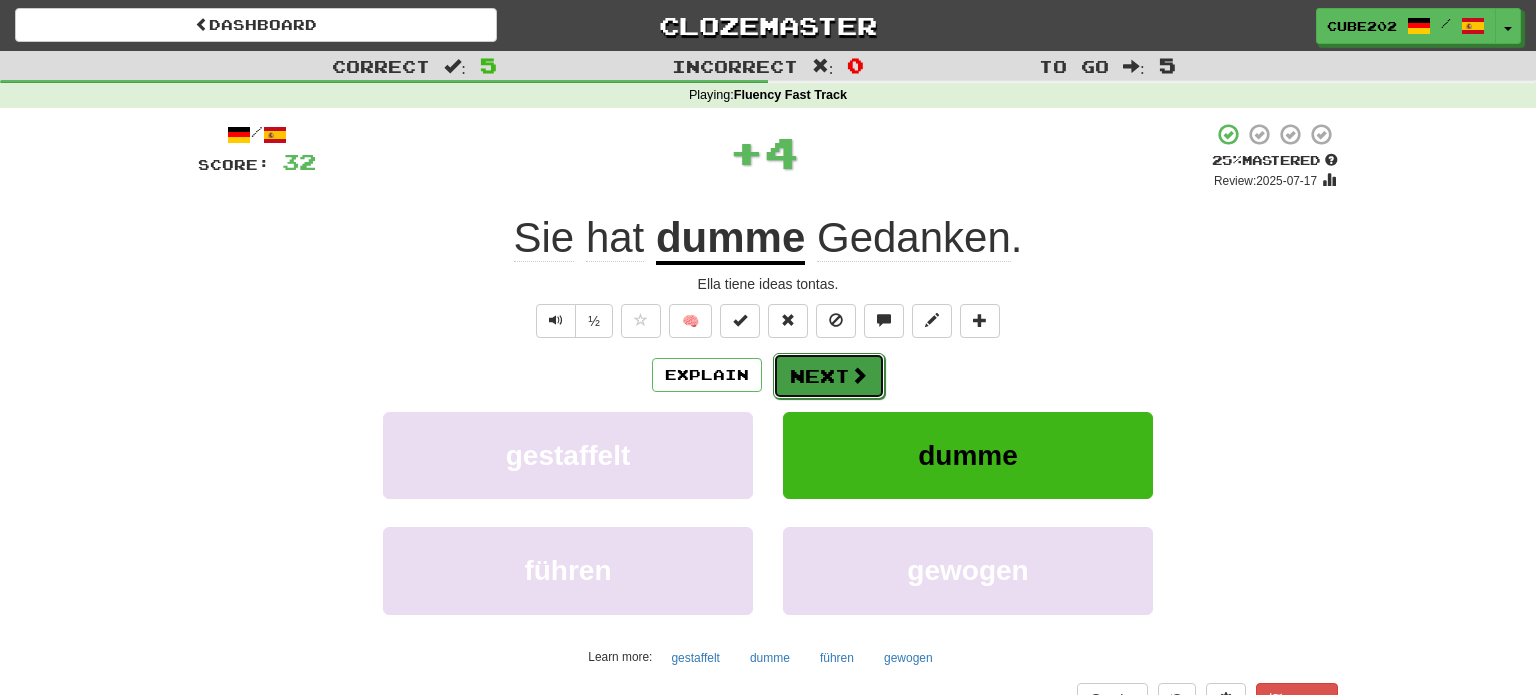 click on "Next" at bounding box center [829, 376] 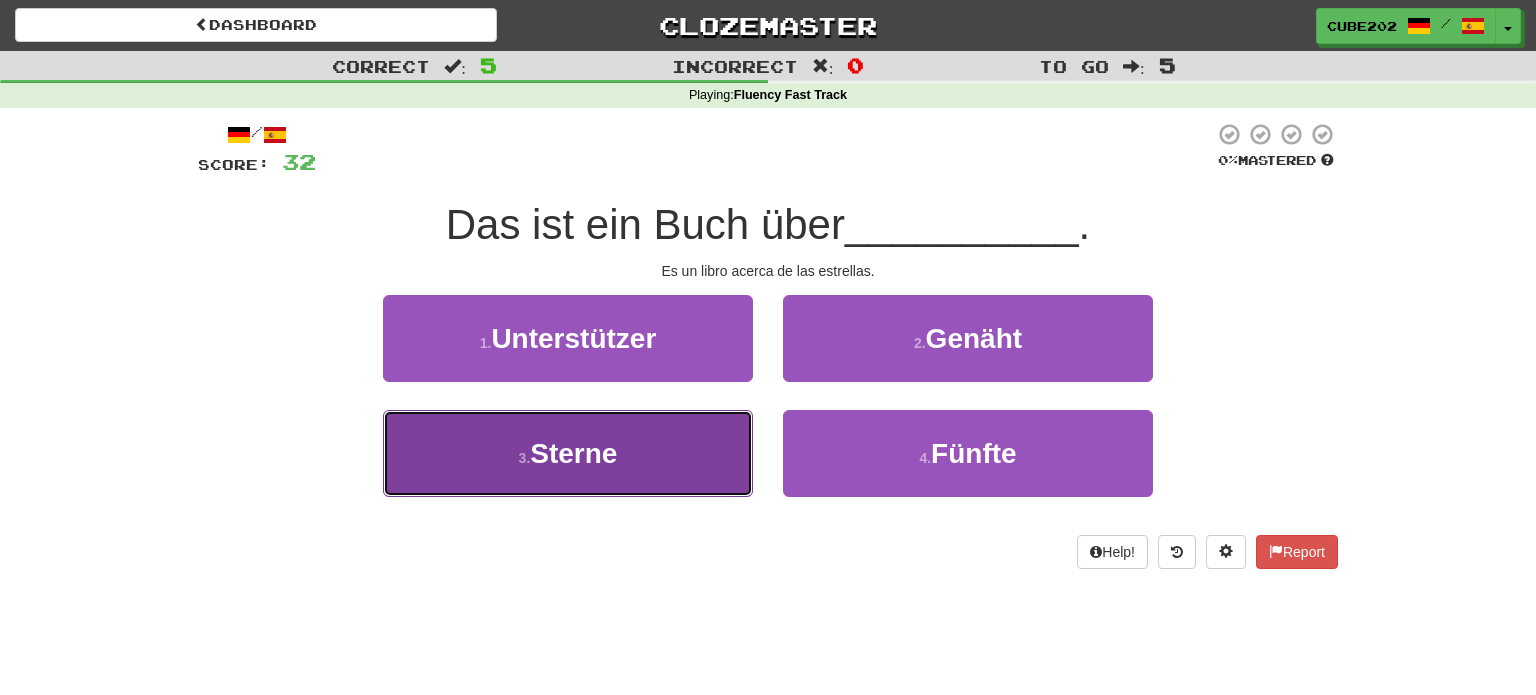 click on "3 .  Sterne" at bounding box center [568, 453] 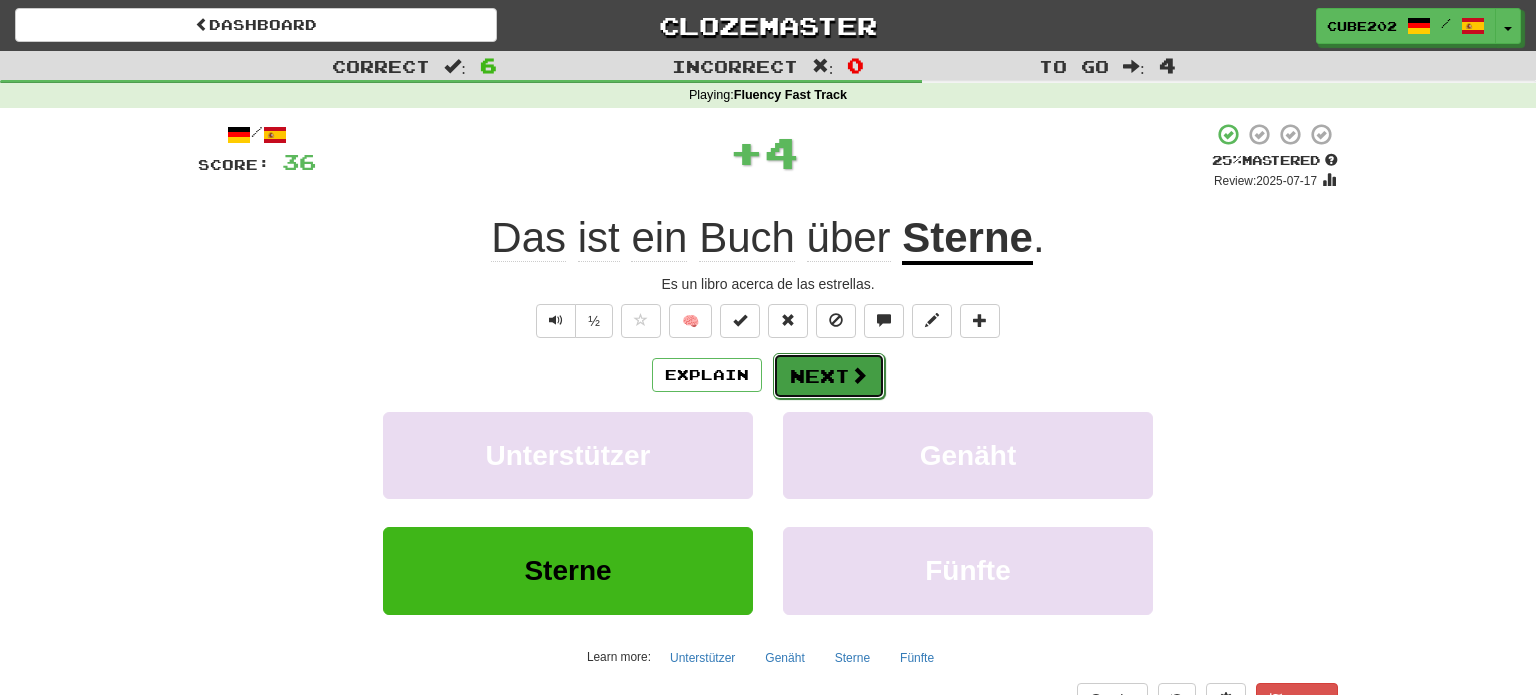 click on "Next" at bounding box center (829, 376) 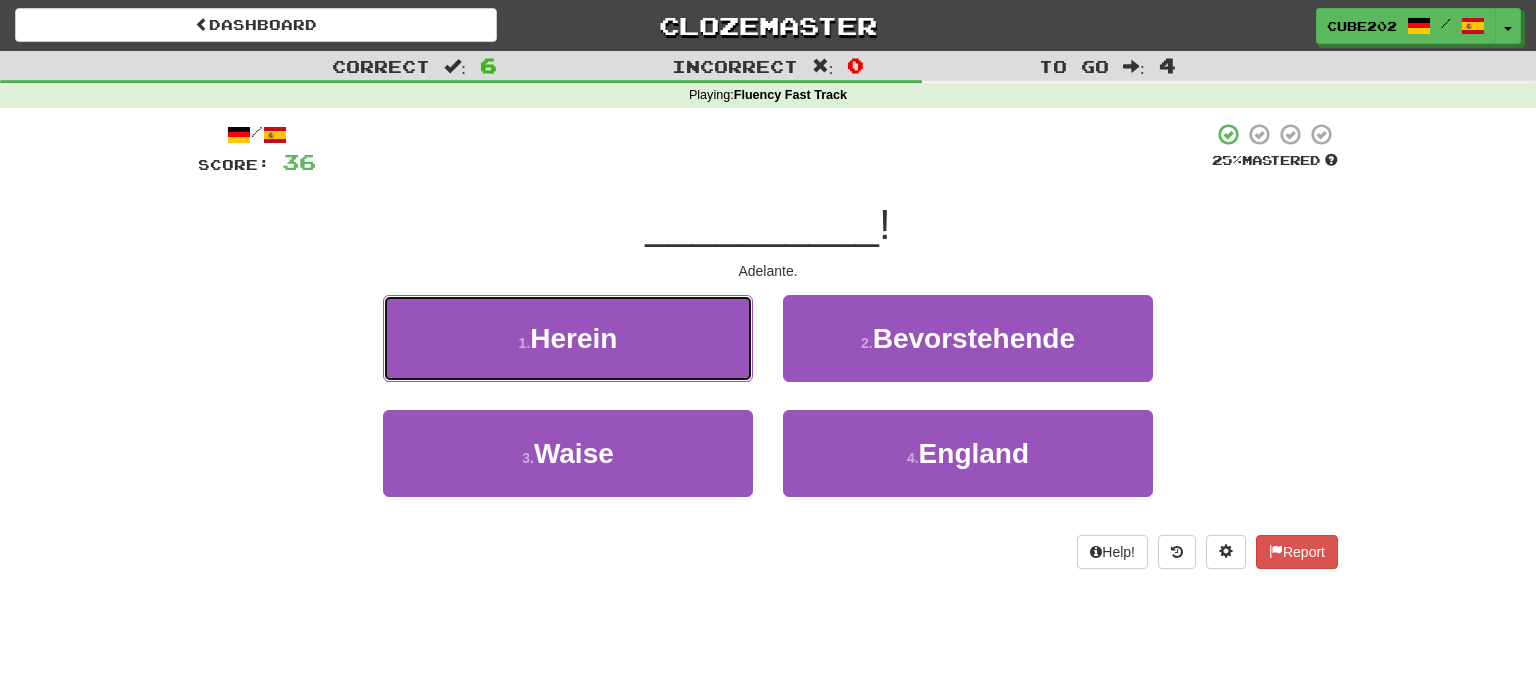 drag, startPoint x: 705, startPoint y: 340, endPoint x: 723, endPoint y: 339, distance: 18.027756 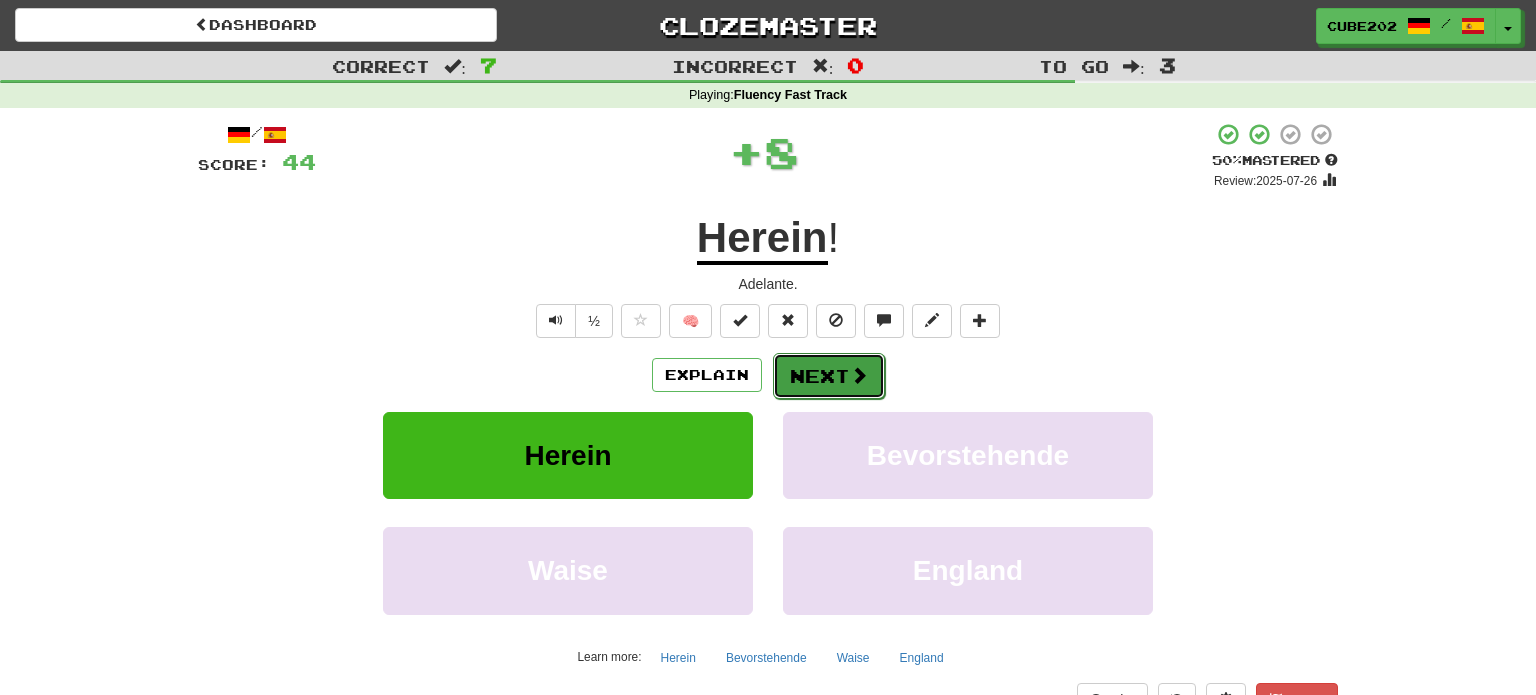 click on "Next" at bounding box center [829, 376] 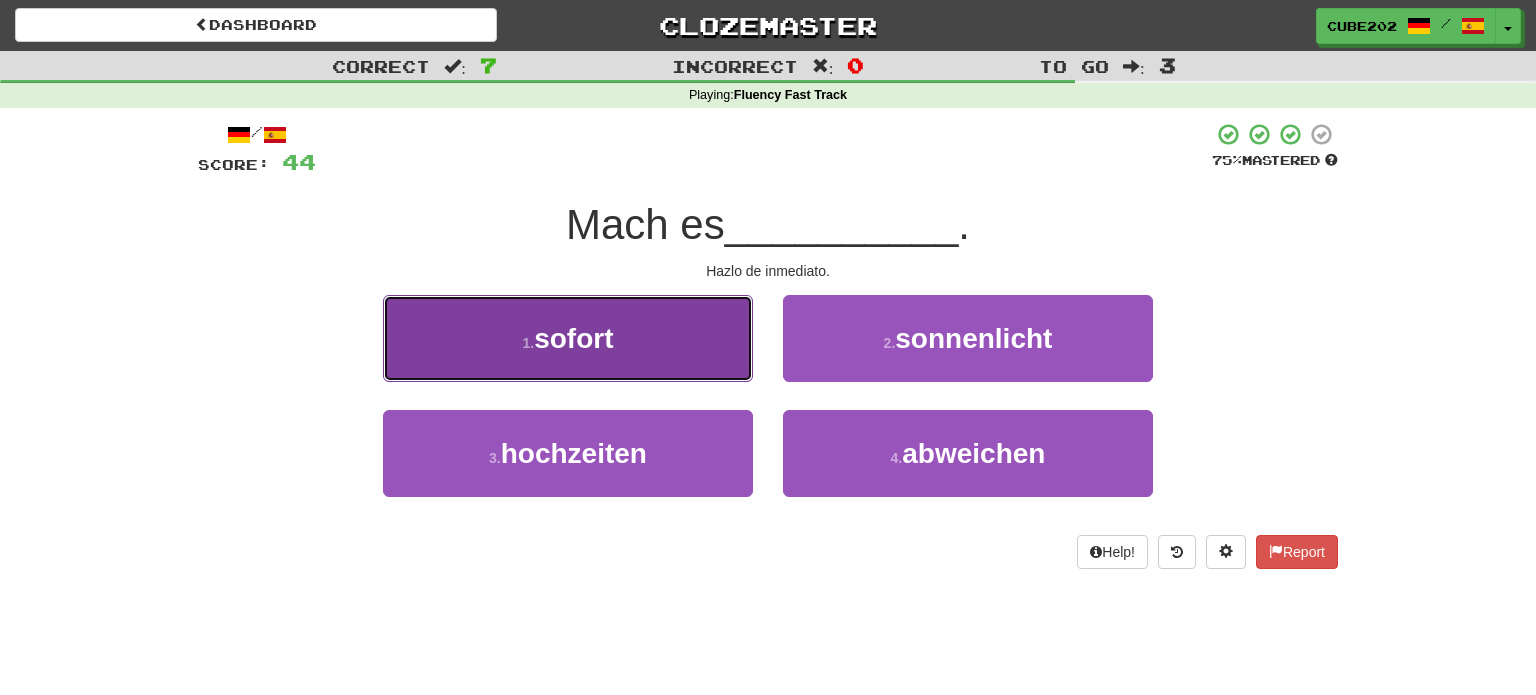click on "1 .  sofort" at bounding box center (568, 338) 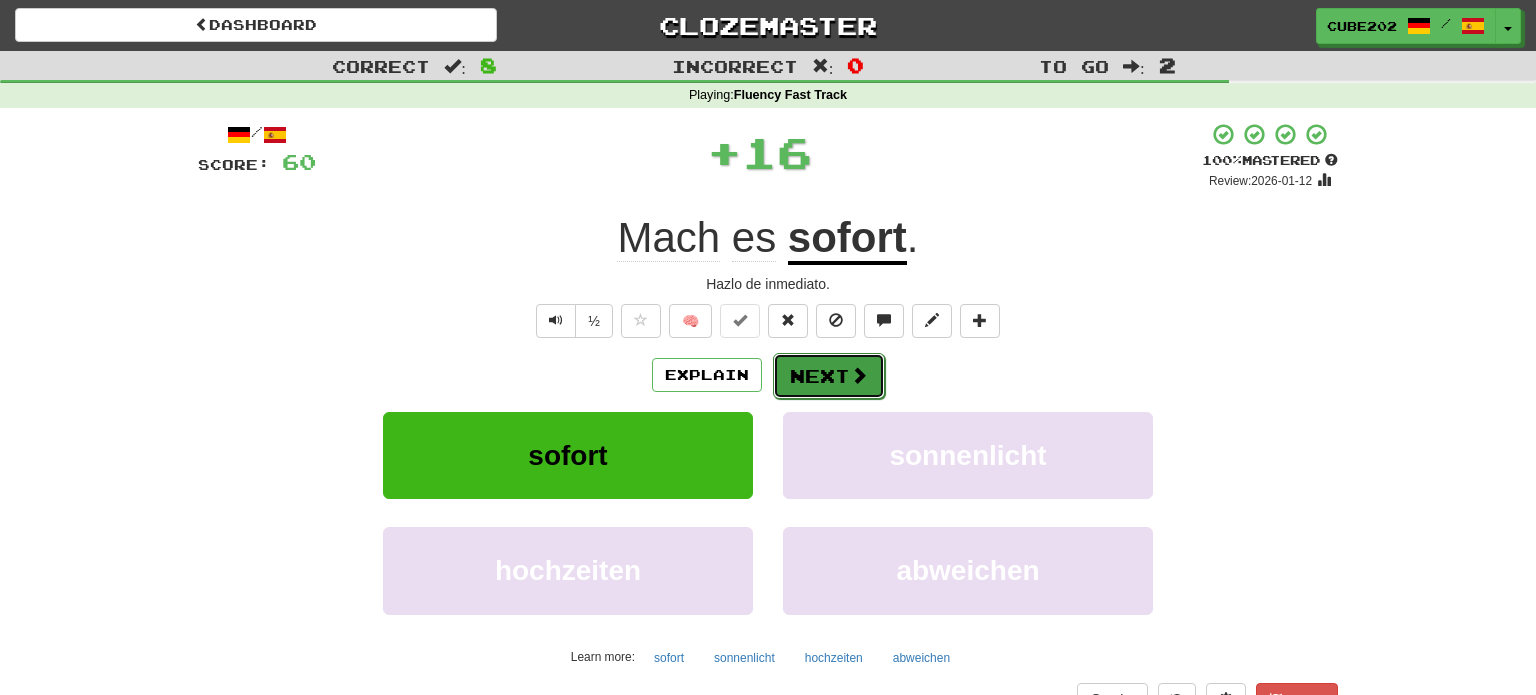 click on "Next" at bounding box center [829, 376] 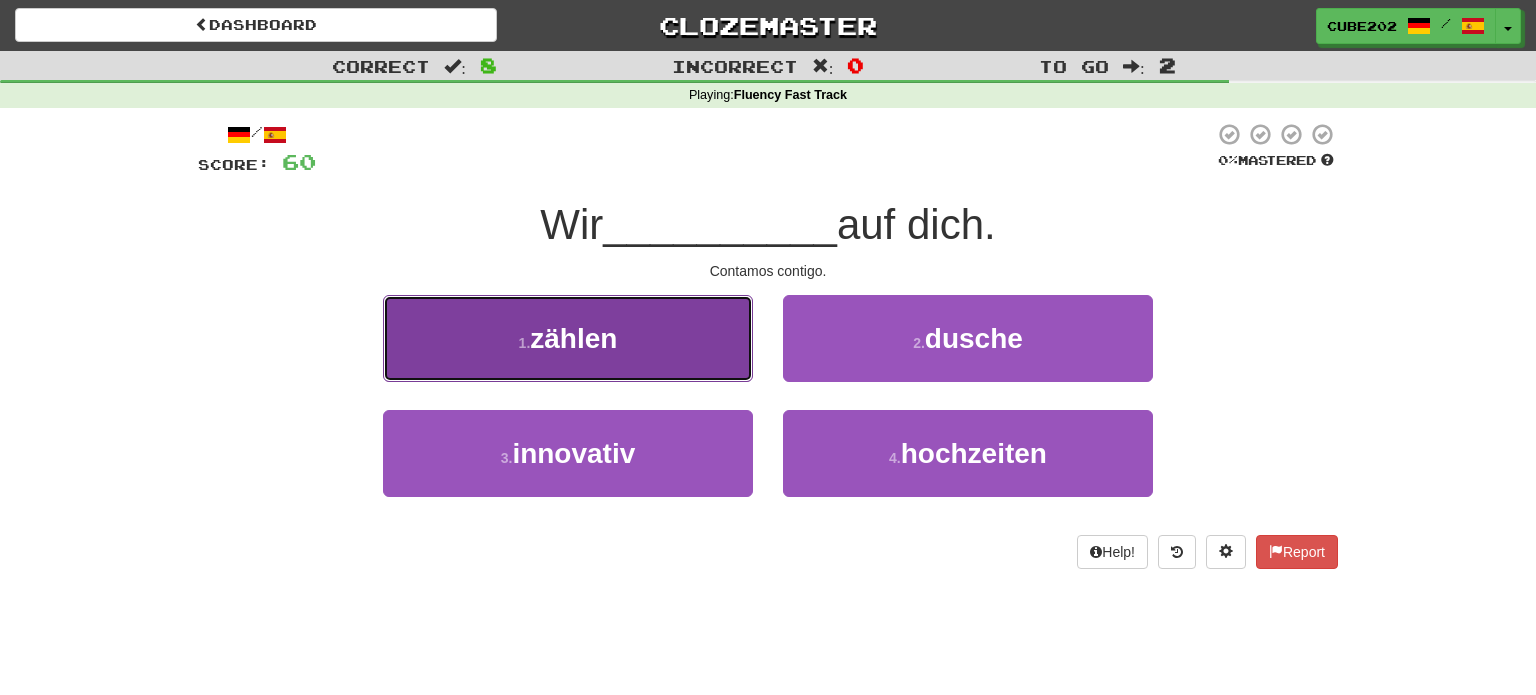 click on "1 .  zählen" at bounding box center [568, 338] 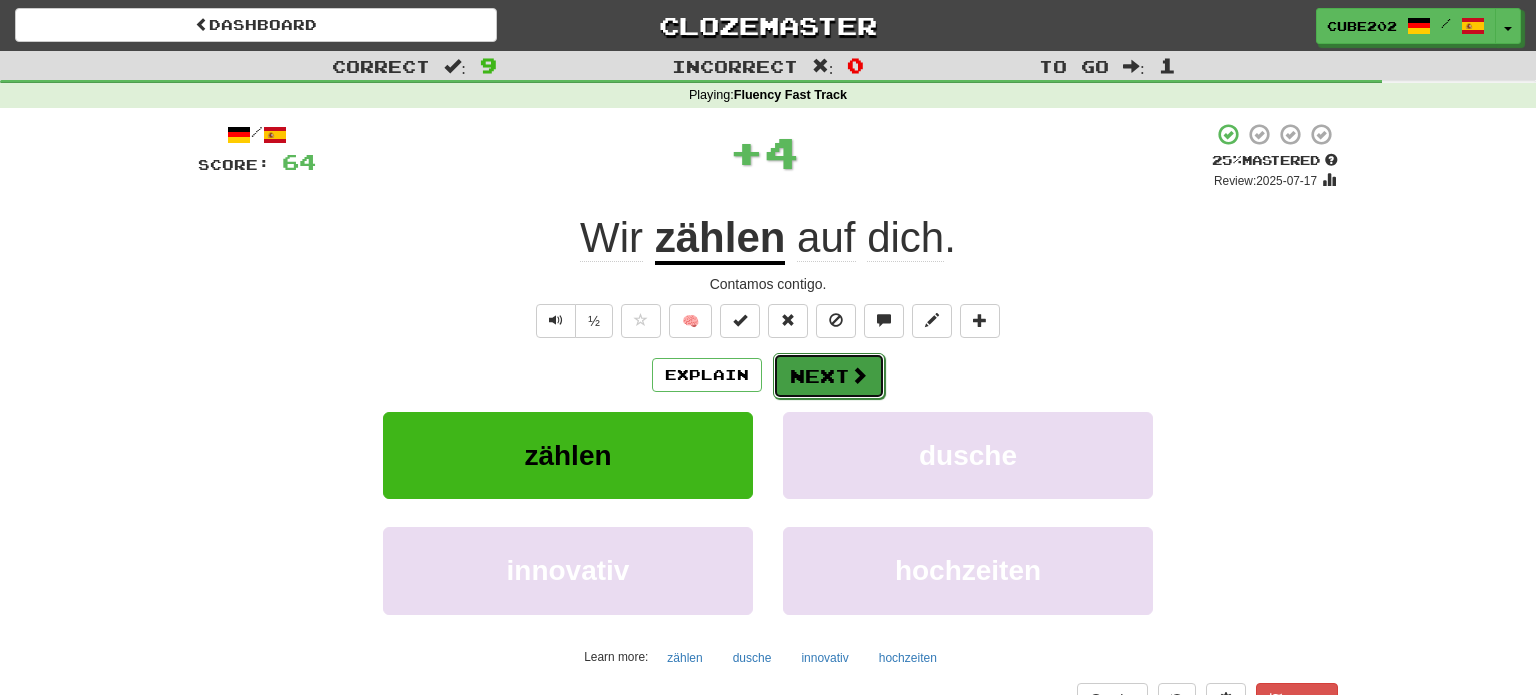 click on "Next" at bounding box center [829, 376] 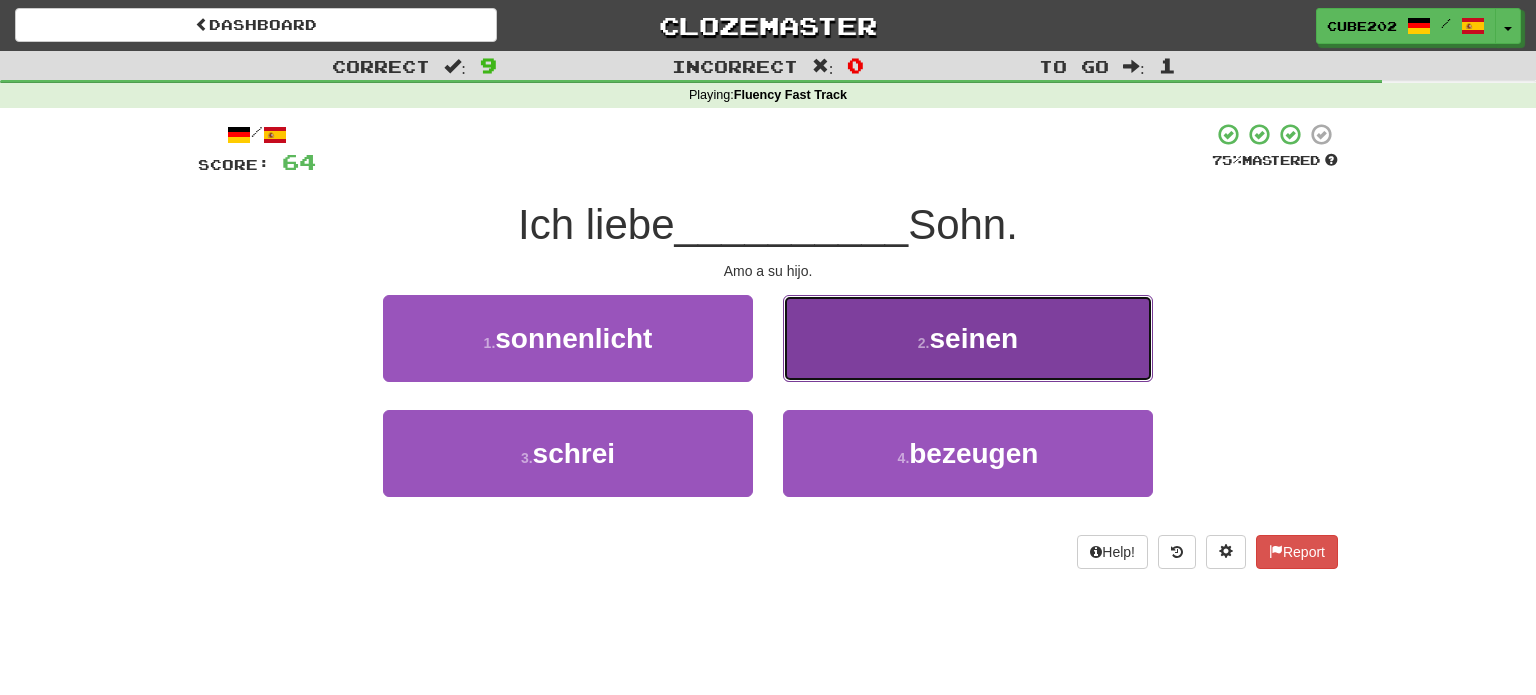 click on "2 .  seinen" at bounding box center (968, 338) 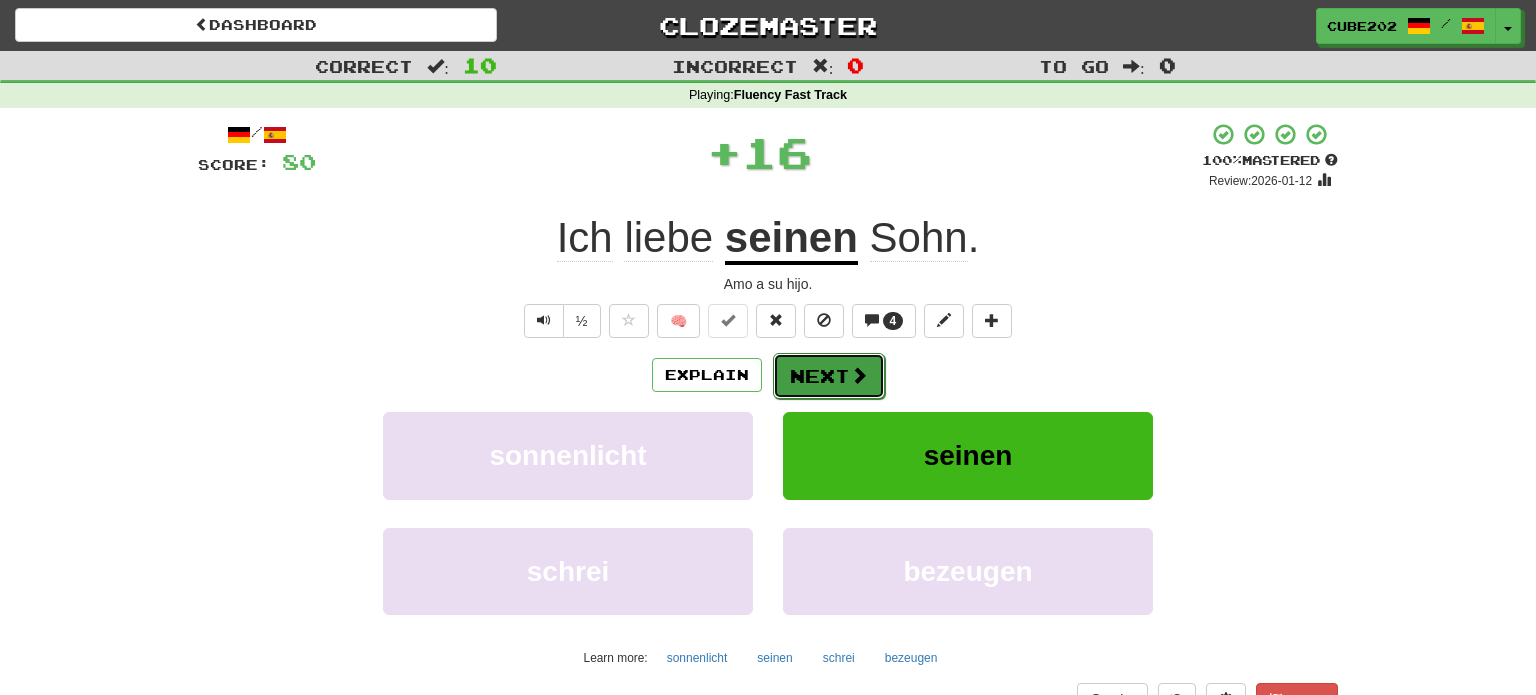 click on "Next" at bounding box center (829, 376) 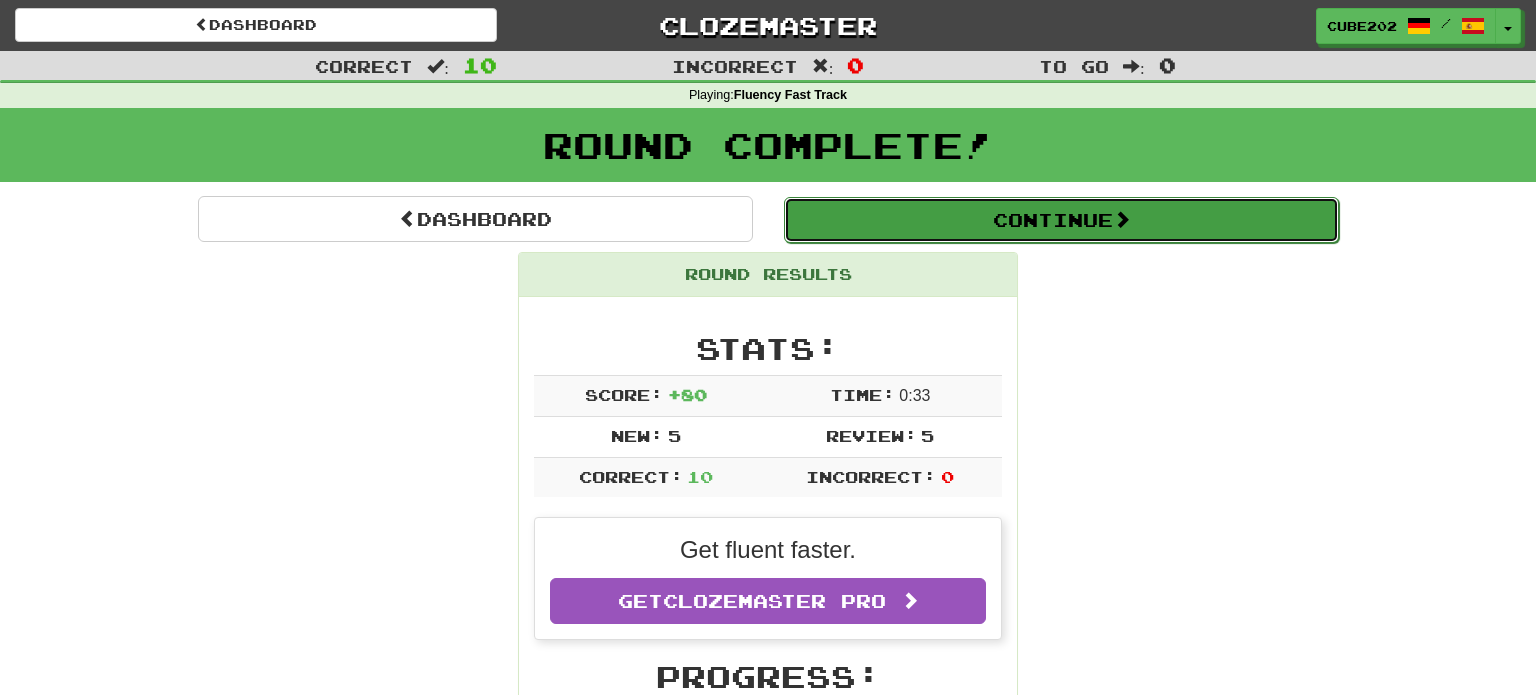 click on "Continue" at bounding box center (1061, 220) 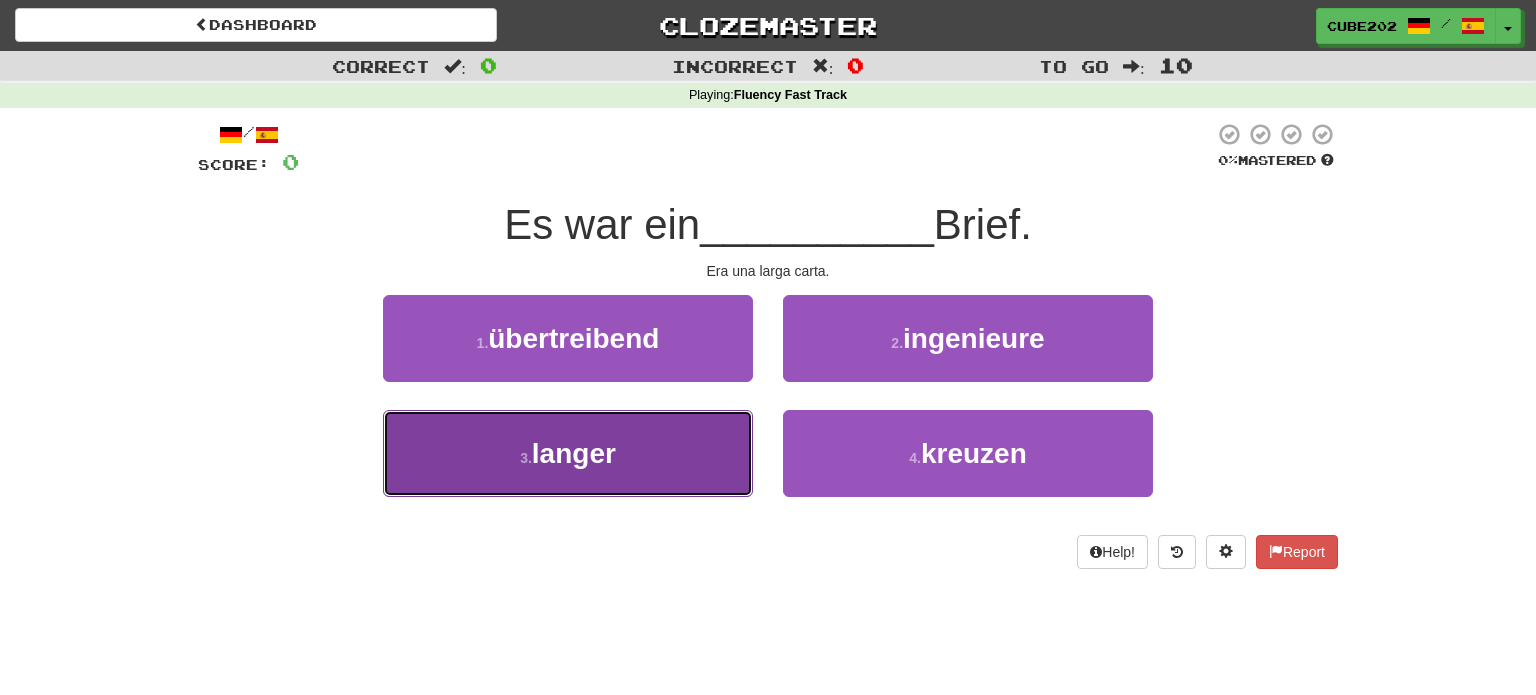 click on "3 .  langer" at bounding box center (568, 453) 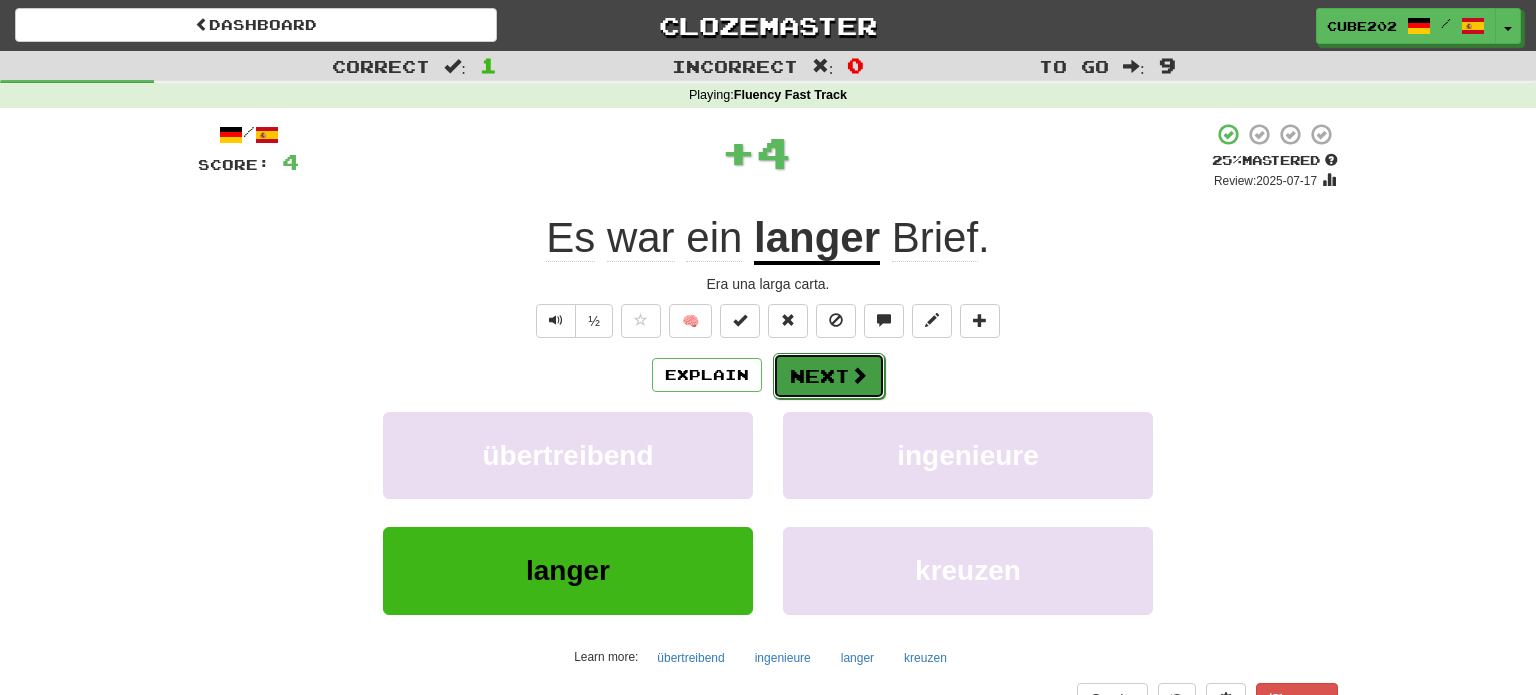 click on "Next" at bounding box center (829, 376) 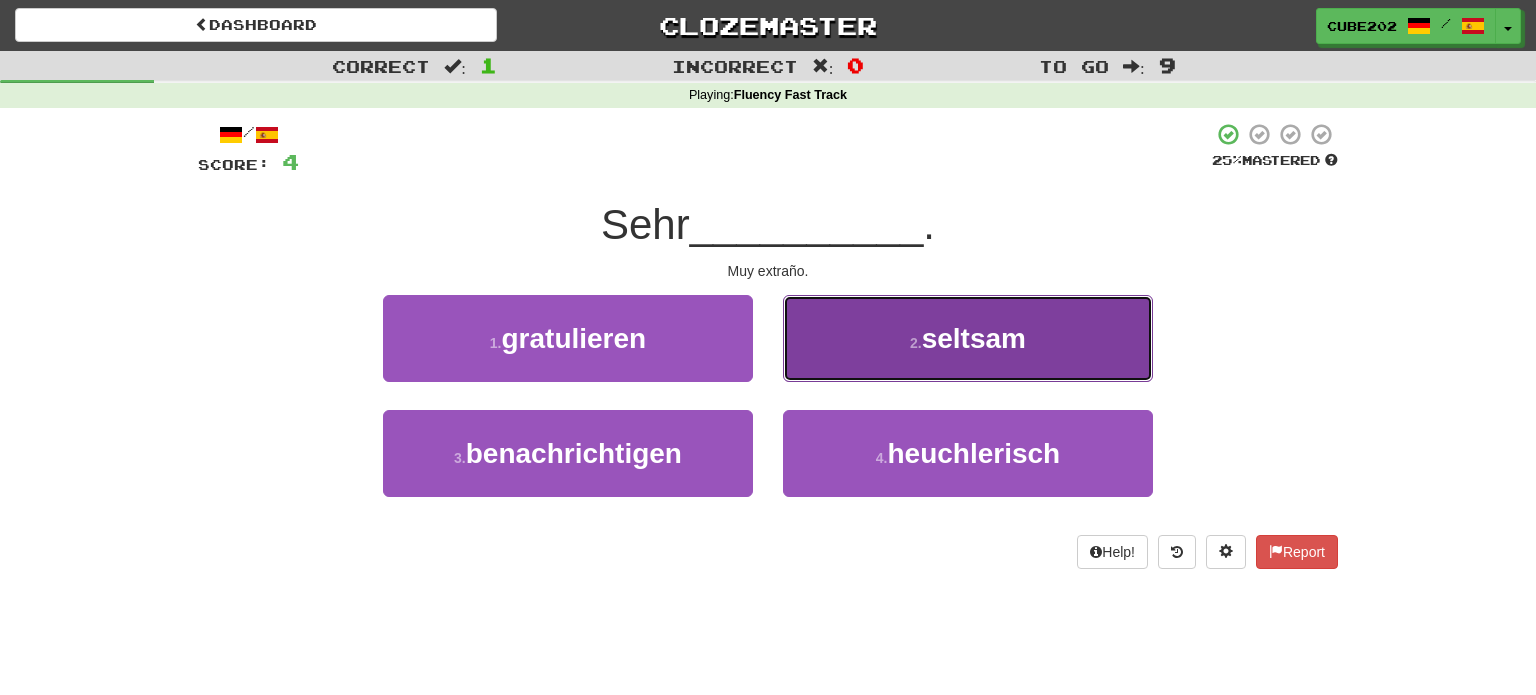 click on "2 .  seltsam" at bounding box center (968, 338) 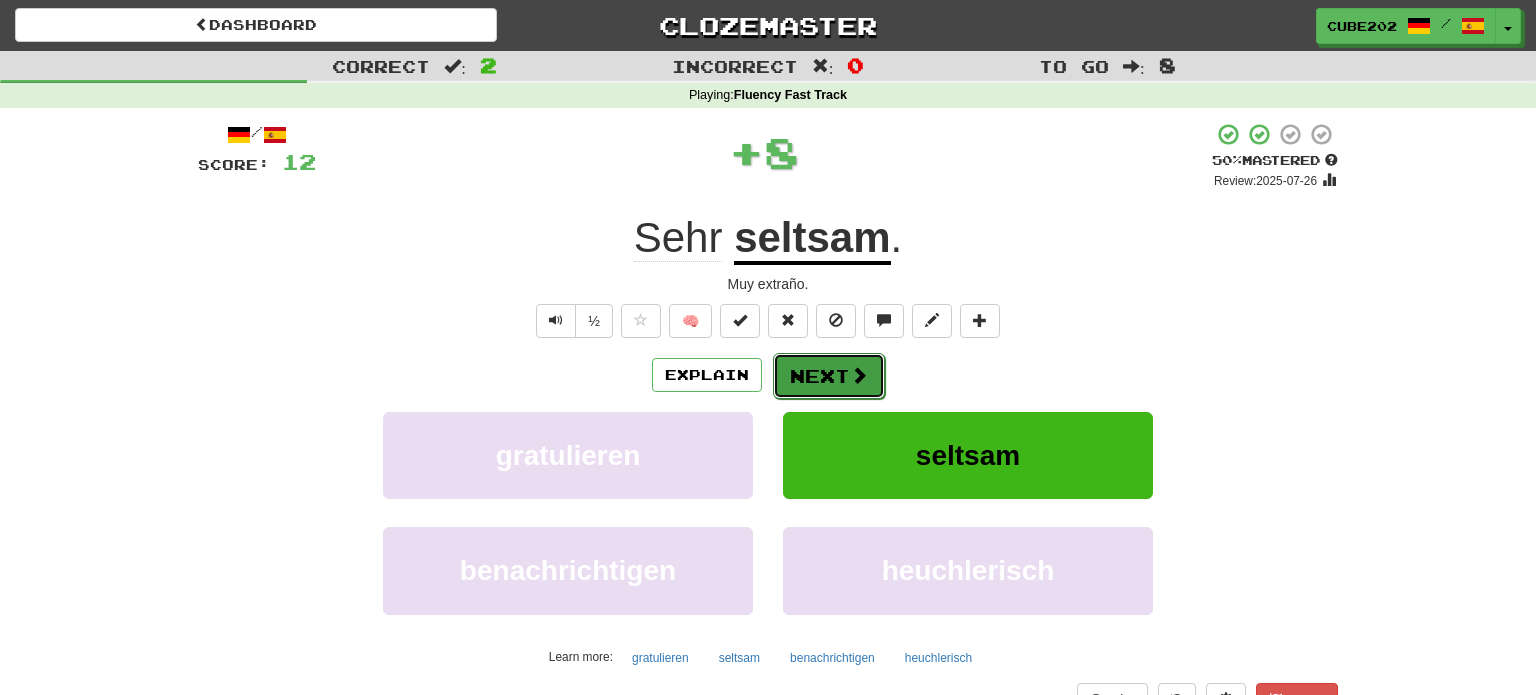 click on "Next" at bounding box center (829, 376) 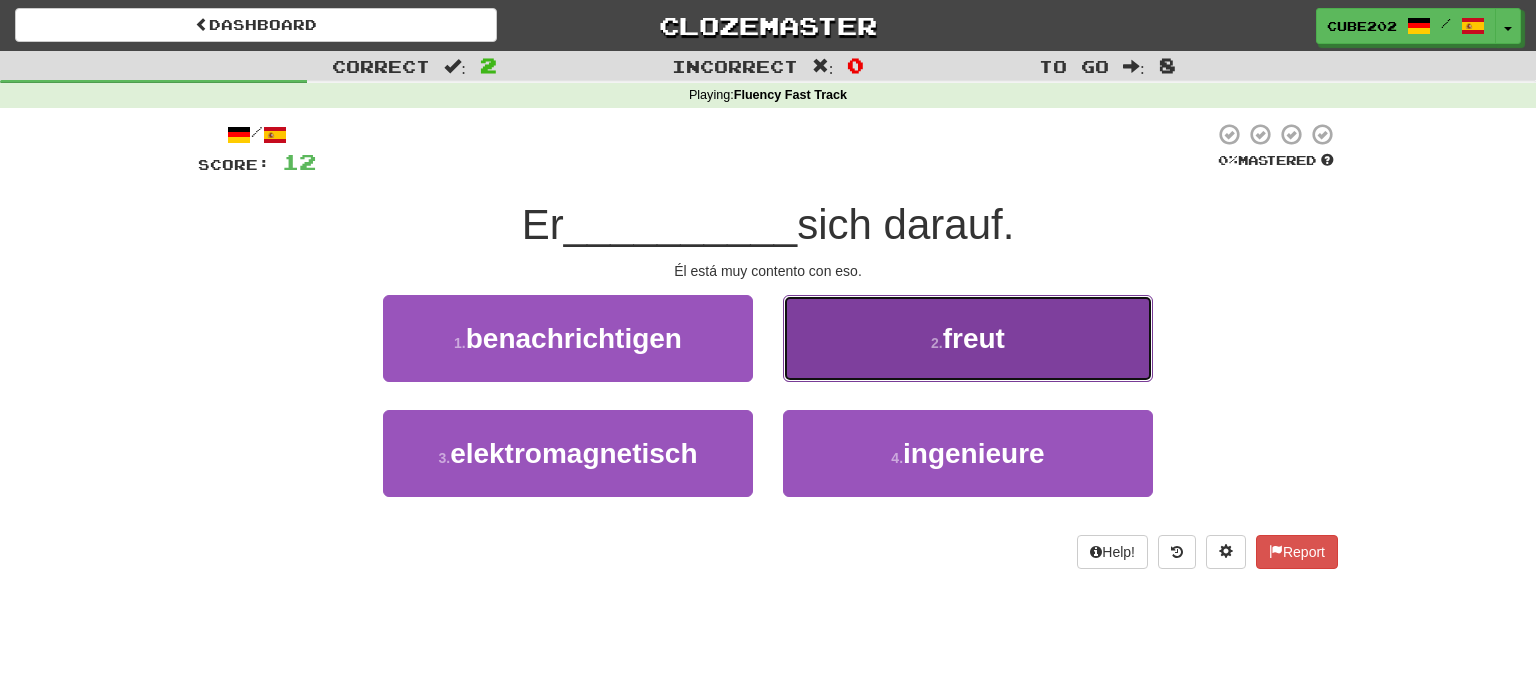 click on "2 .  freut" at bounding box center [968, 338] 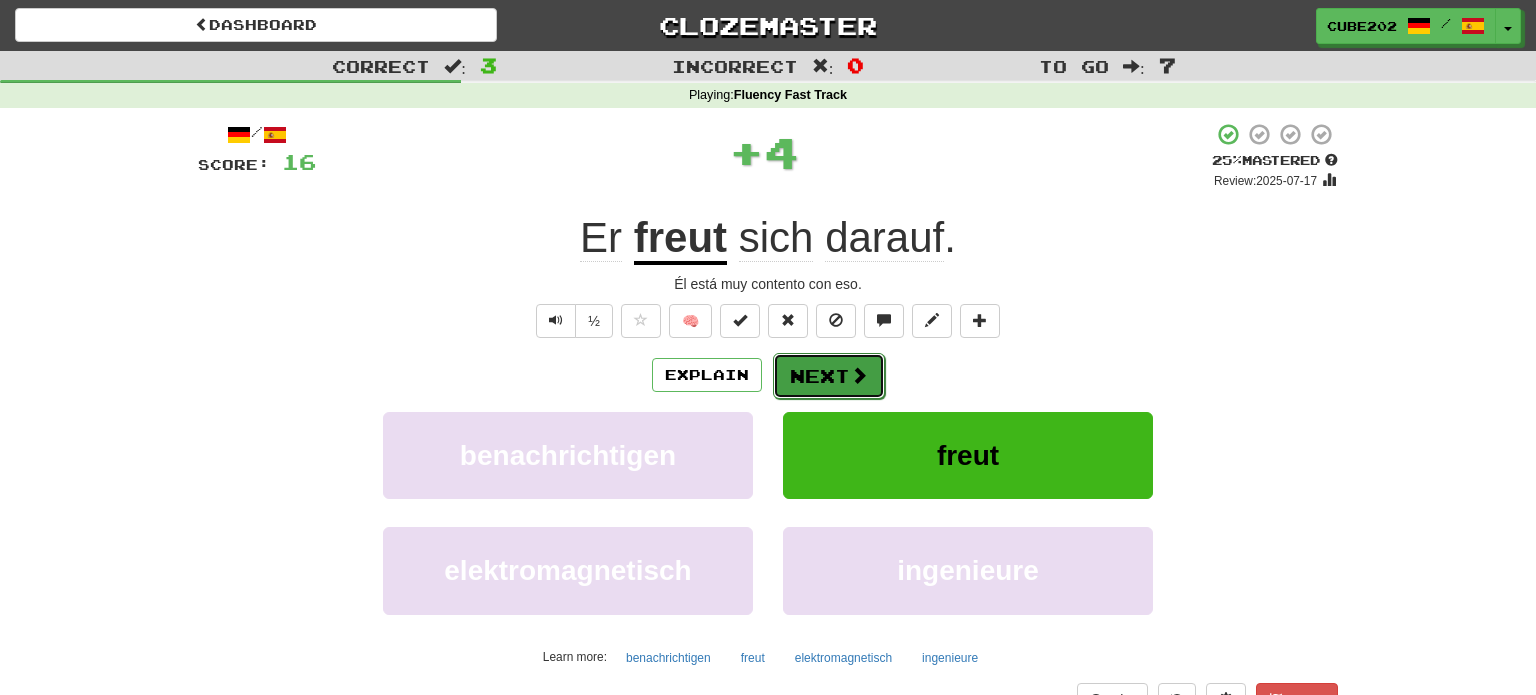 click on "Next" at bounding box center (829, 376) 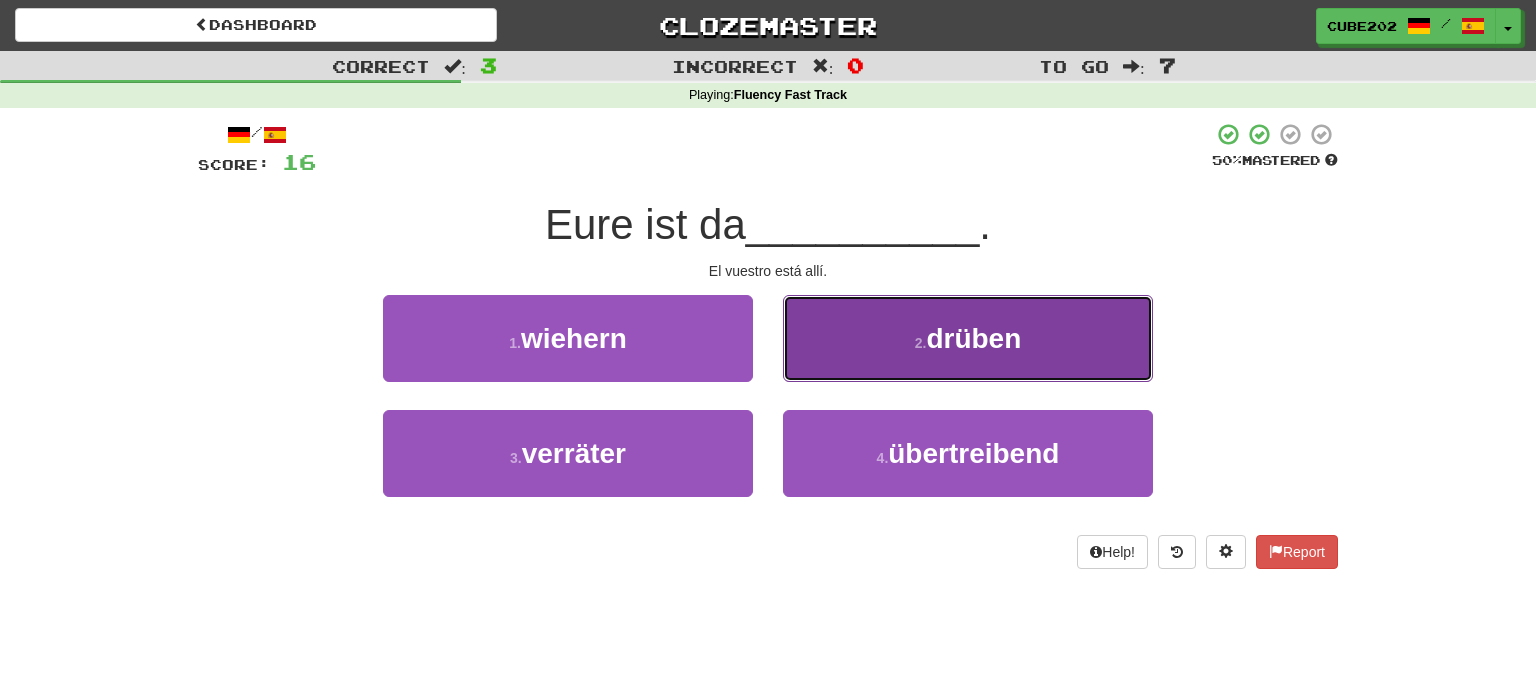 click on "2 .  drüben" at bounding box center (968, 338) 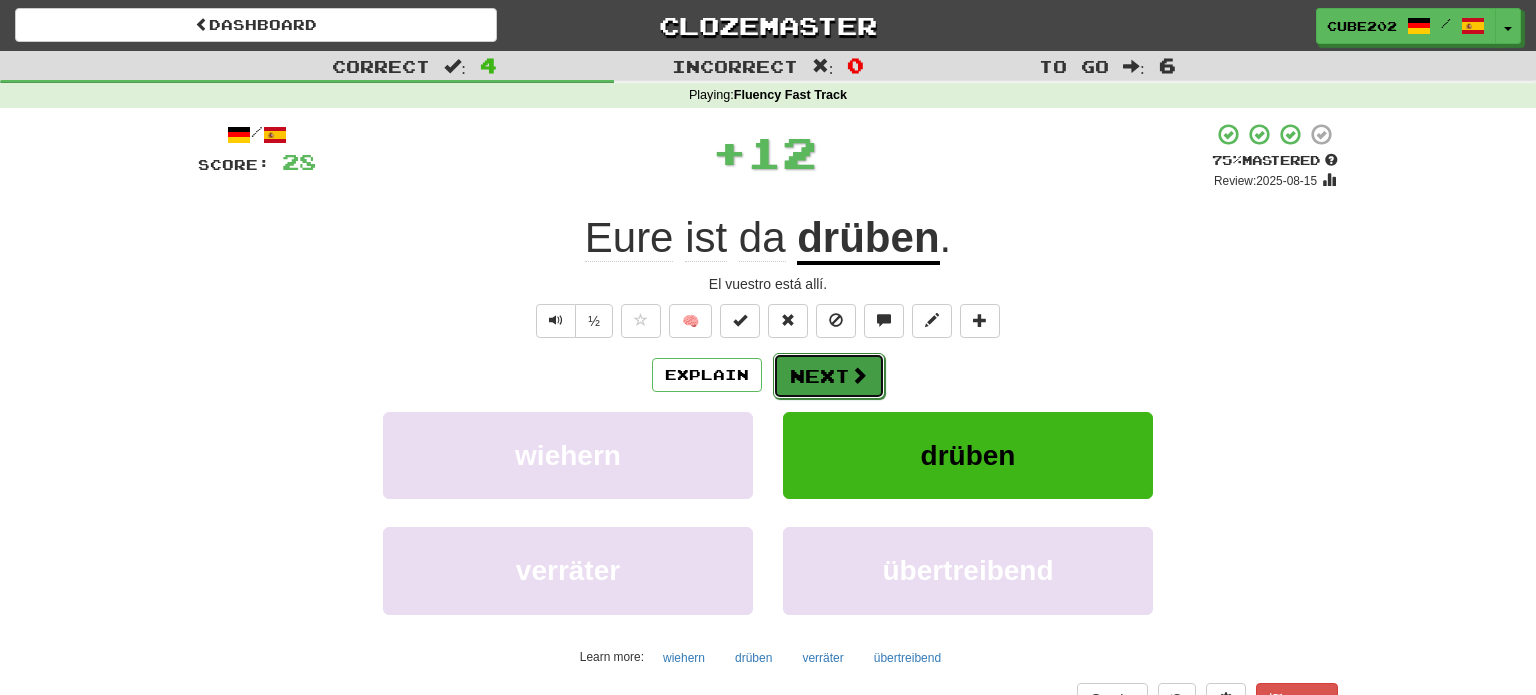 click on "Next" at bounding box center (829, 376) 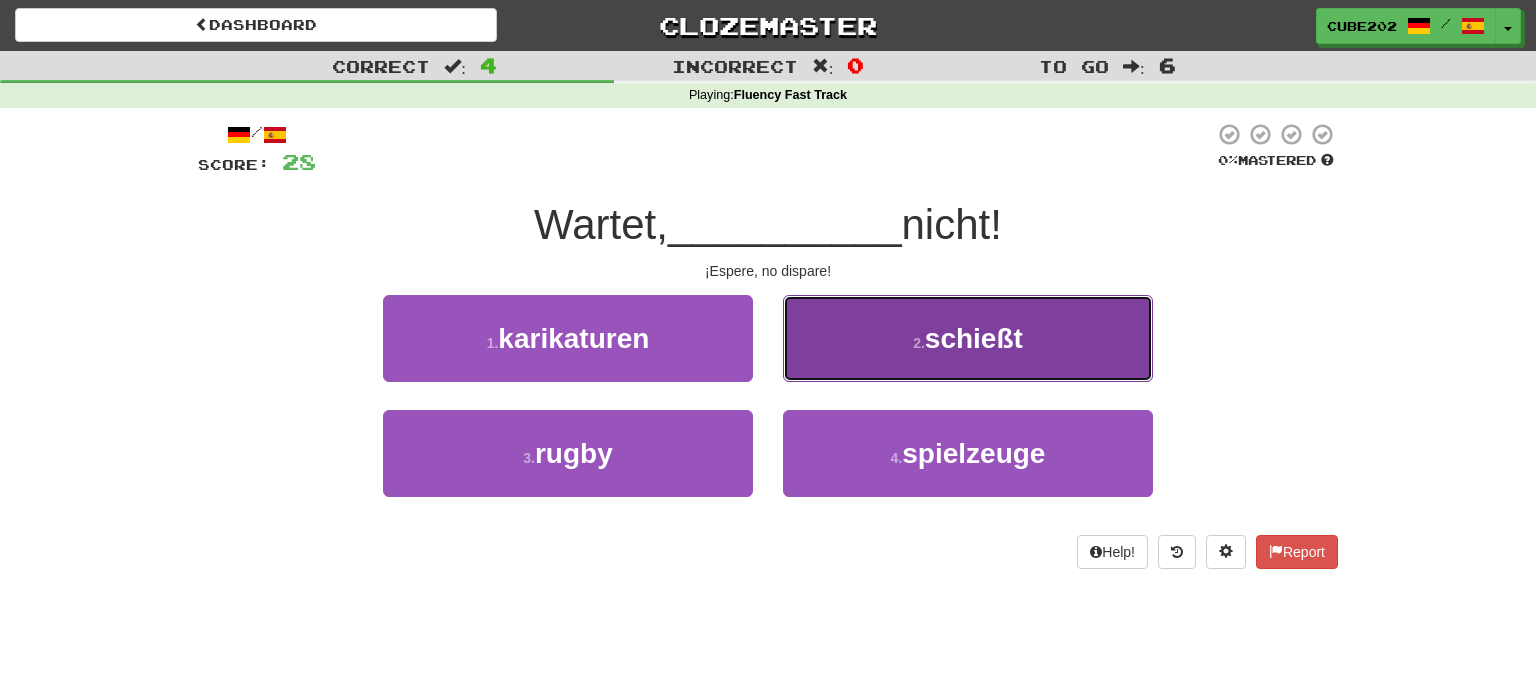 click on "2 .  schießt" at bounding box center [968, 338] 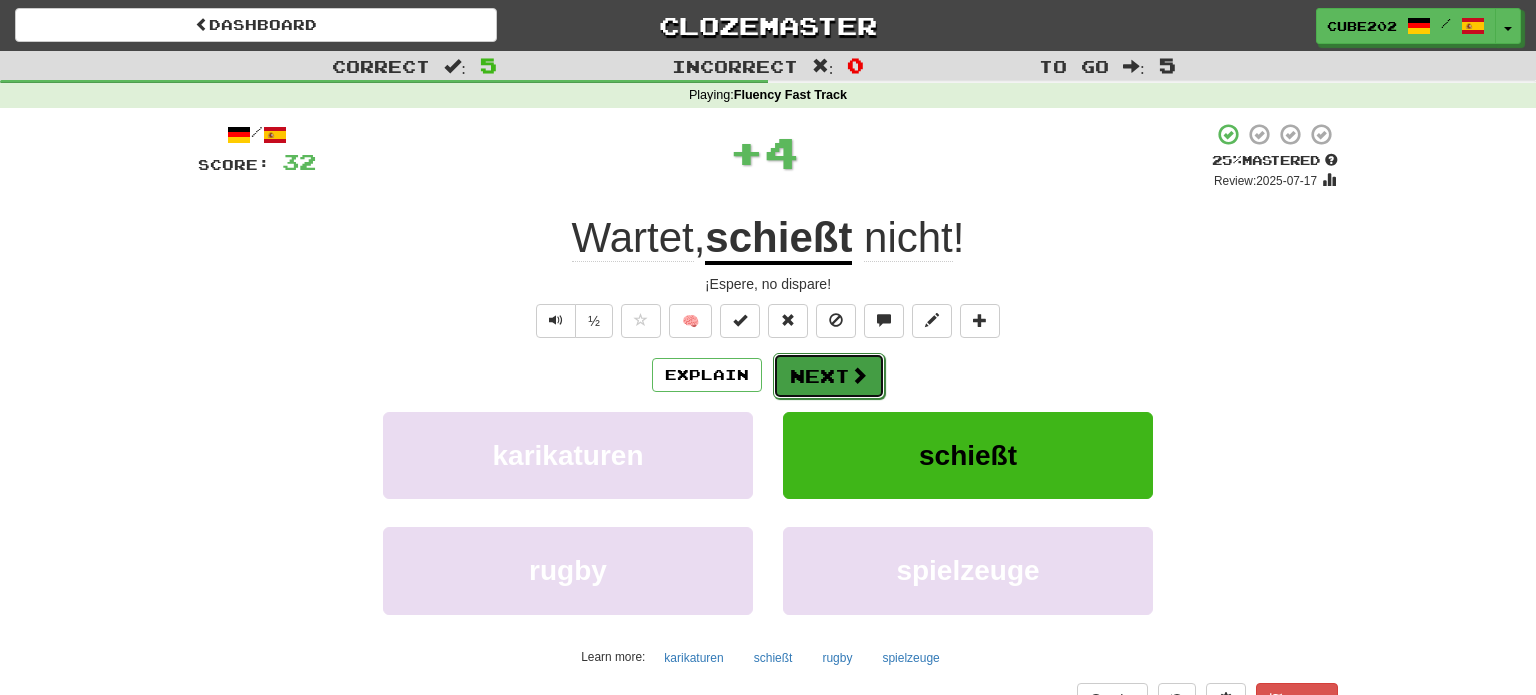 click on "Next" at bounding box center [829, 376] 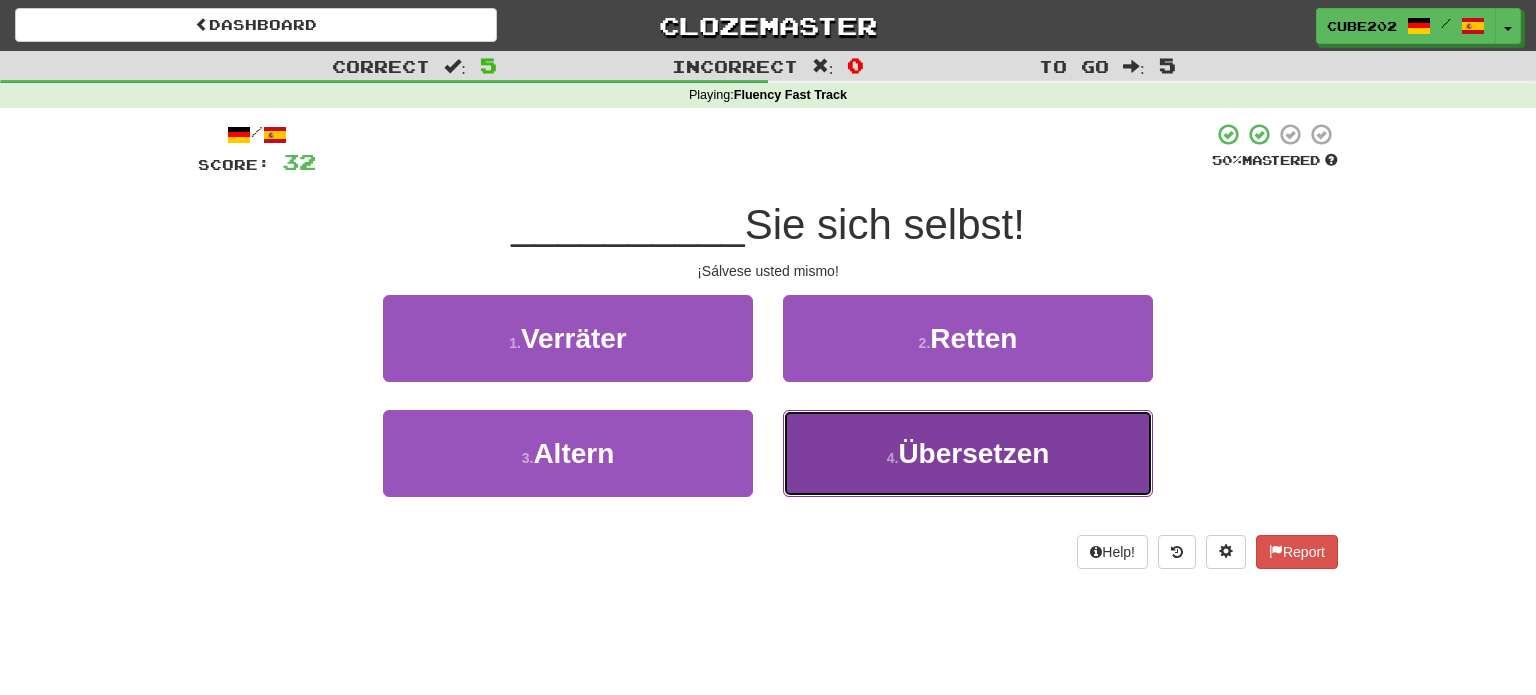 click on "4 .  Übersetzen" at bounding box center [968, 453] 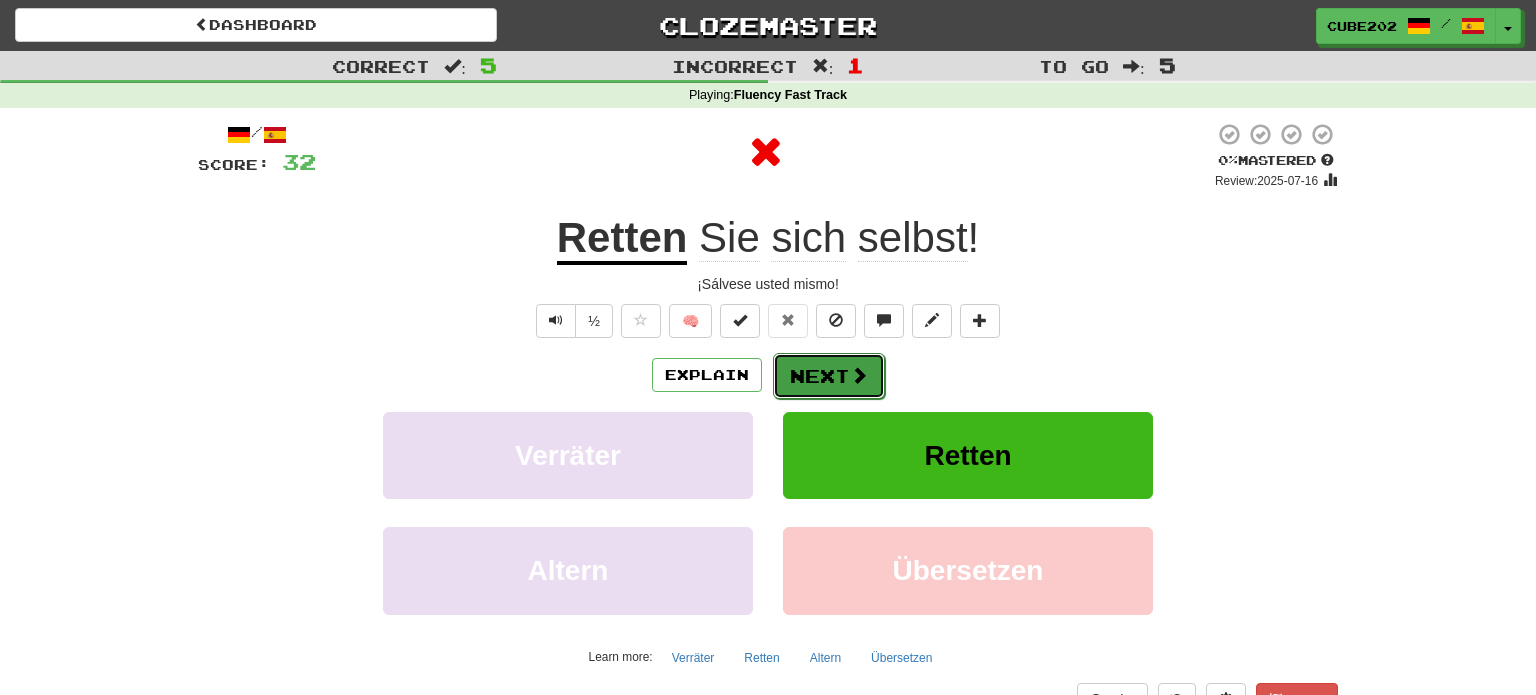 click on "Next" at bounding box center (829, 376) 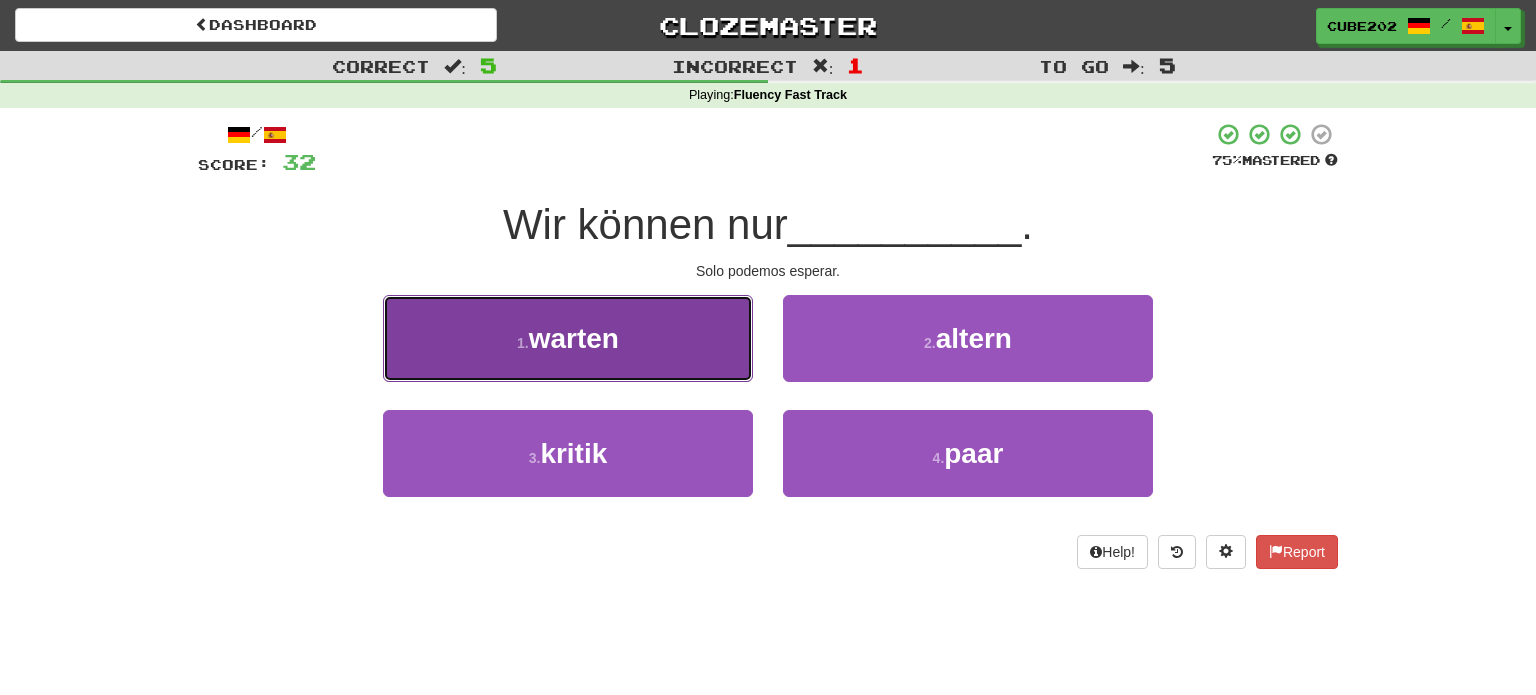click on "1 .  warten" at bounding box center [568, 338] 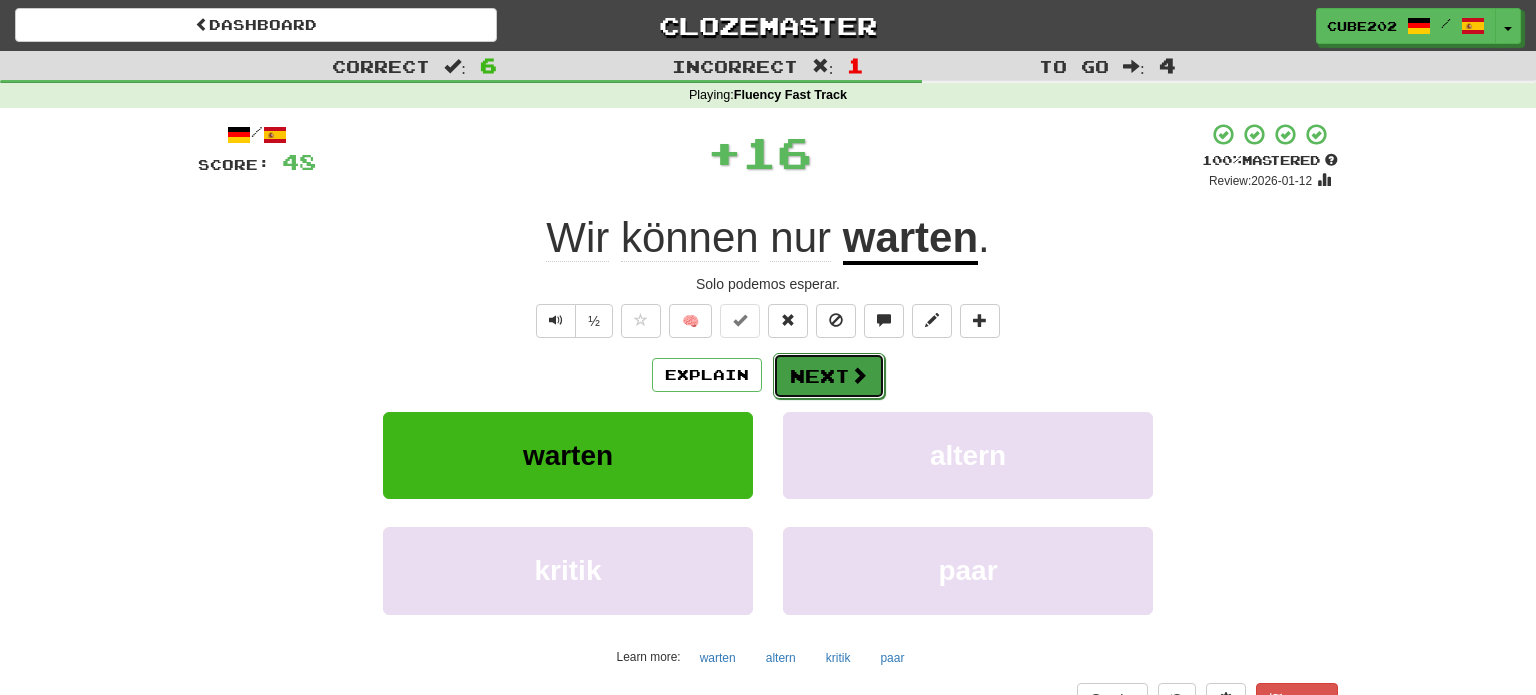 click on "Next" at bounding box center [829, 376] 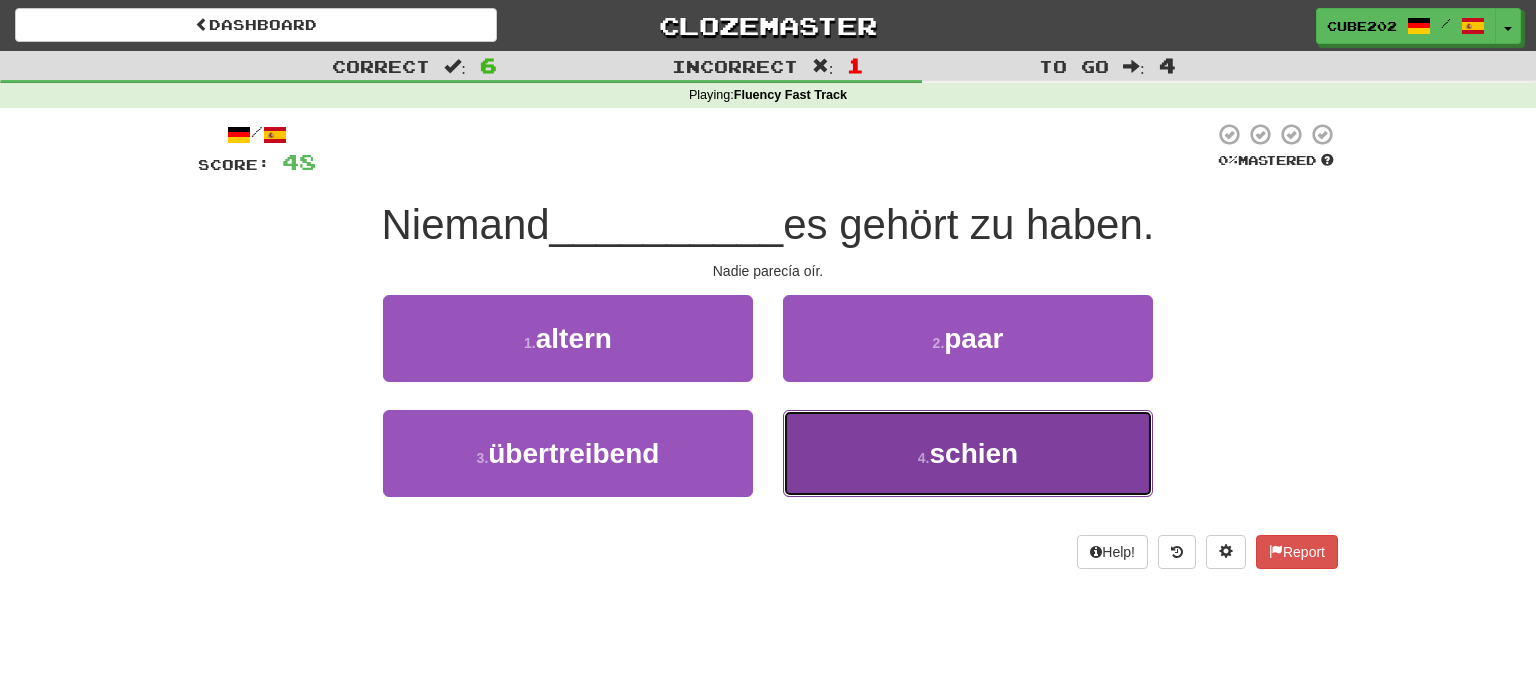 click on "4 .  schien" at bounding box center [968, 453] 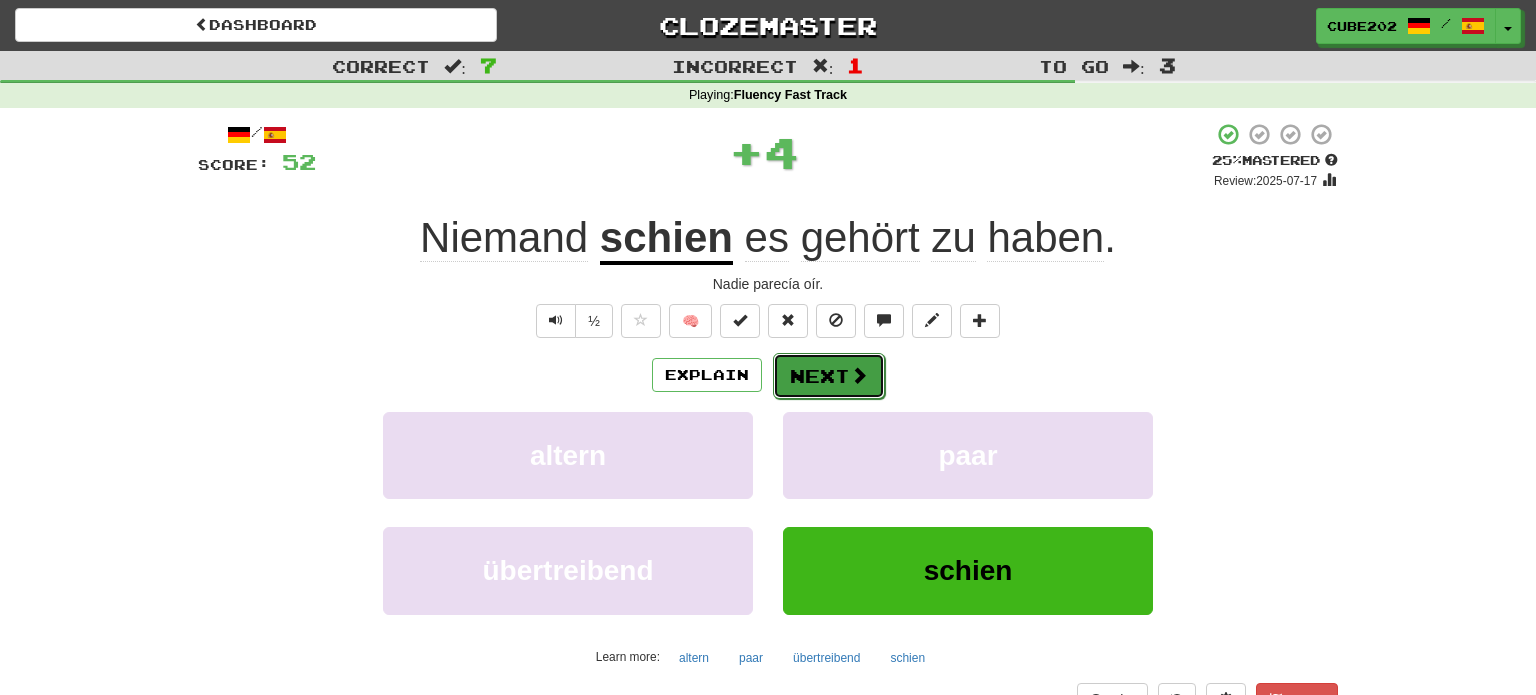 click on "Next" at bounding box center [829, 376] 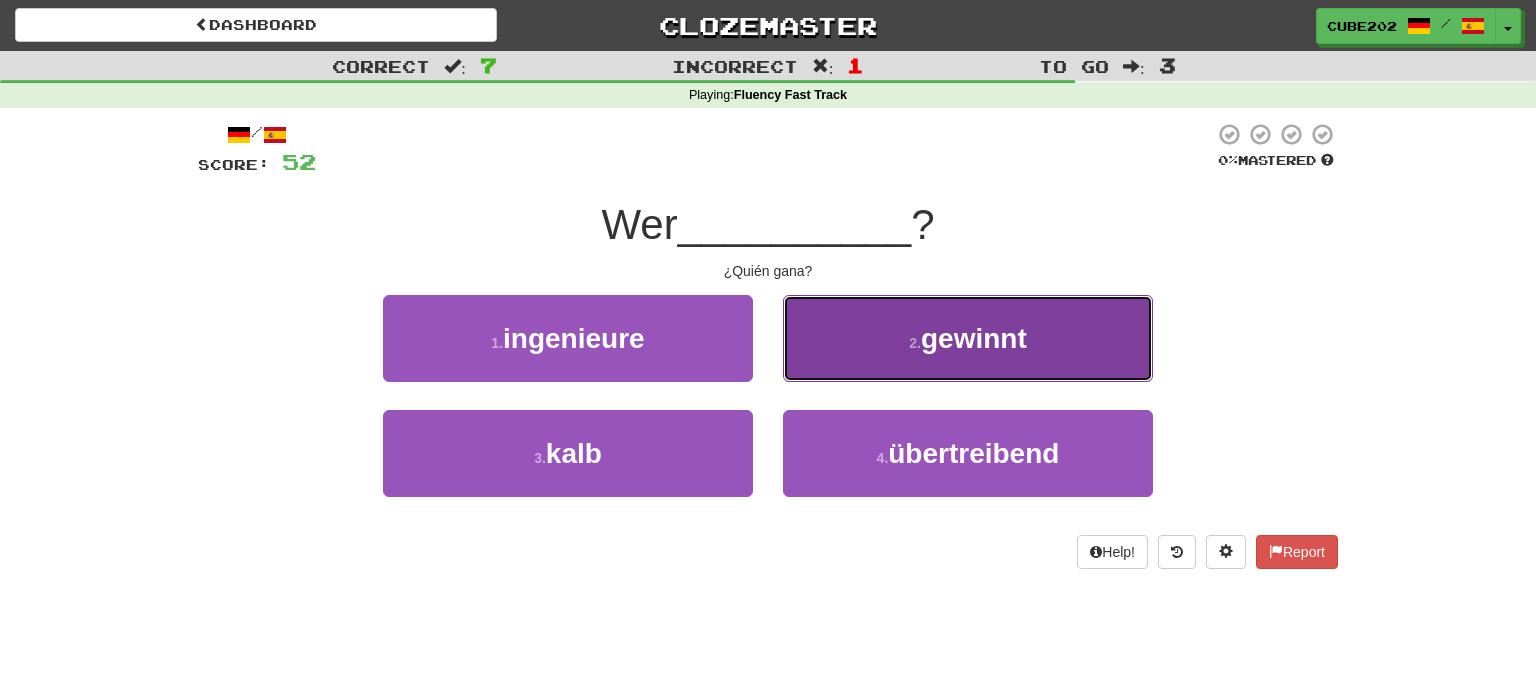 click on "2 .  gewinnt" at bounding box center (968, 338) 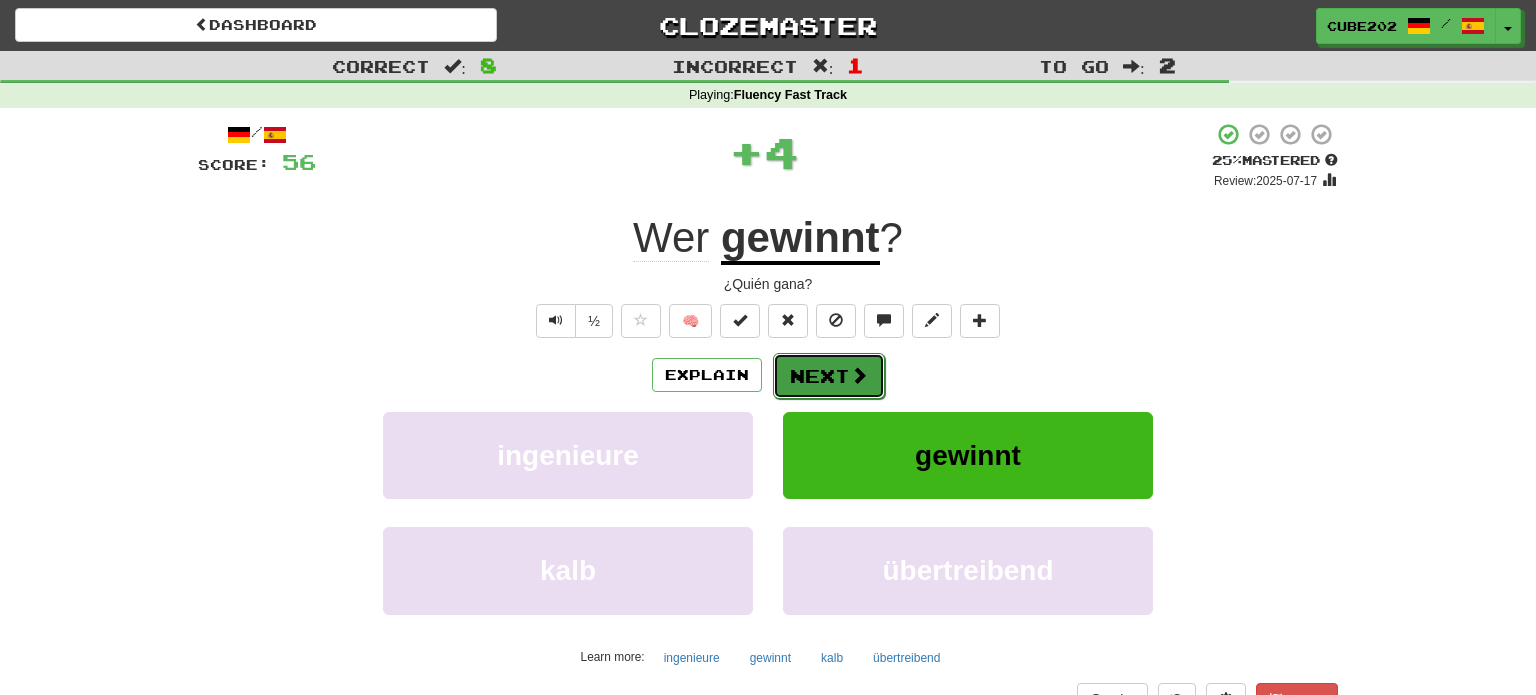 click on "Next" at bounding box center (829, 376) 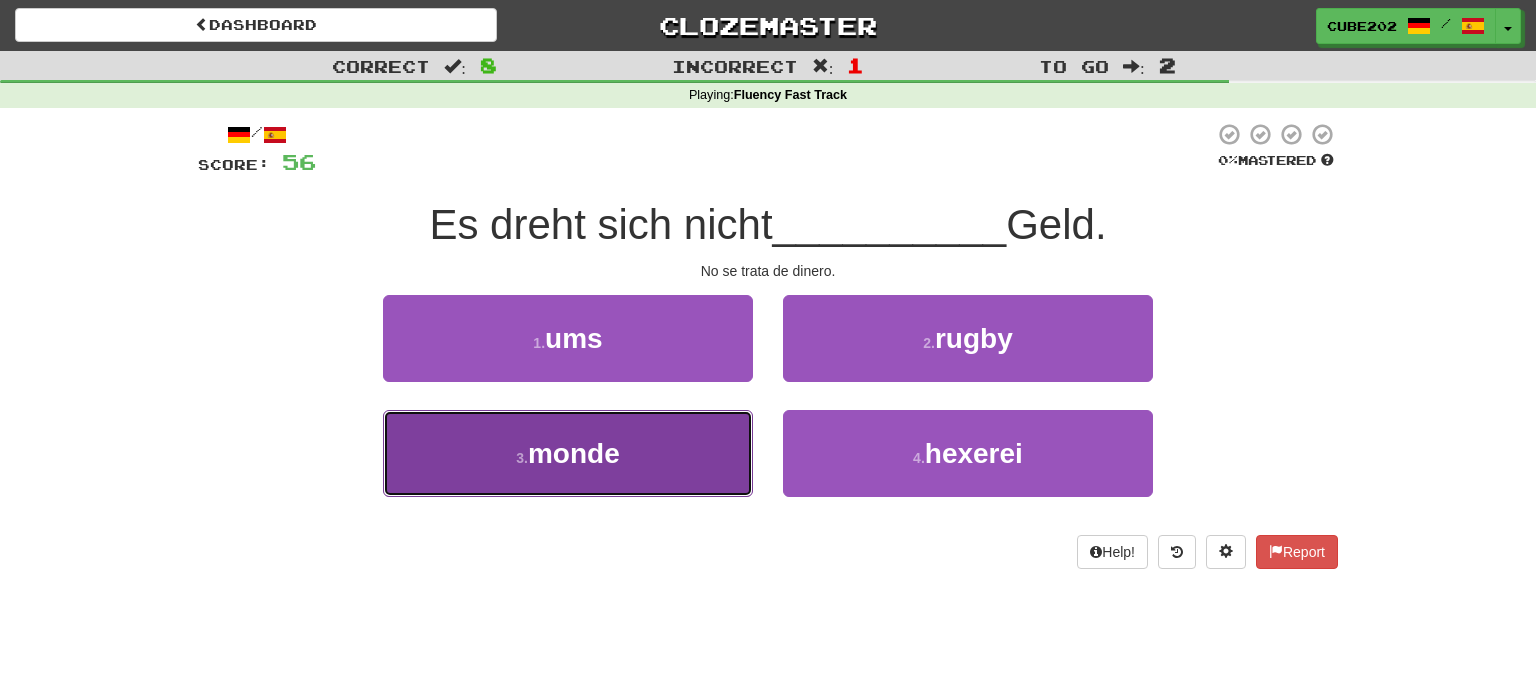 click on "3 .  monde" at bounding box center (568, 453) 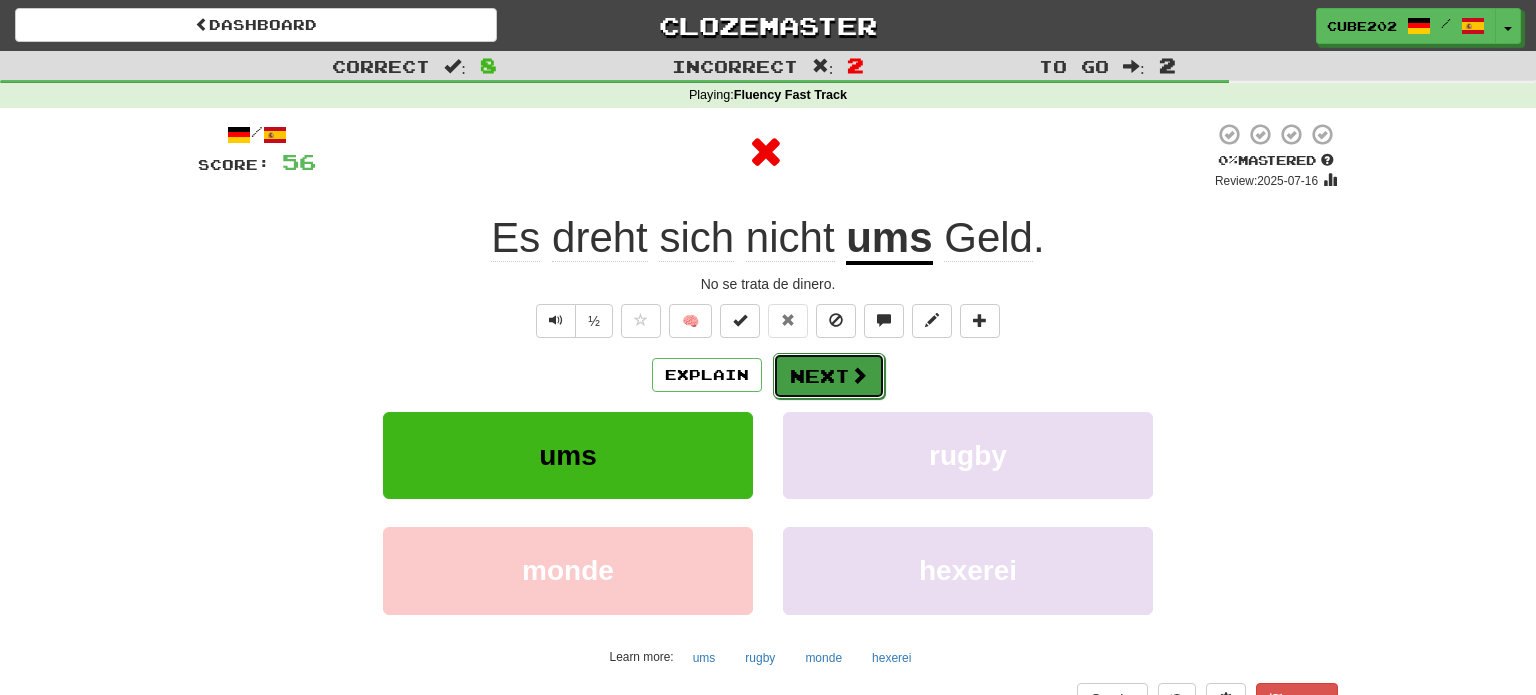 click on "Next" at bounding box center (829, 376) 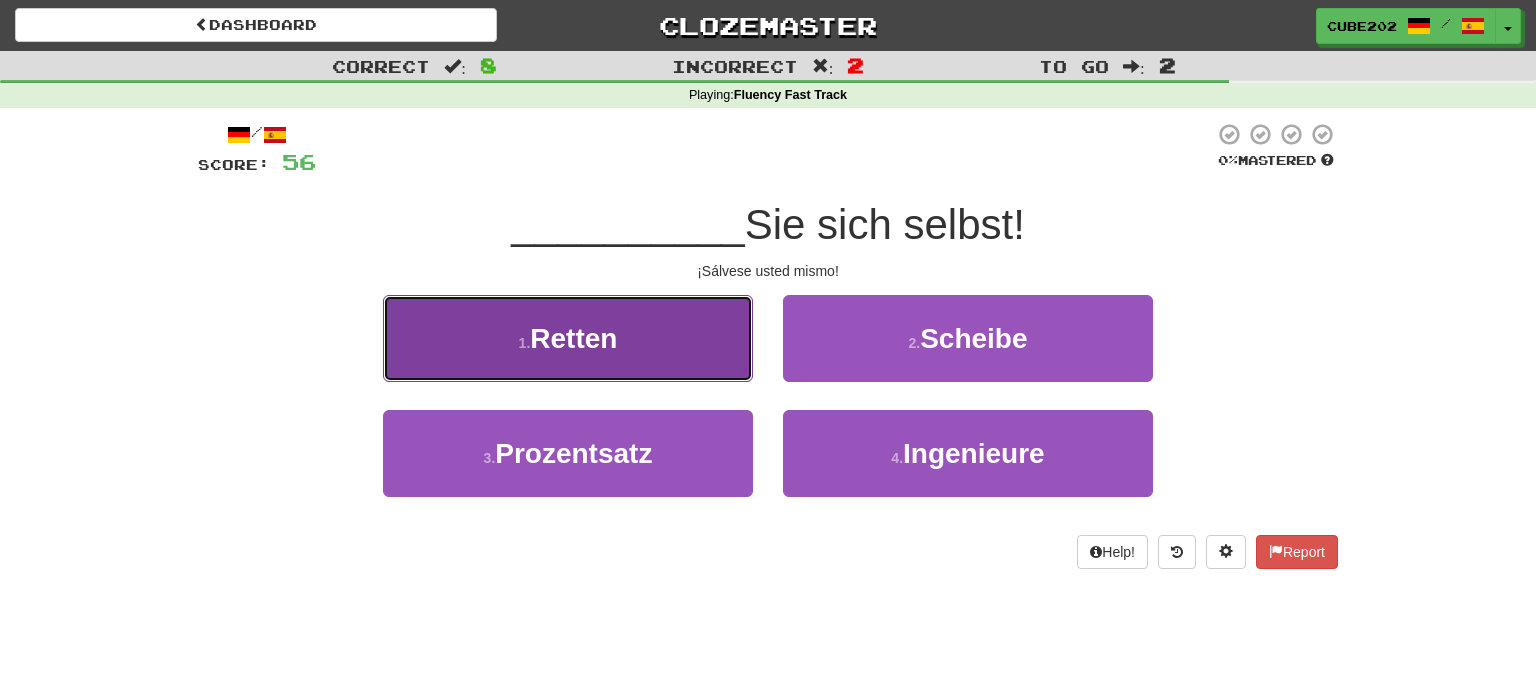 click on "1 .  Retten" at bounding box center [568, 338] 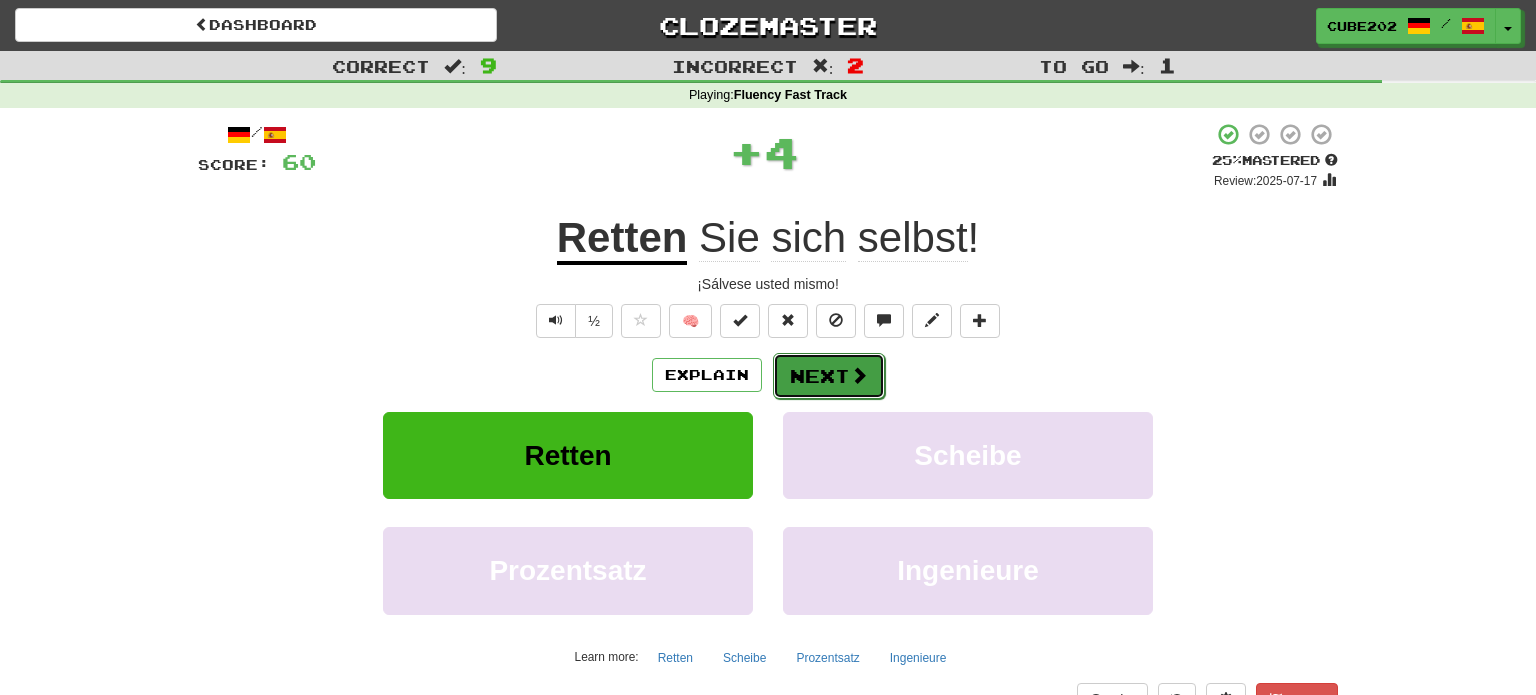 click on "Next" at bounding box center (829, 376) 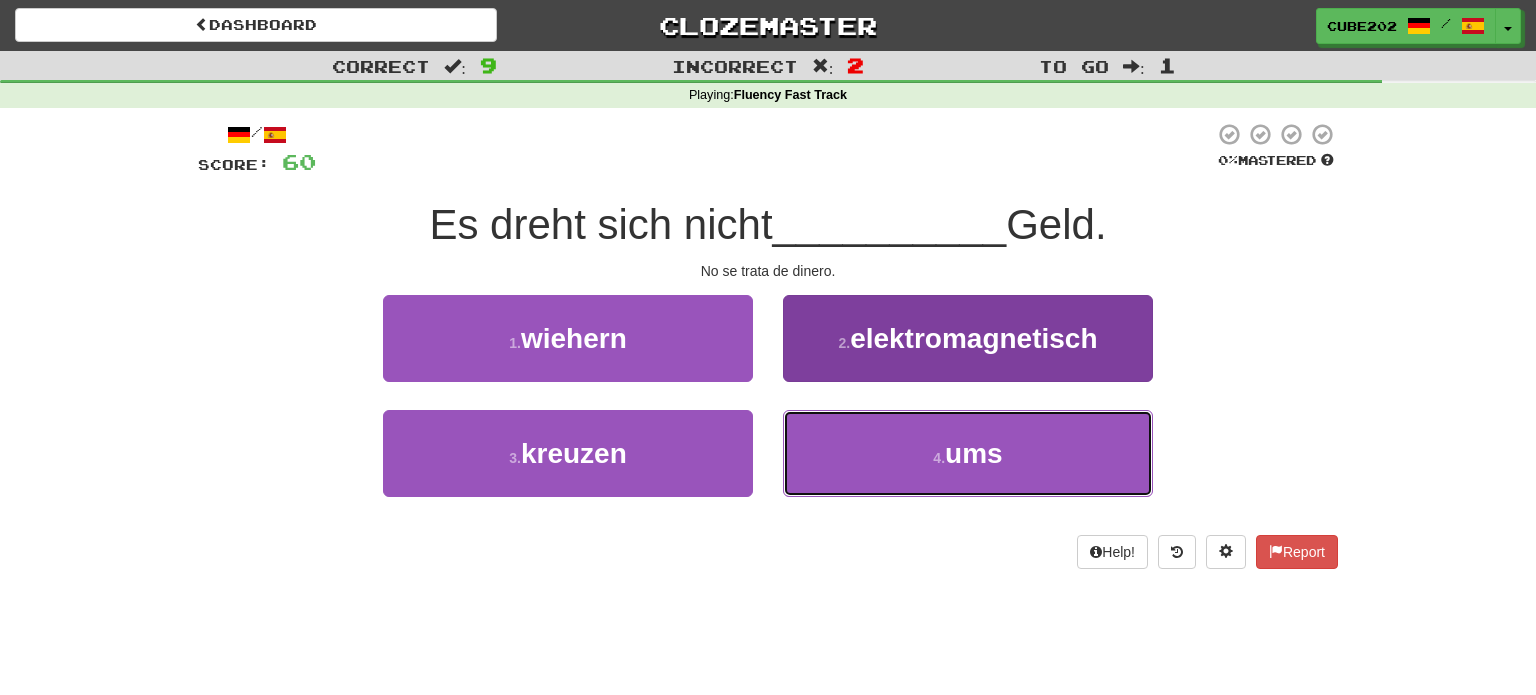 click on "4 .  ums" at bounding box center [968, 453] 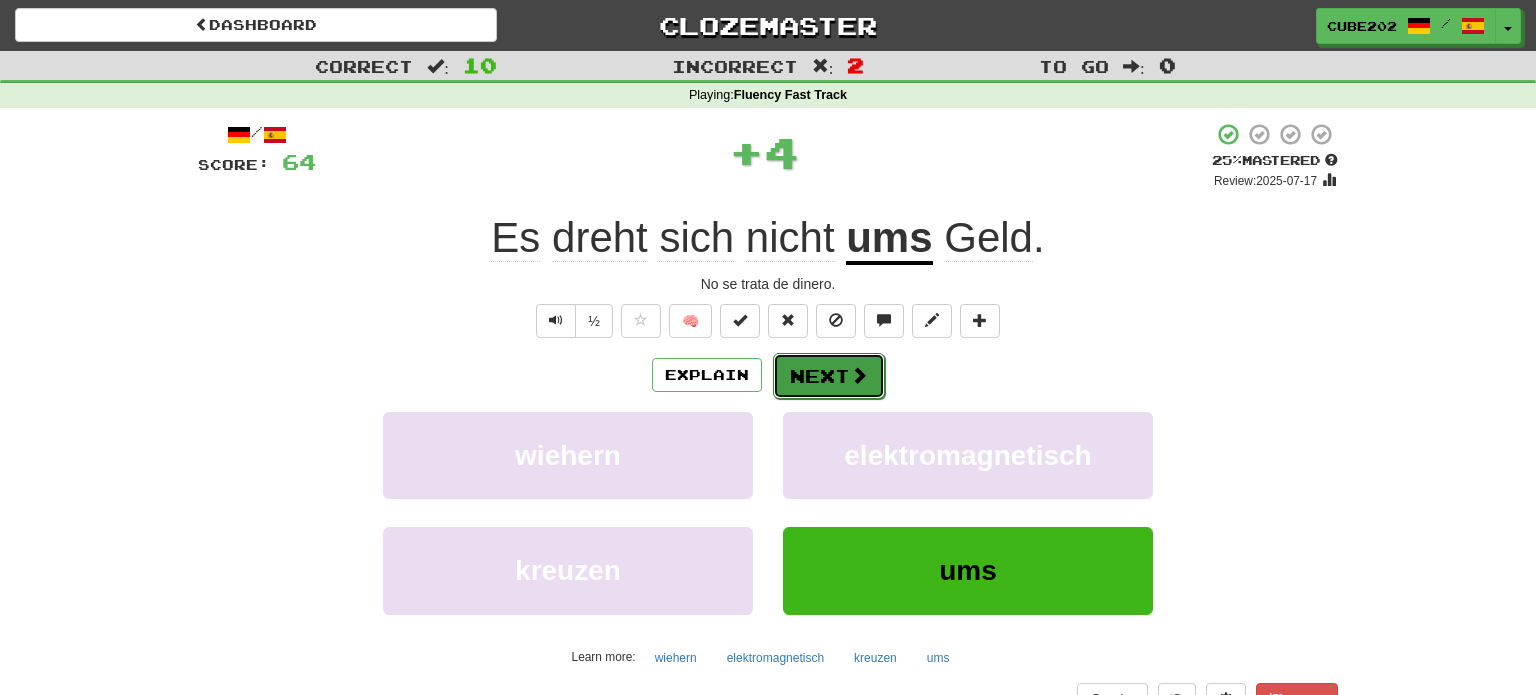 click on "Next" at bounding box center (829, 376) 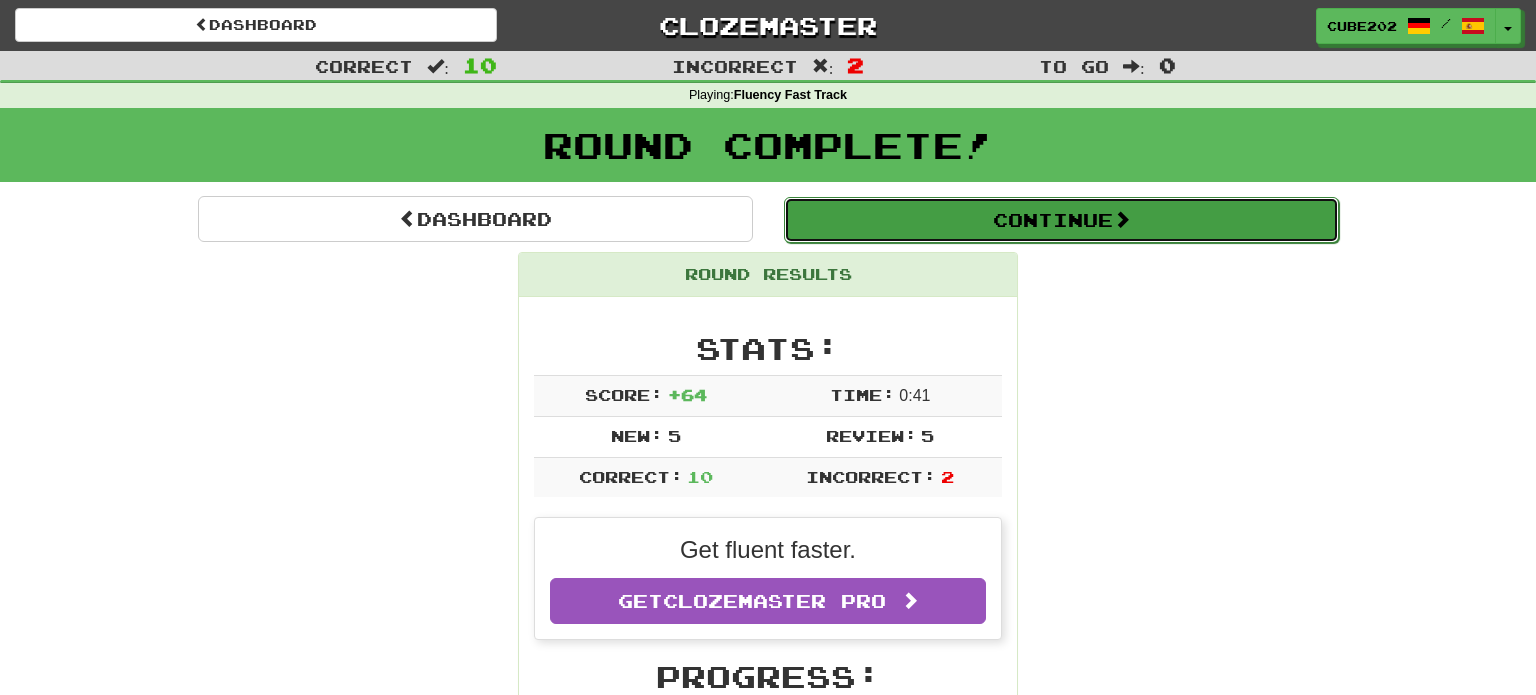 click on "Continue" at bounding box center [1061, 220] 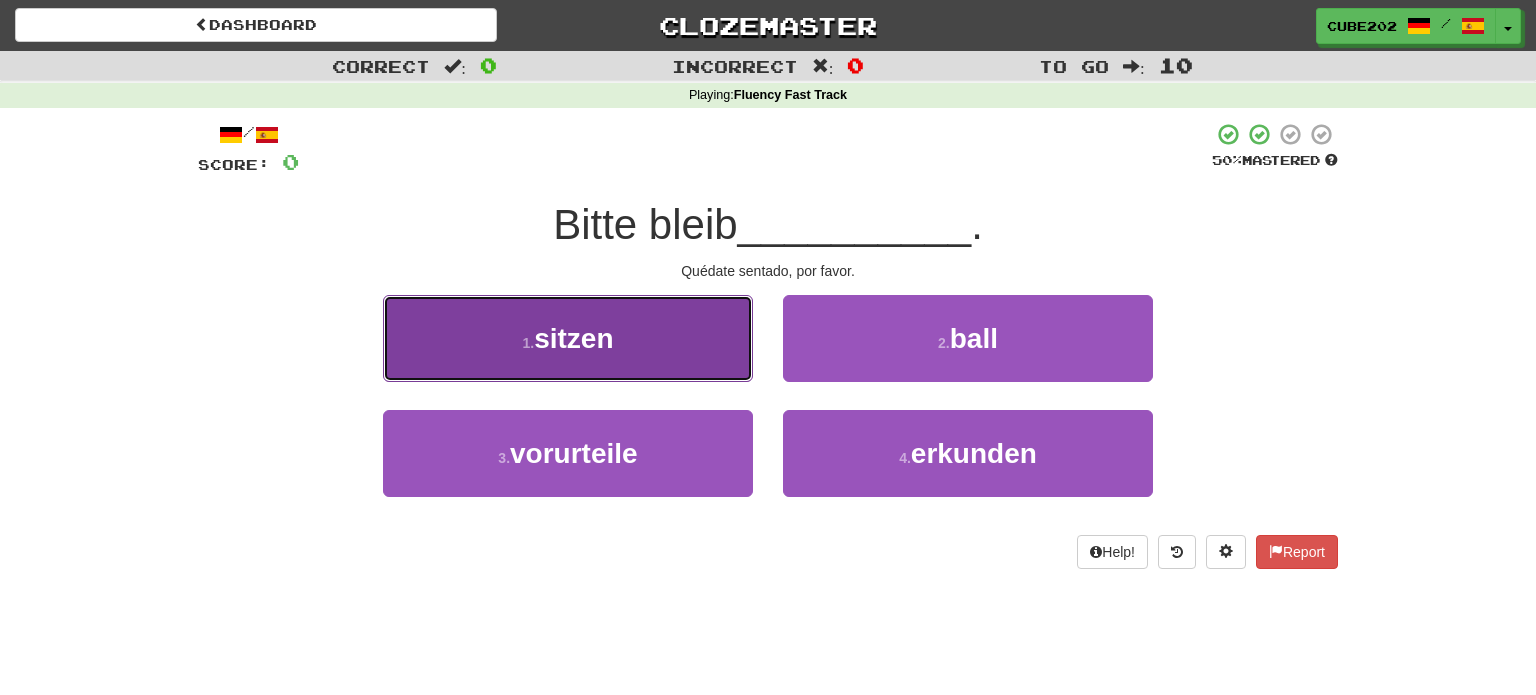 click on "1 .  sitzen" at bounding box center [568, 338] 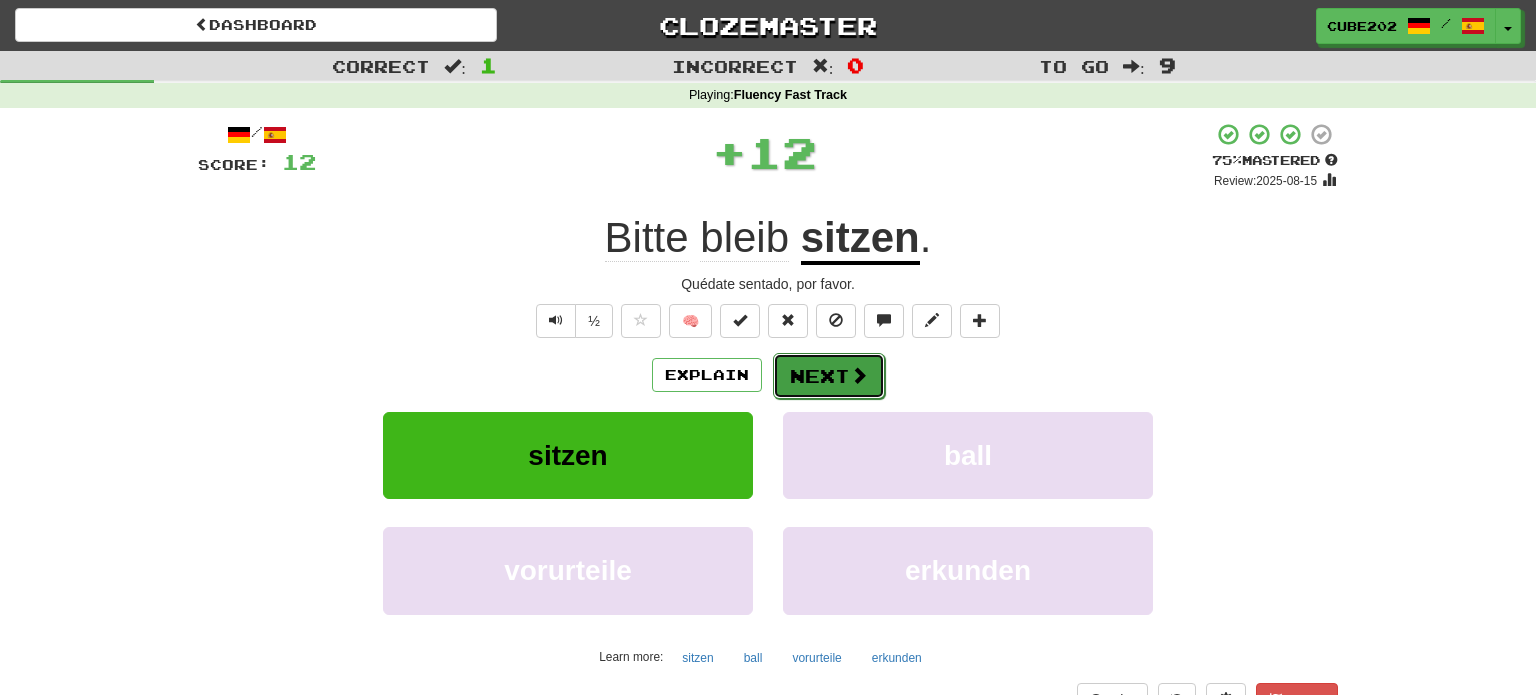 click on "Next" at bounding box center [829, 376] 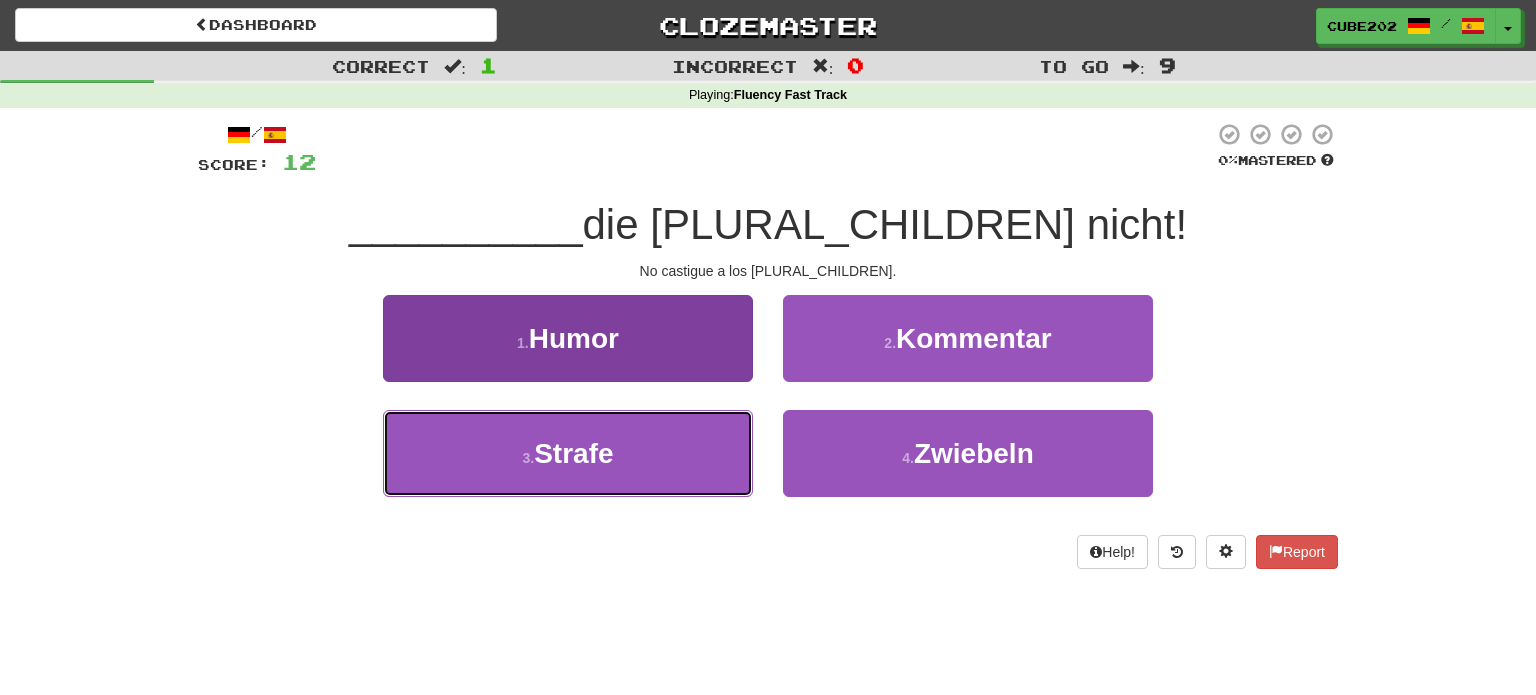 drag, startPoint x: 661, startPoint y: 428, endPoint x: 685, endPoint y: 429, distance: 24.020824 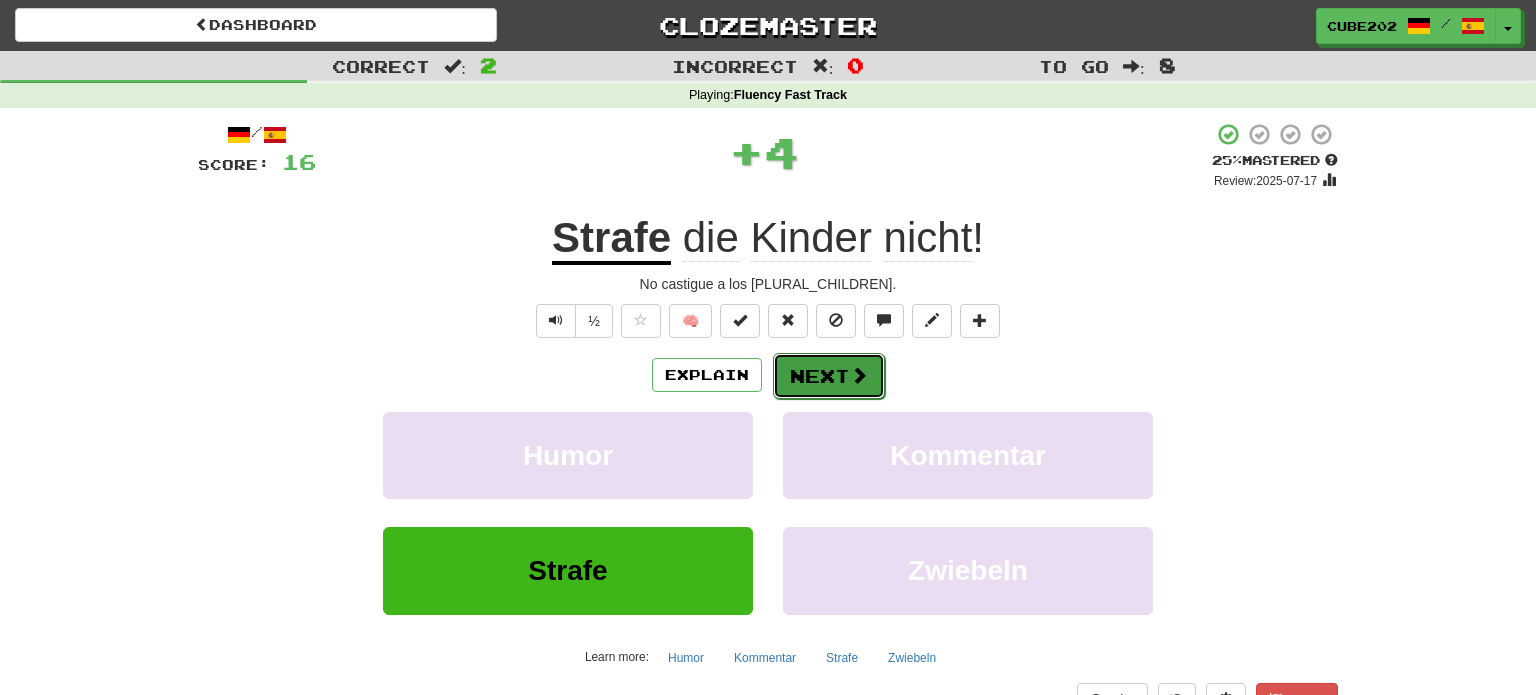 click on "Next" at bounding box center (829, 376) 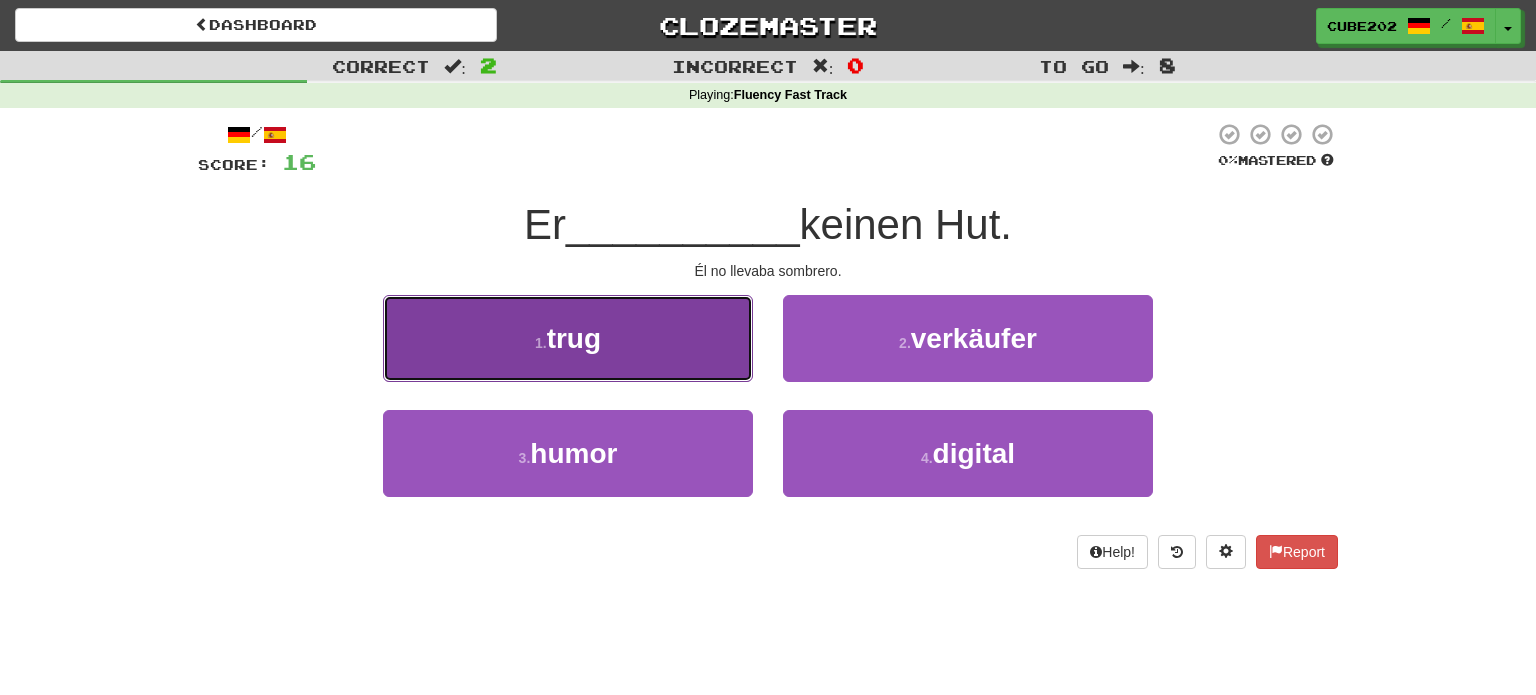 click on "1 .  trug" at bounding box center (568, 338) 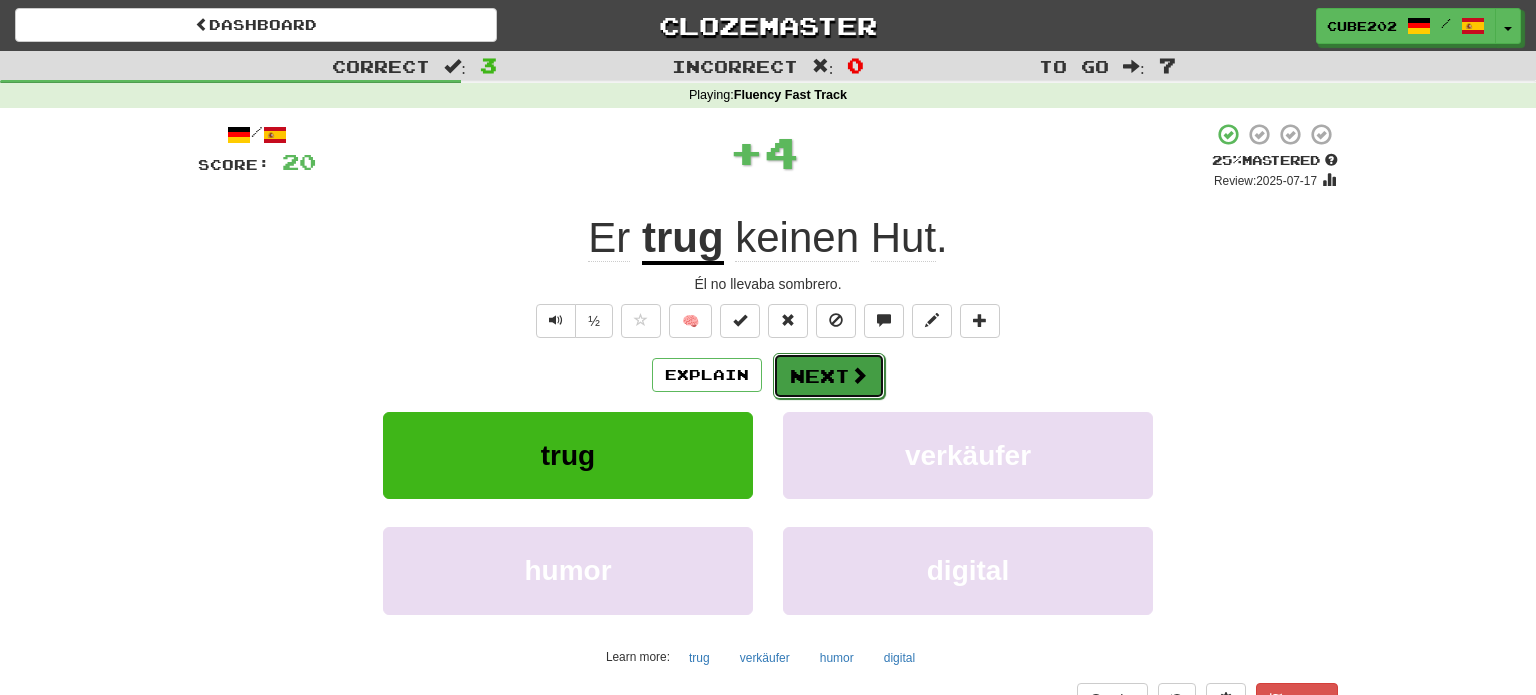 click on "Next" at bounding box center [829, 376] 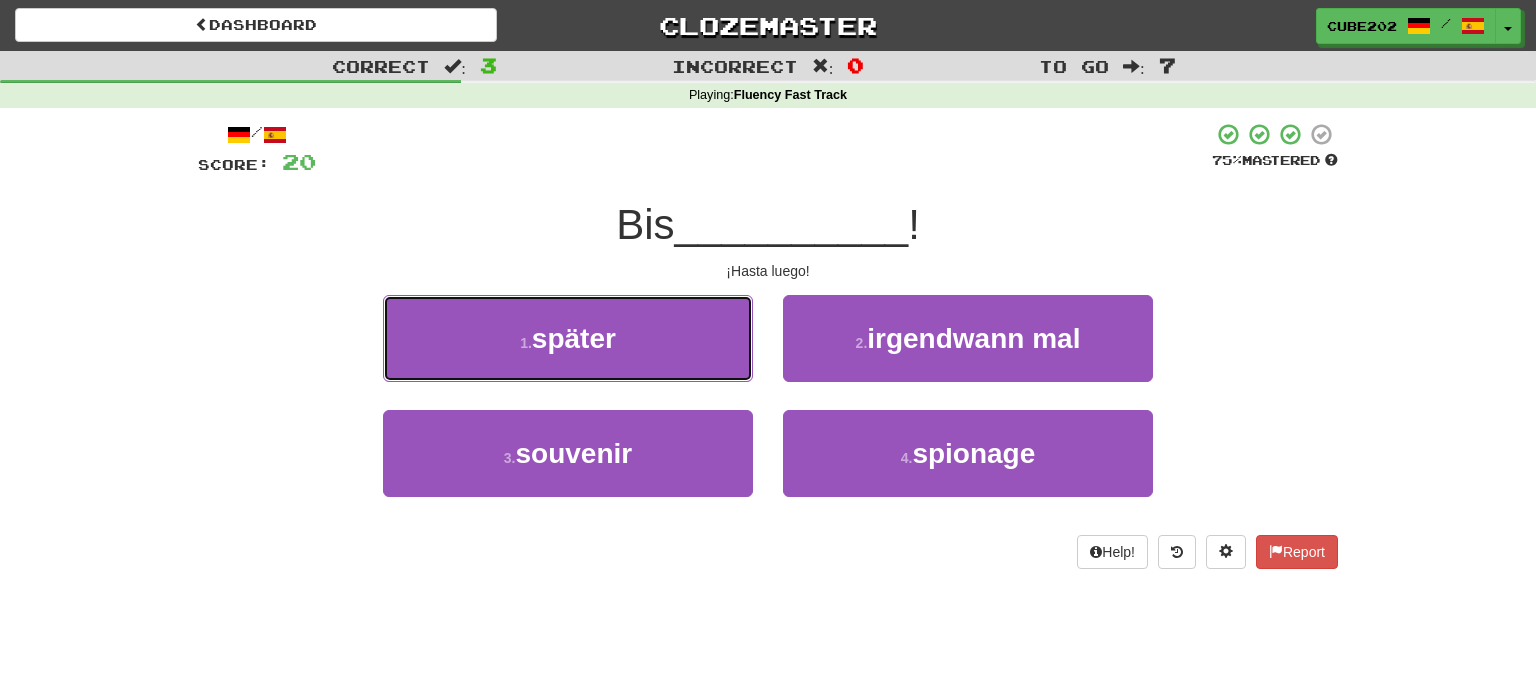 click on "1 .  später" at bounding box center [568, 338] 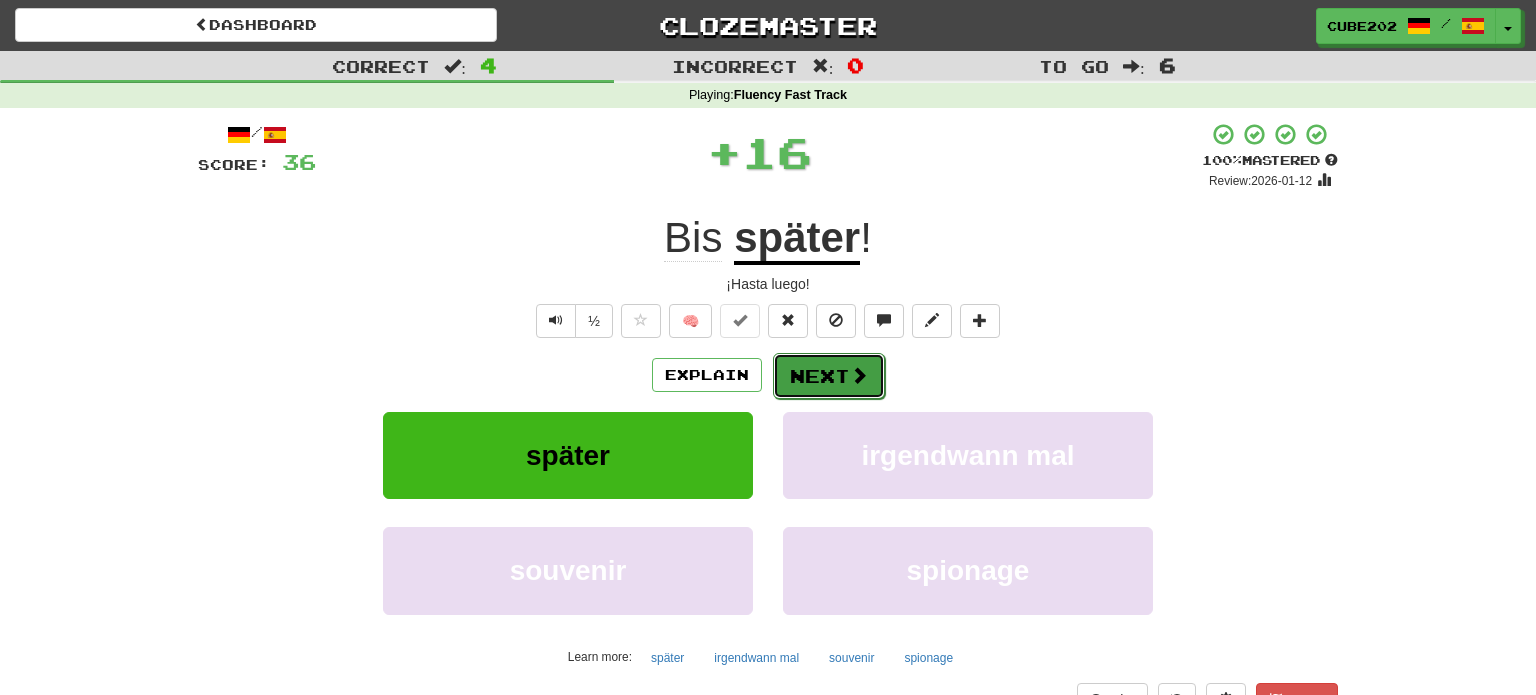 click on "Next" at bounding box center (829, 376) 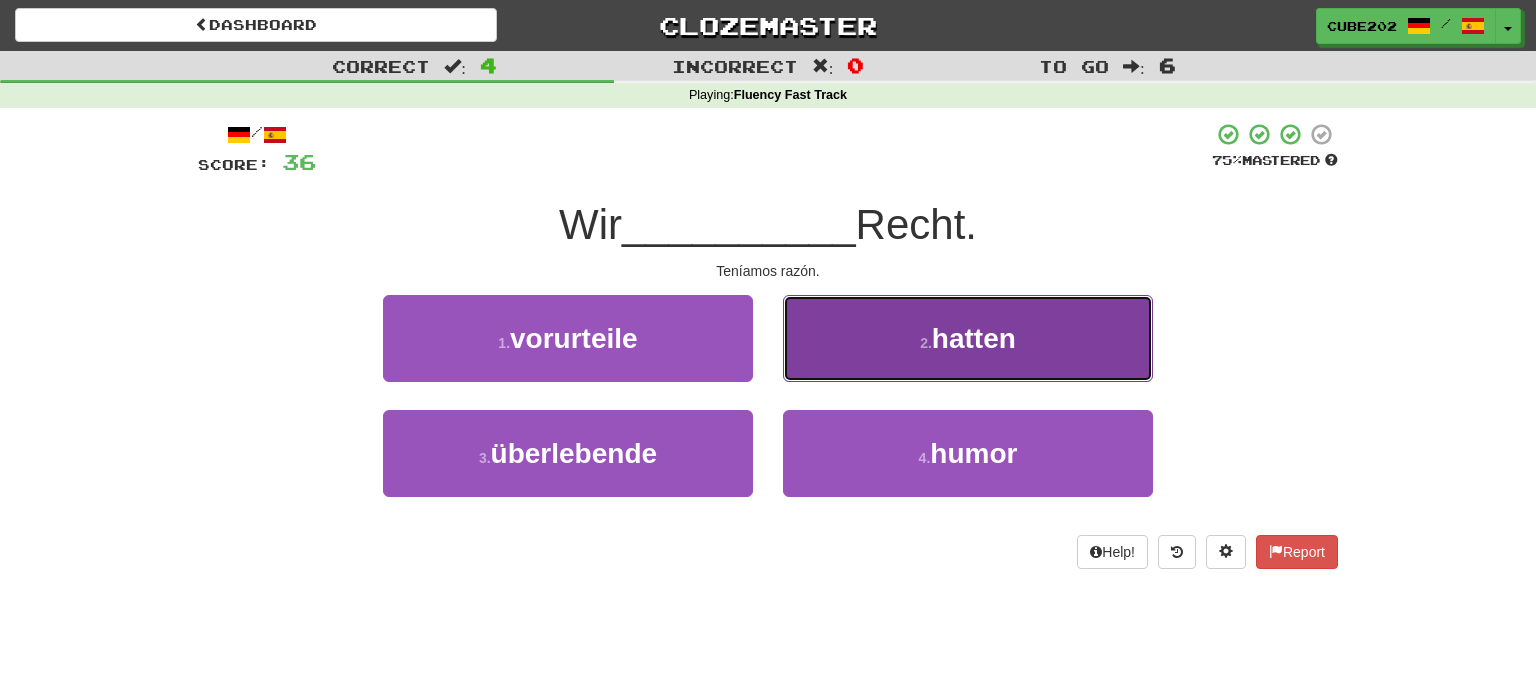 click on "2 .  hatten" at bounding box center (968, 338) 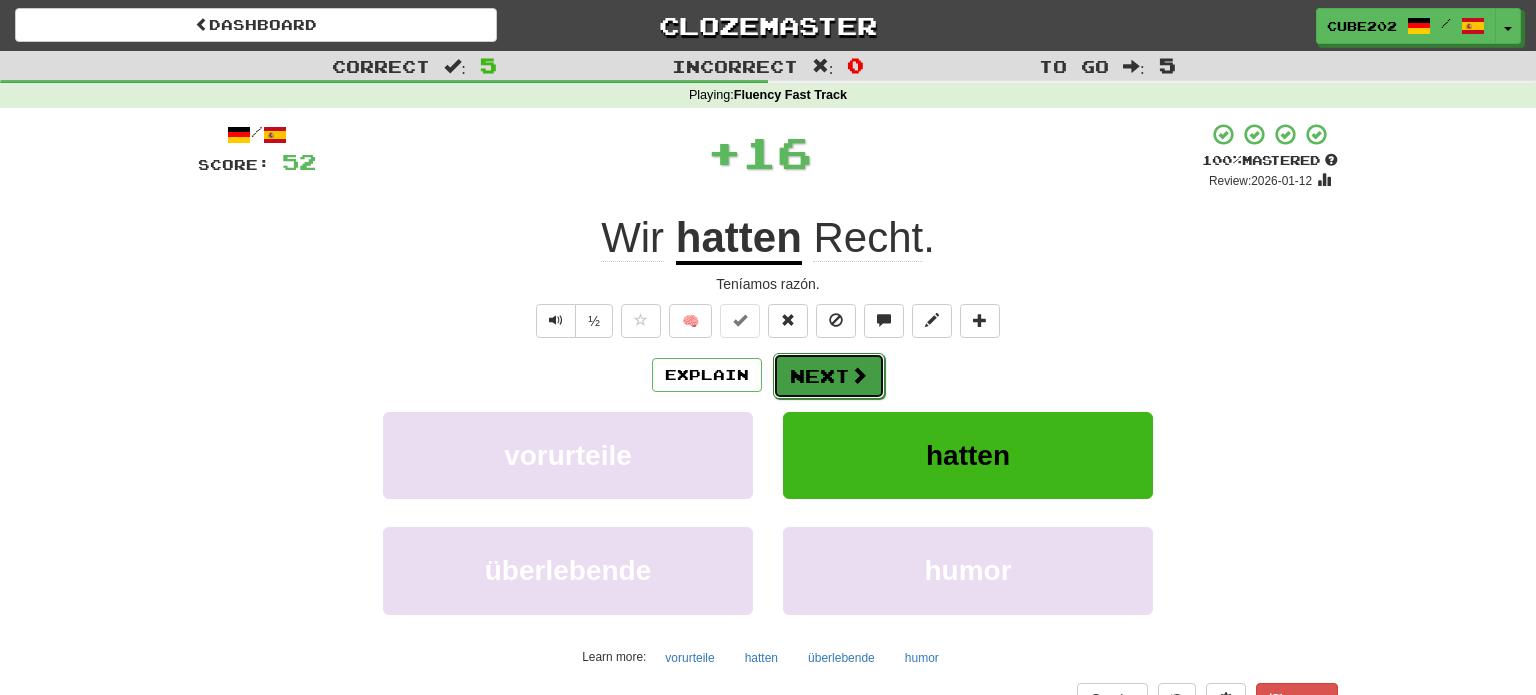 click on "Next" at bounding box center (829, 376) 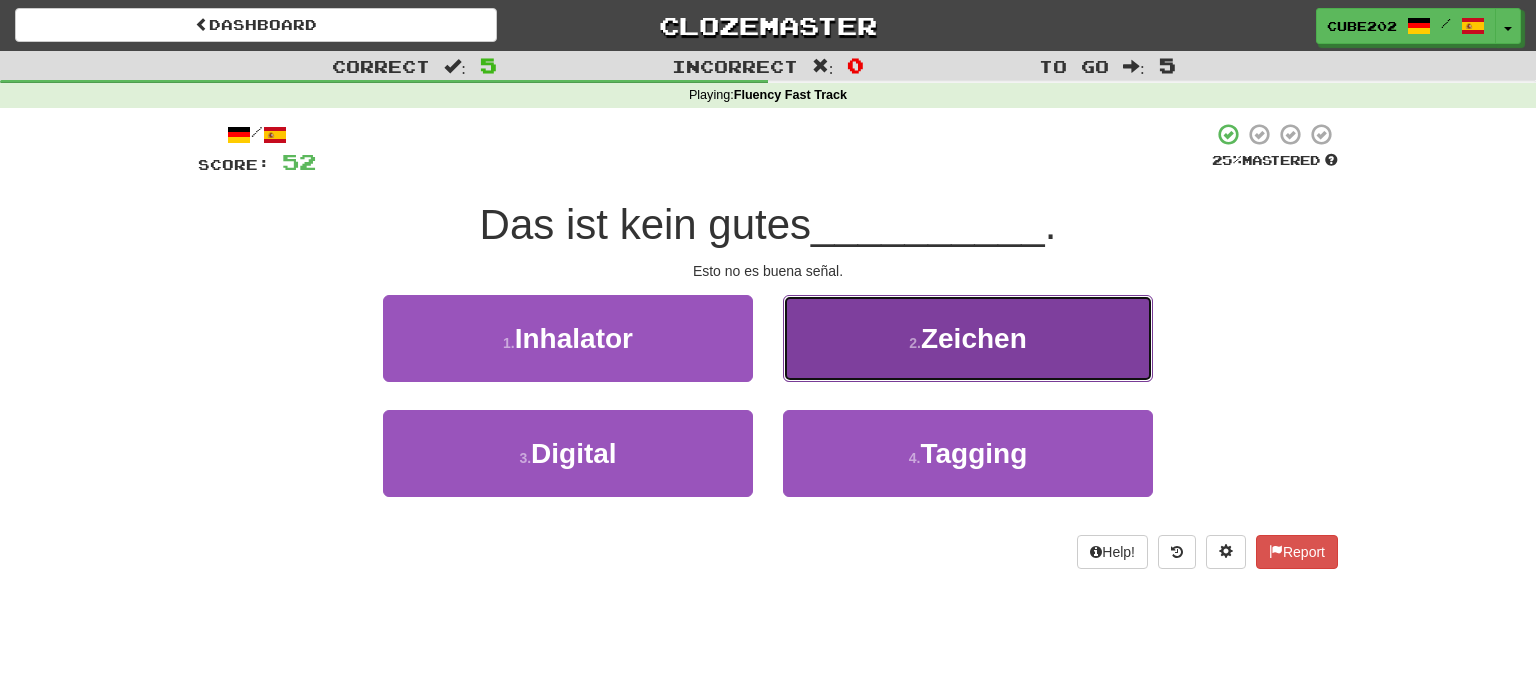 click on "2 .  Zeichen" at bounding box center [968, 338] 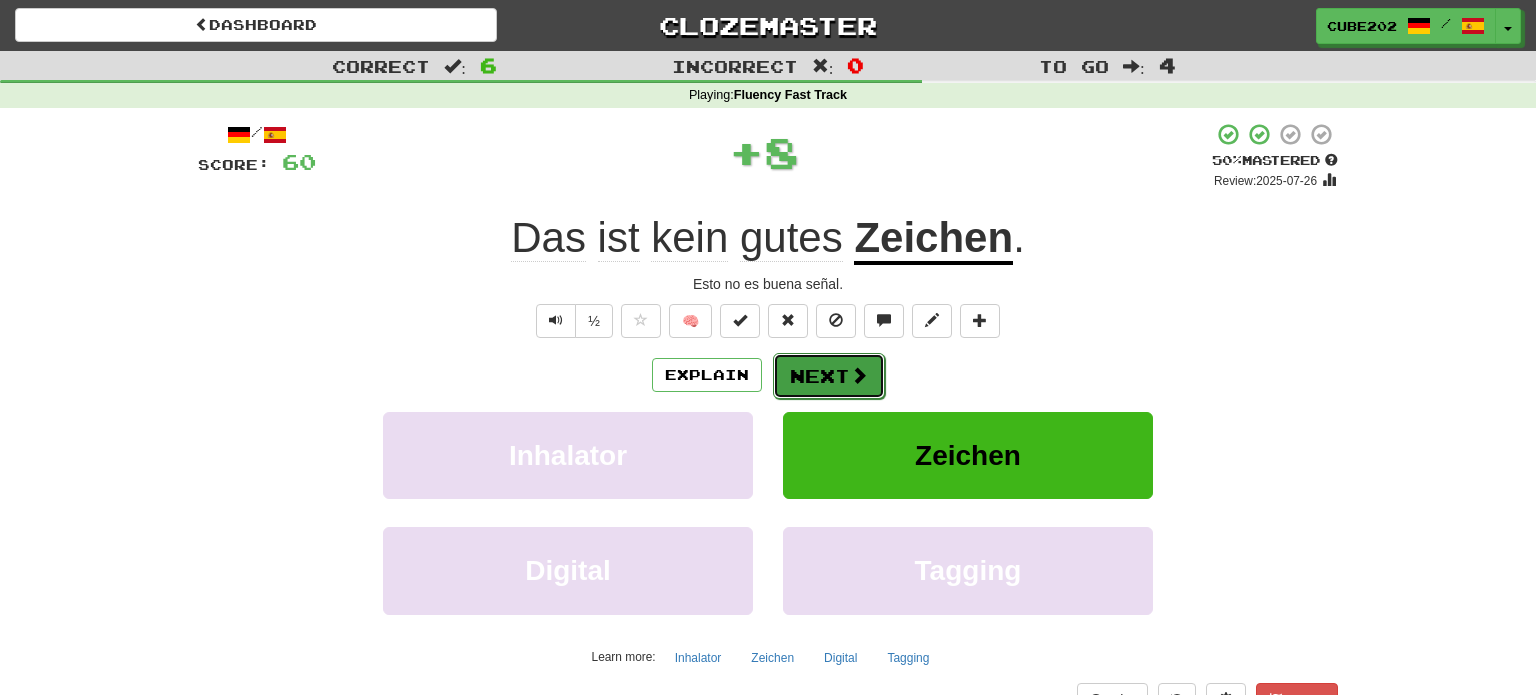 click on "Next" at bounding box center [829, 376] 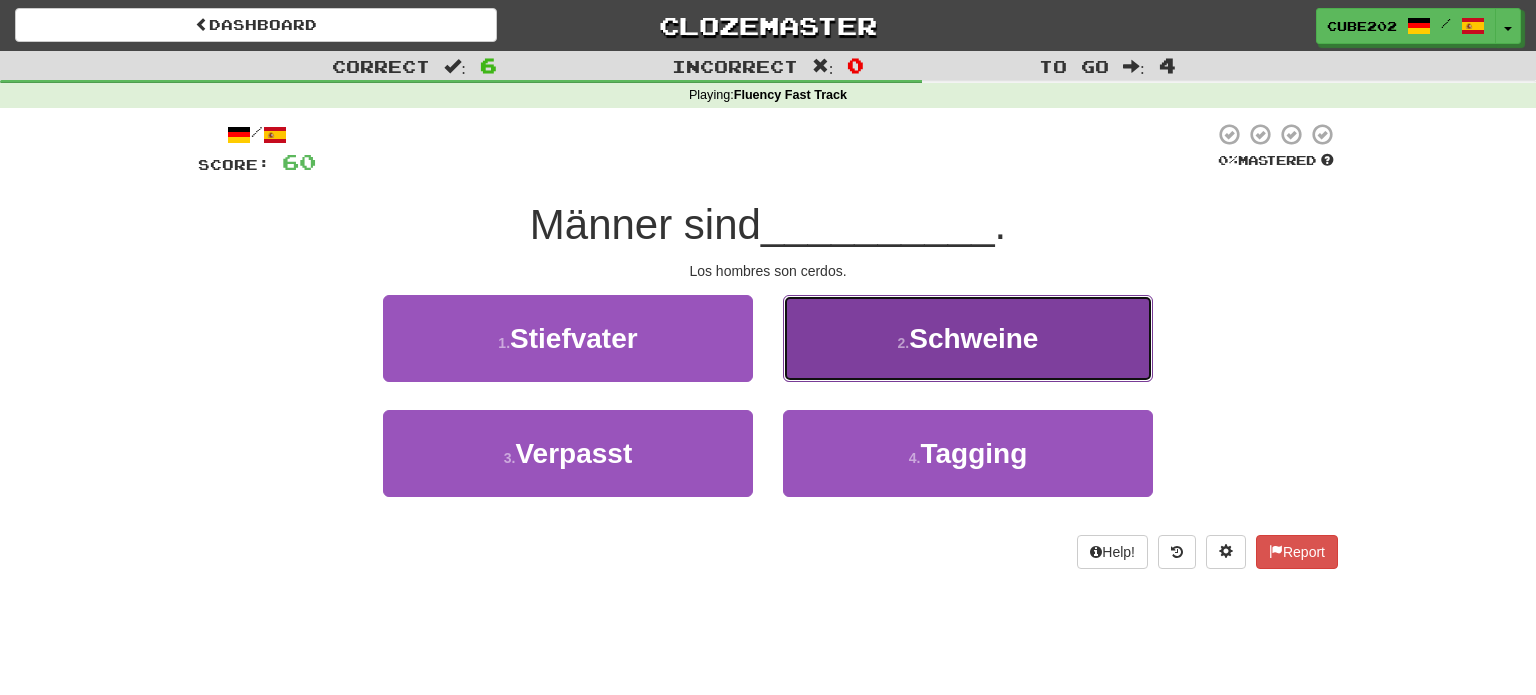 click on "Schweine" at bounding box center (973, 338) 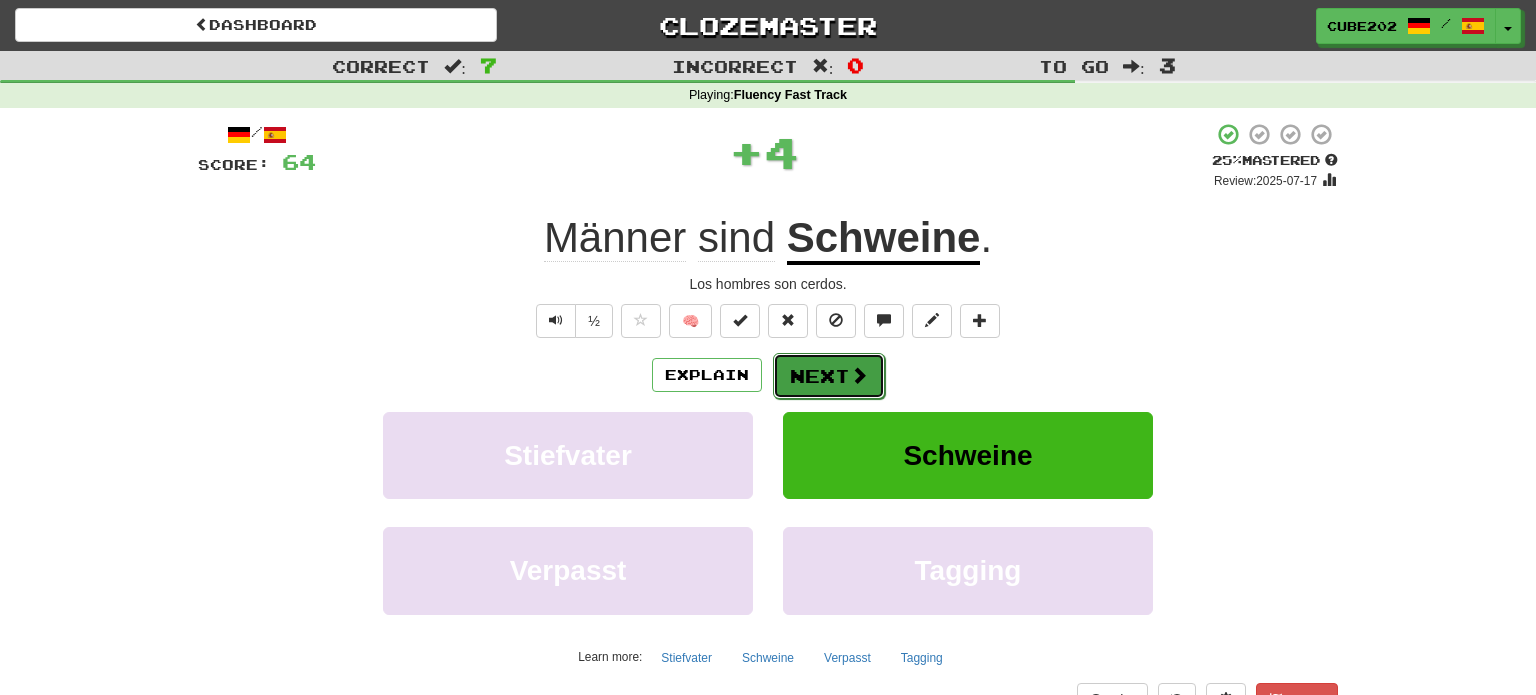 click on "Next" at bounding box center [829, 376] 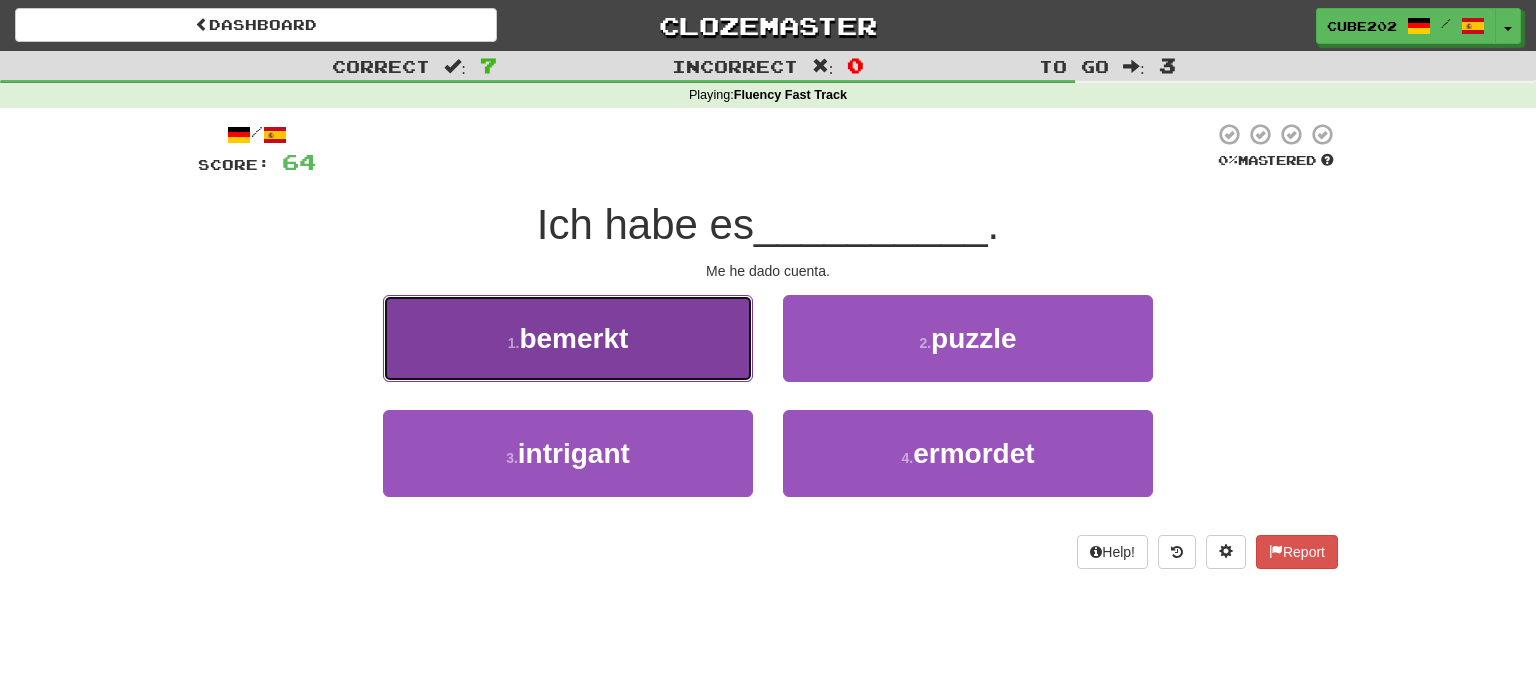click on "1 .  bemerkt" at bounding box center (568, 338) 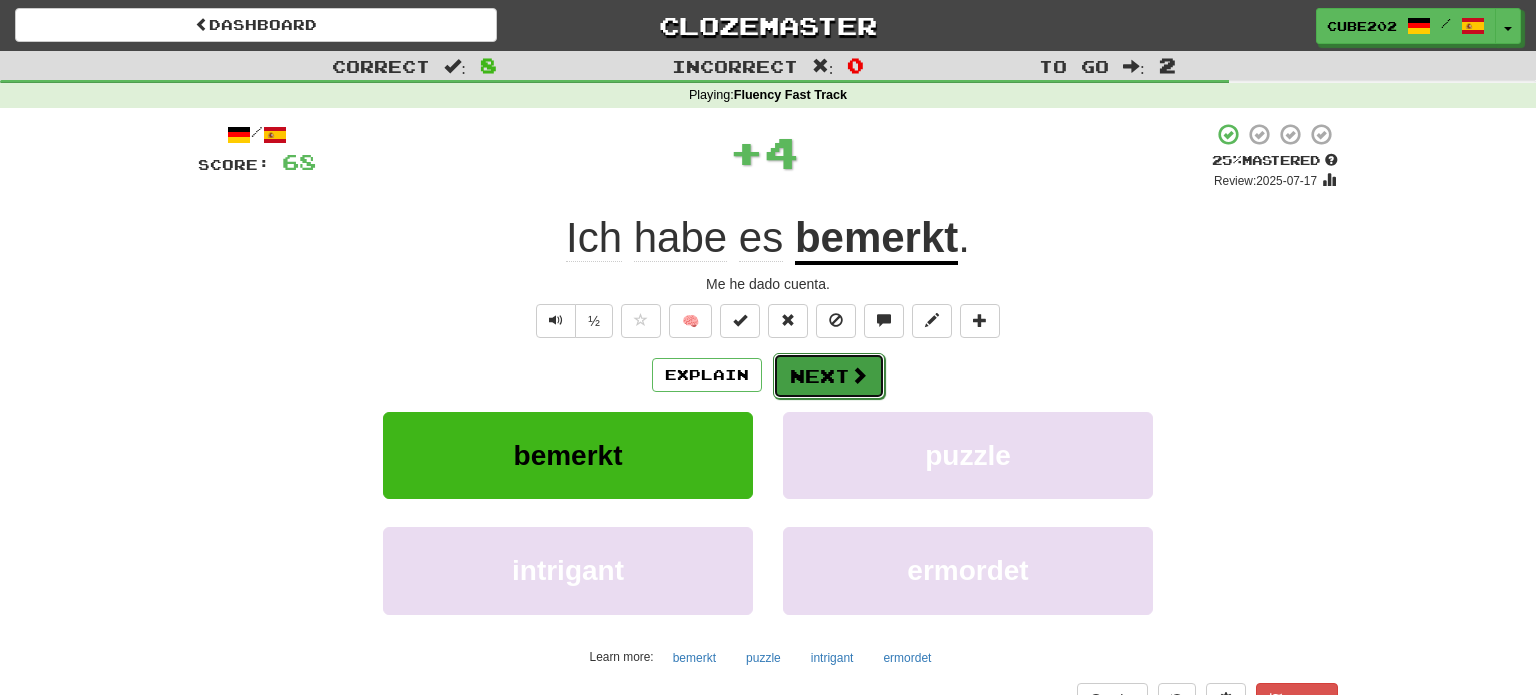 click on "Next" at bounding box center (829, 376) 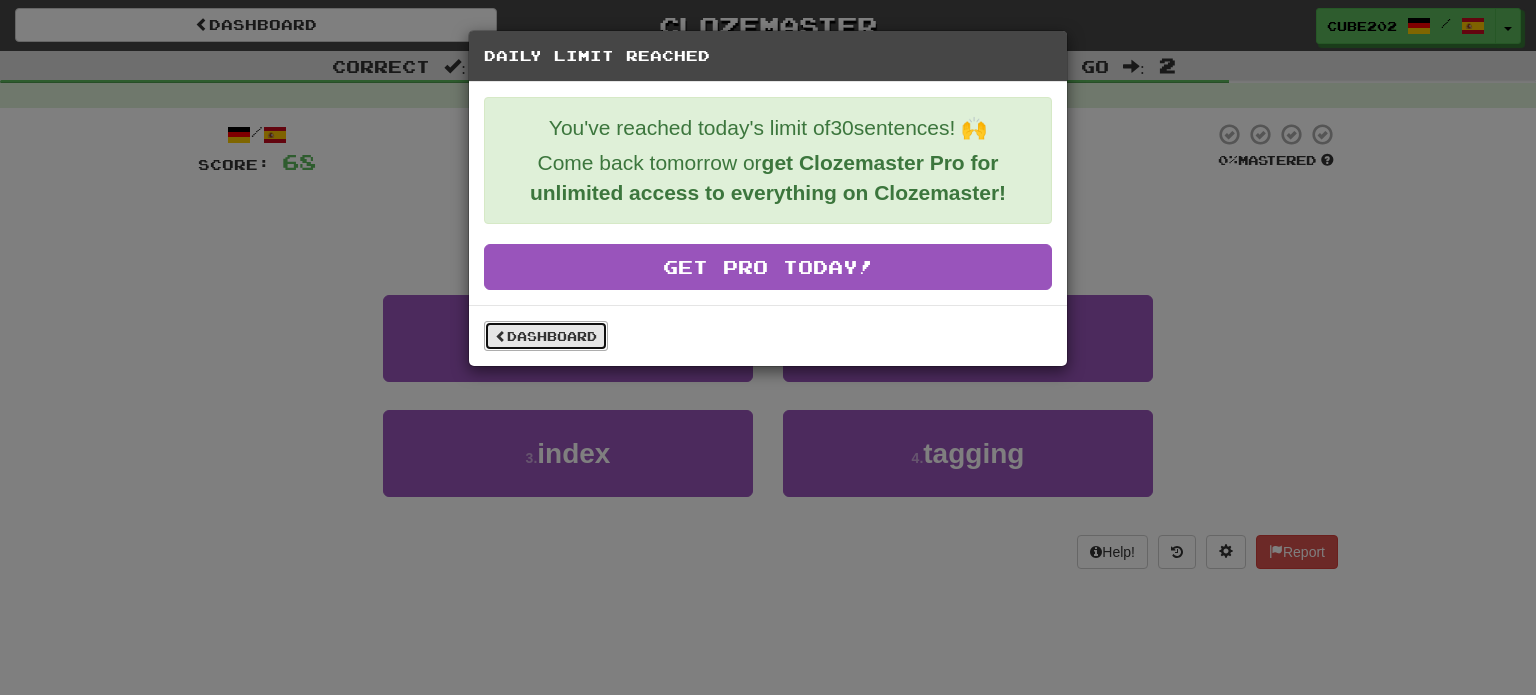 click on "Dashboard" at bounding box center [546, 336] 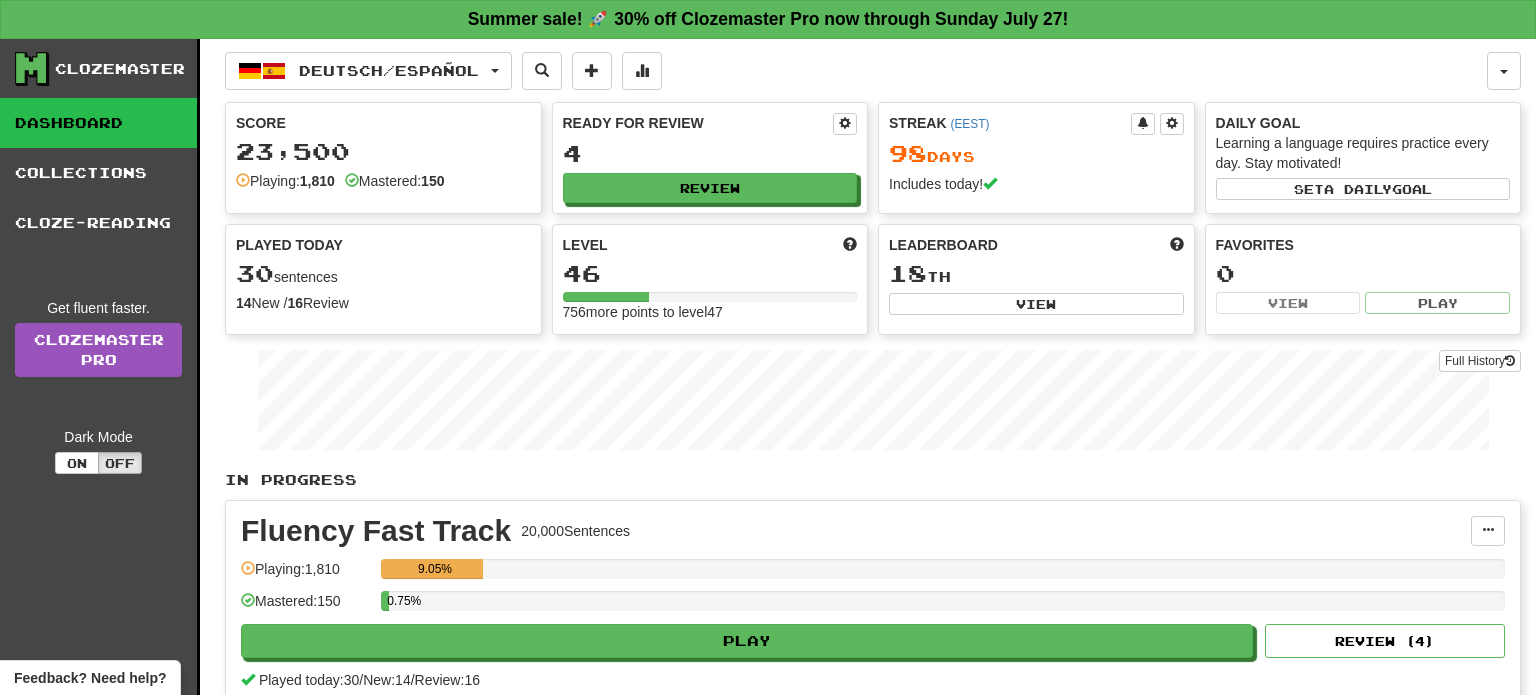 scroll, scrollTop: 0, scrollLeft: 0, axis: both 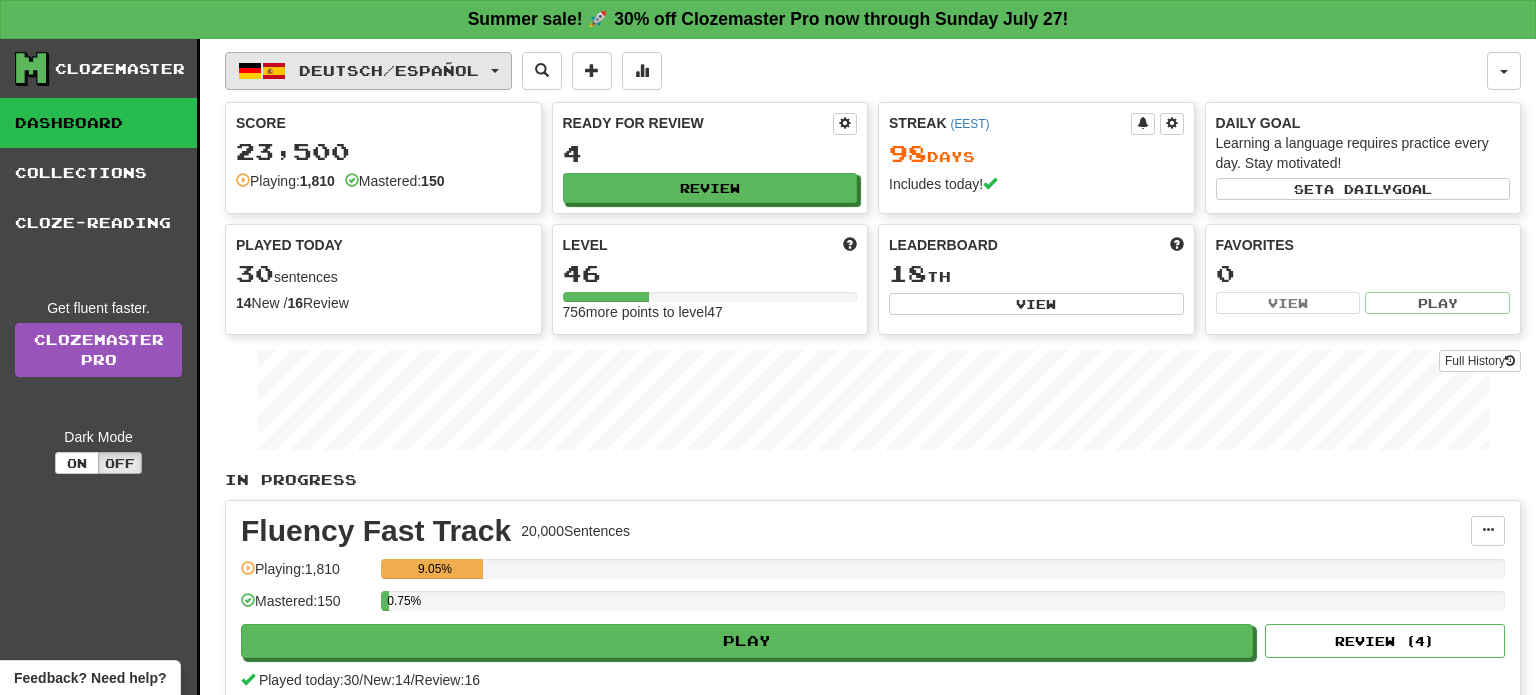 click on "Deutsch  /  Español" at bounding box center [368, 71] 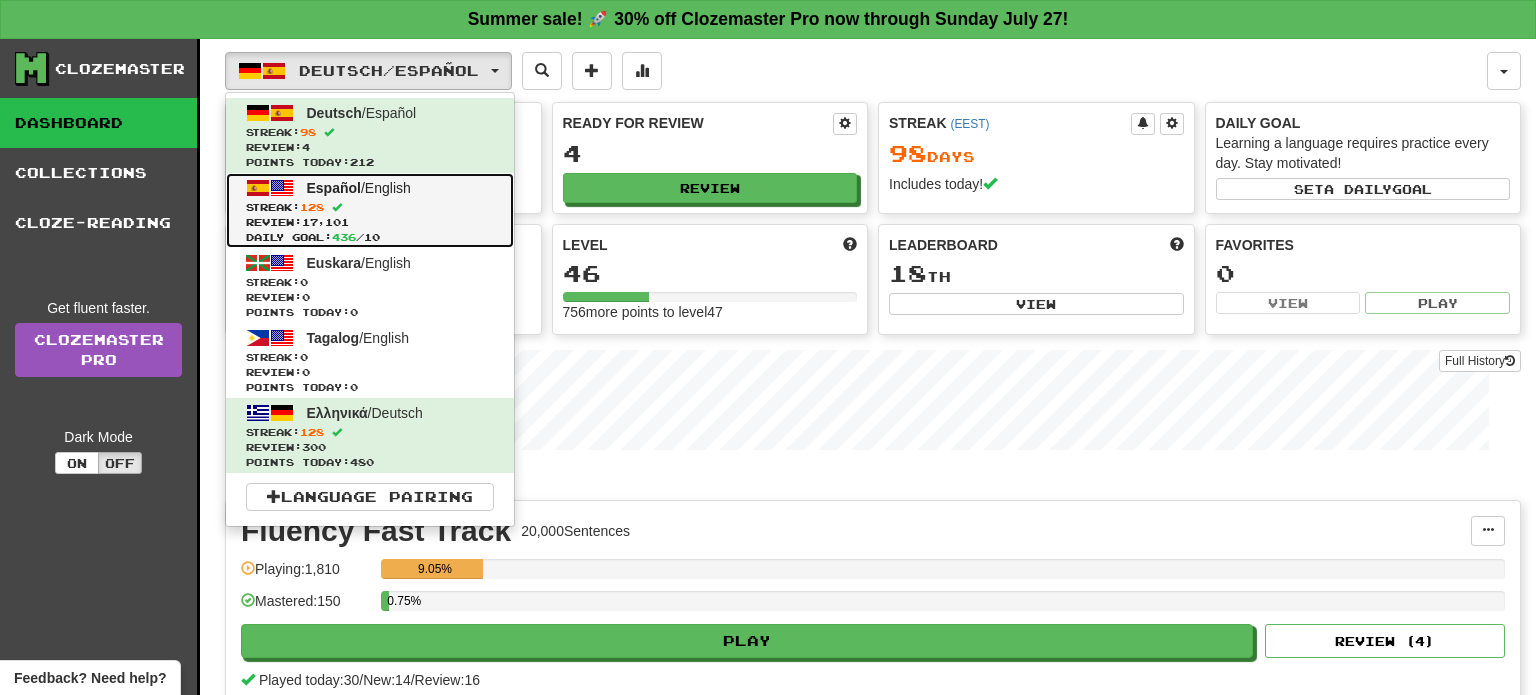 click on "Review:  17,101" at bounding box center [370, 222] 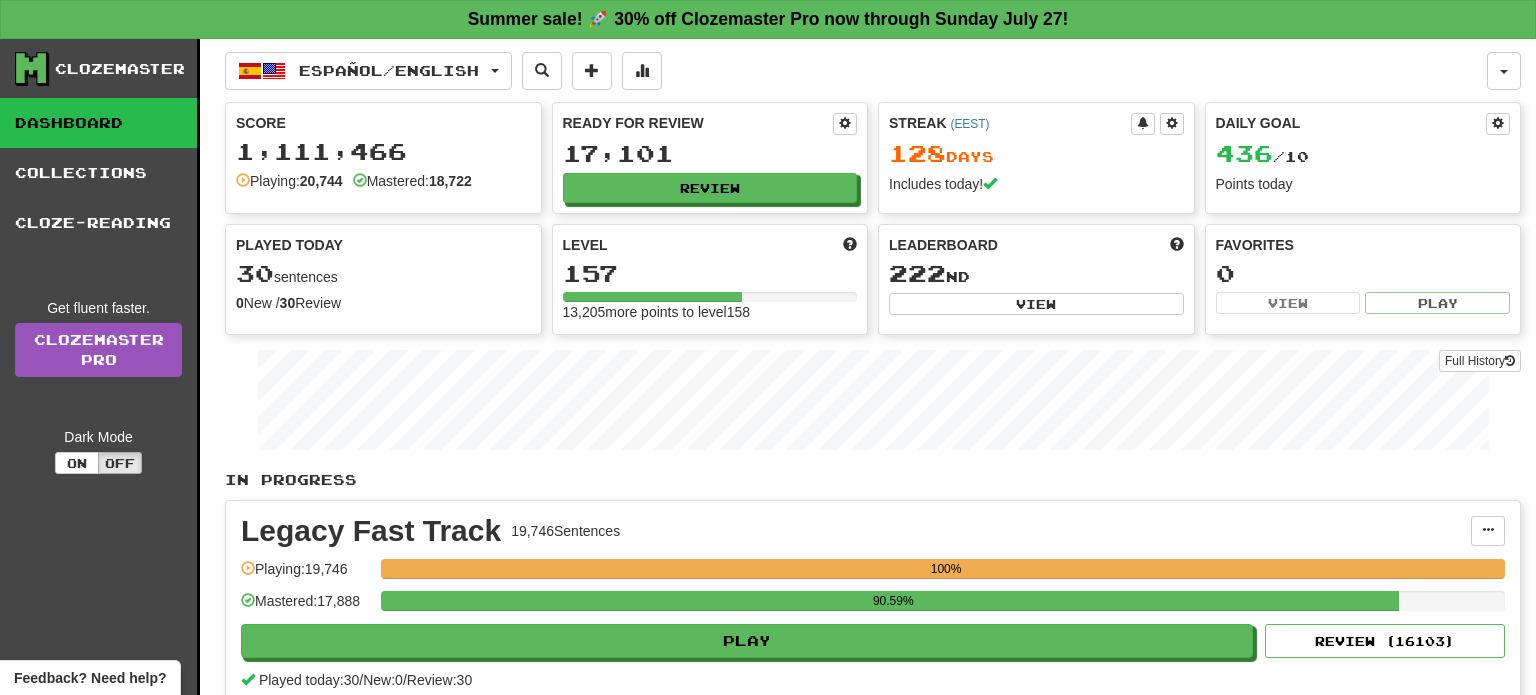 scroll, scrollTop: 0, scrollLeft: 0, axis: both 